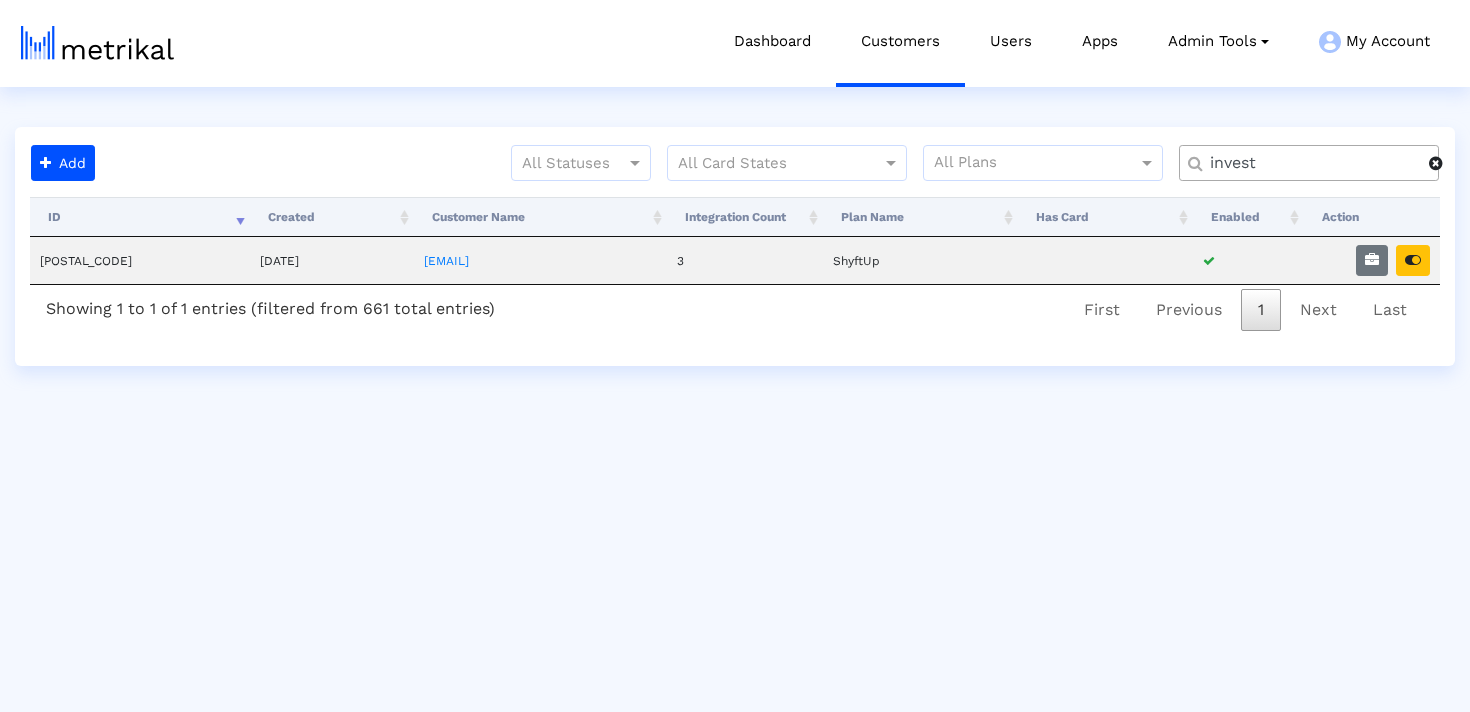 scroll, scrollTop: 0, scrollLeft: 0, axis: both 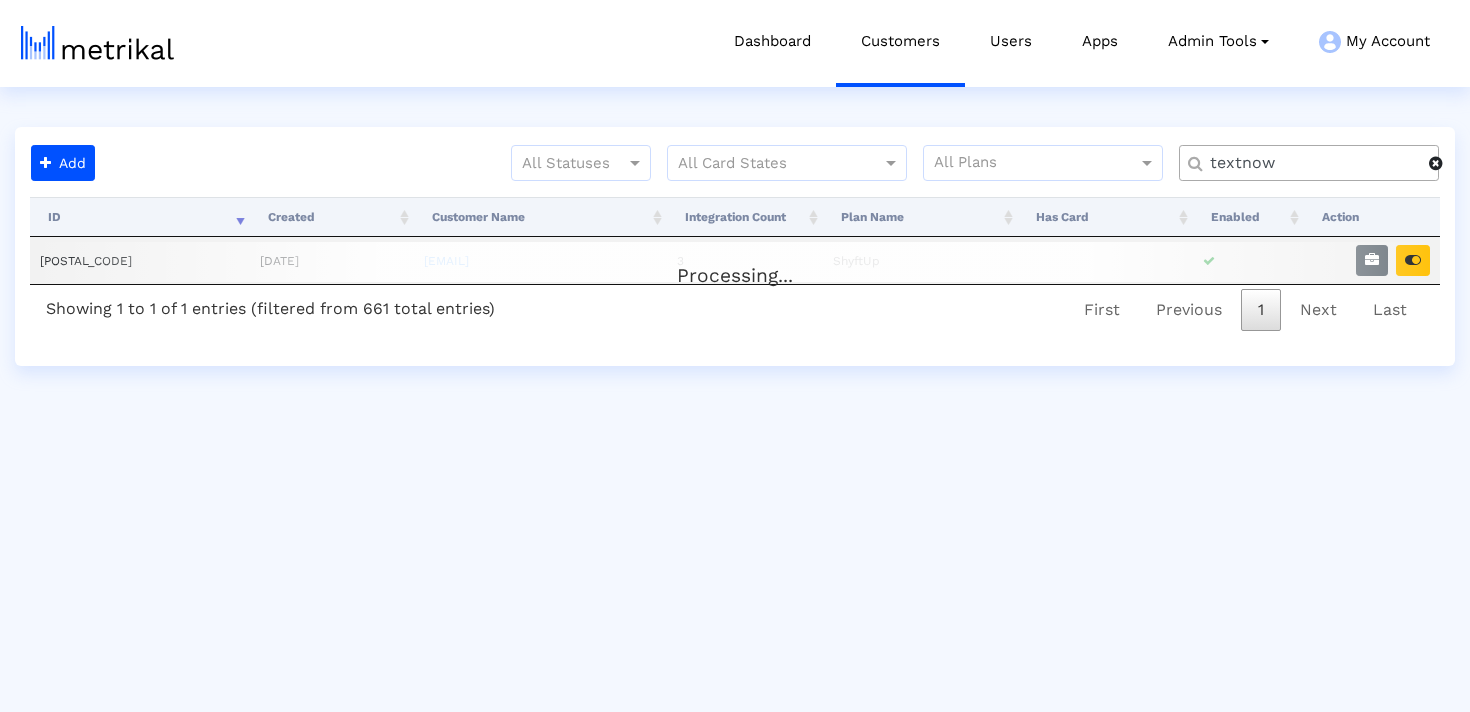 type on "textnow" 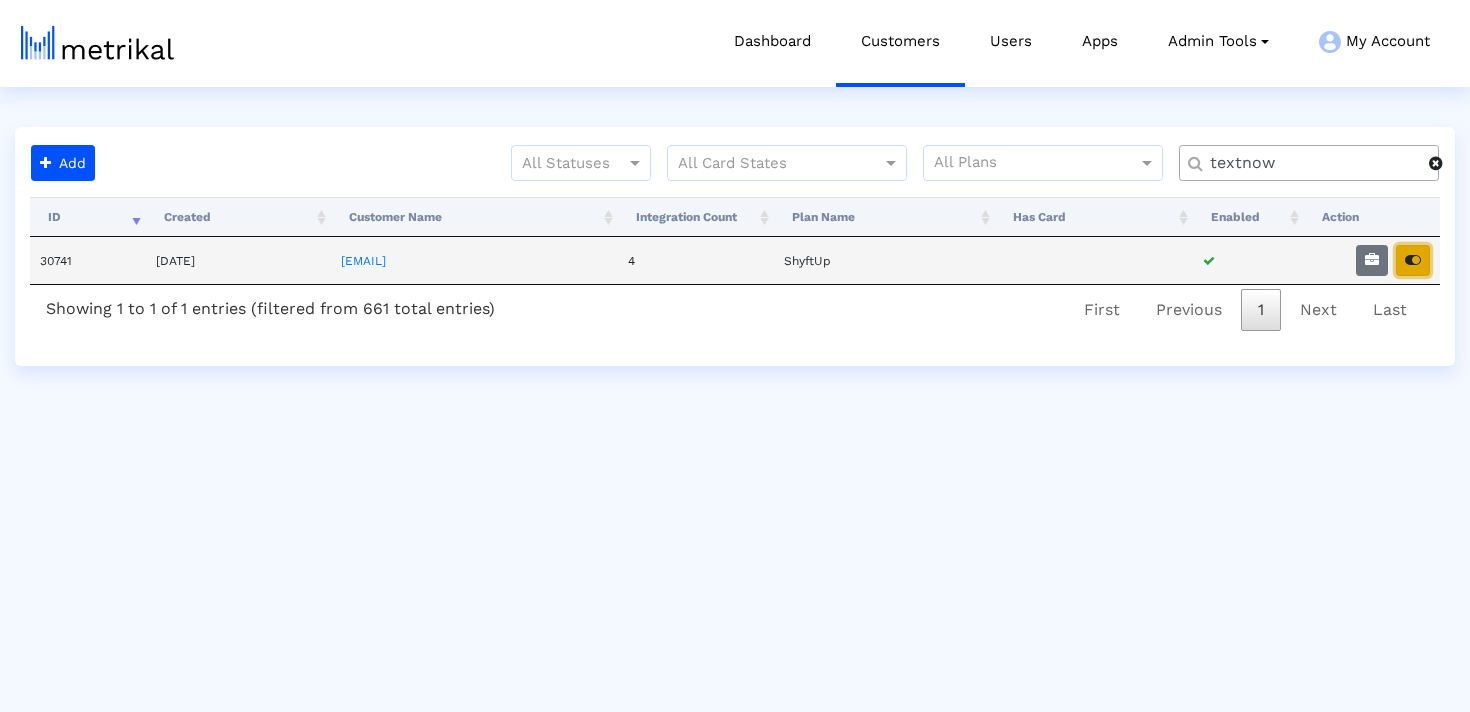 click at bounding box center [1413, 260] 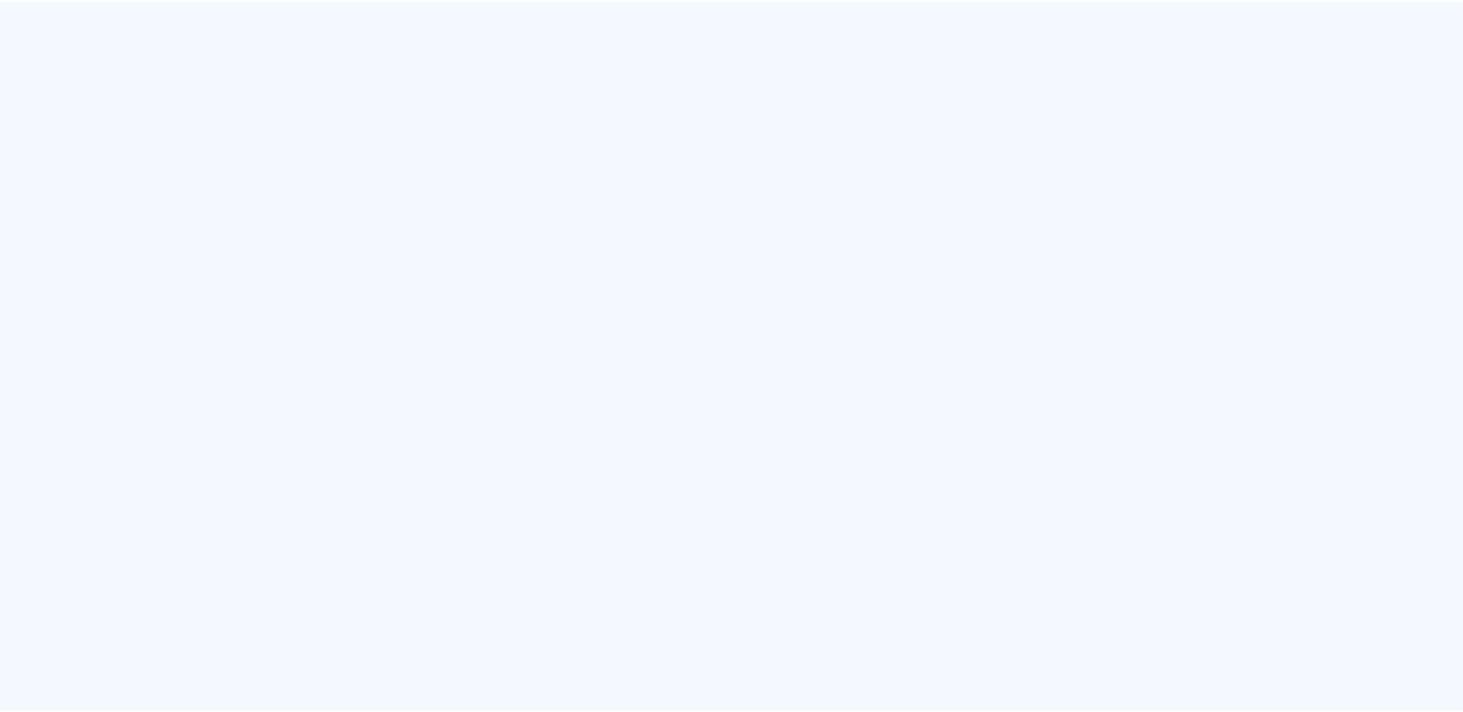scroll, scrollTop: 0, scrollLeft: 0, axis: both 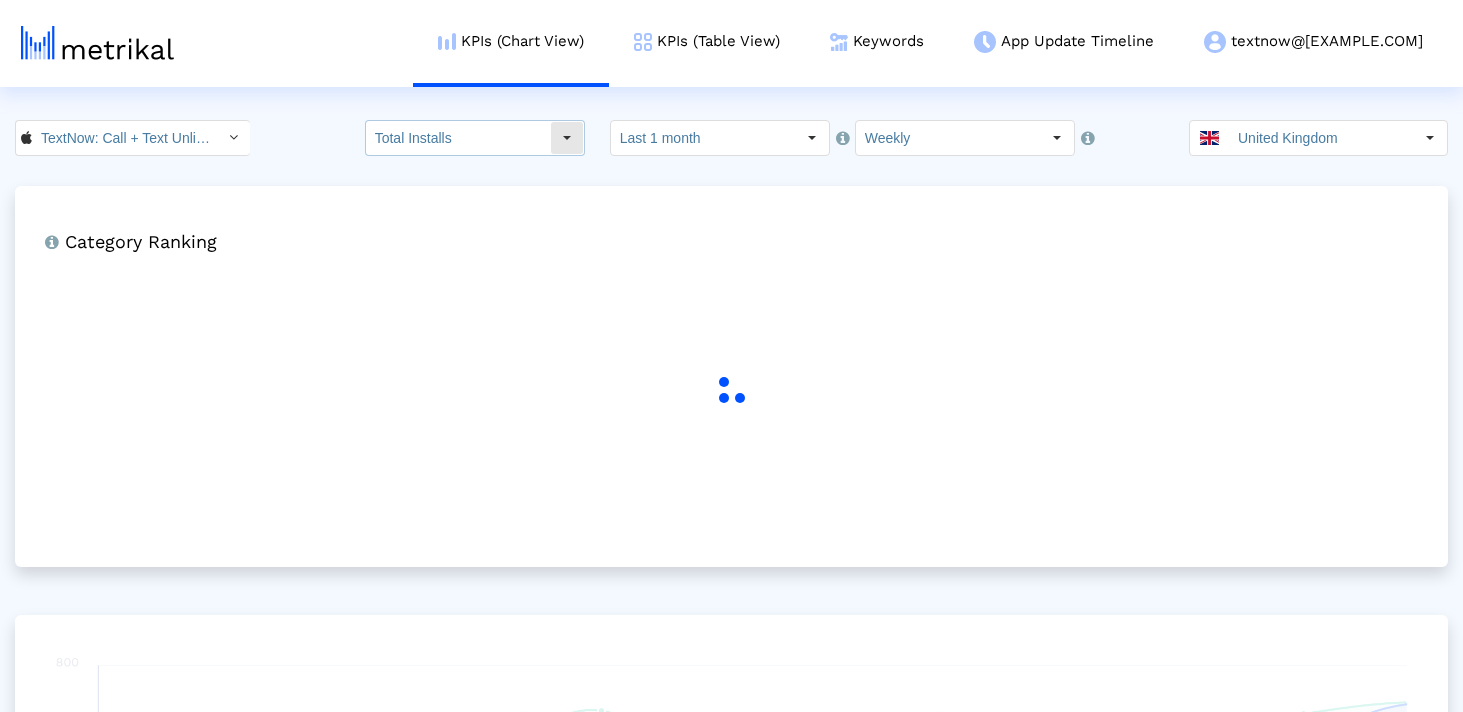 click on "Total Installs" 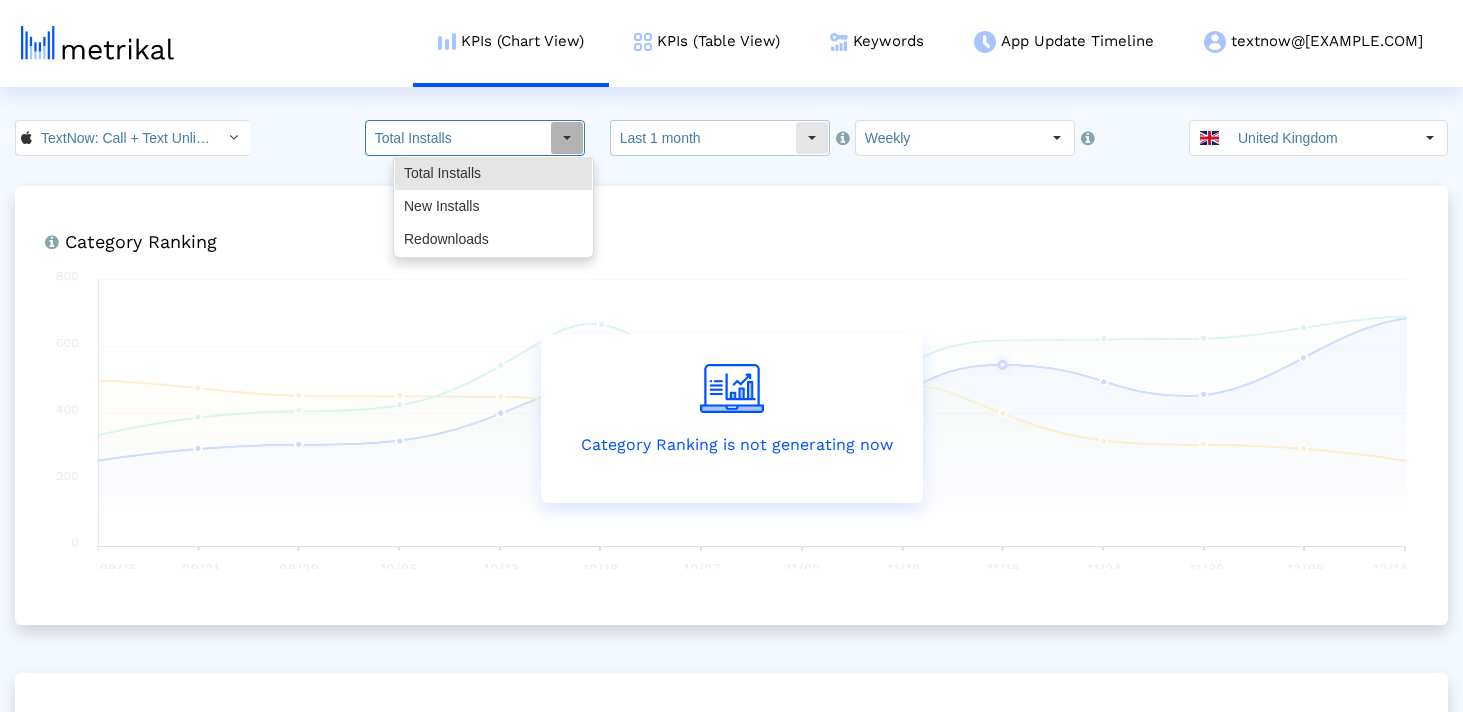 click on "Last 1 month" 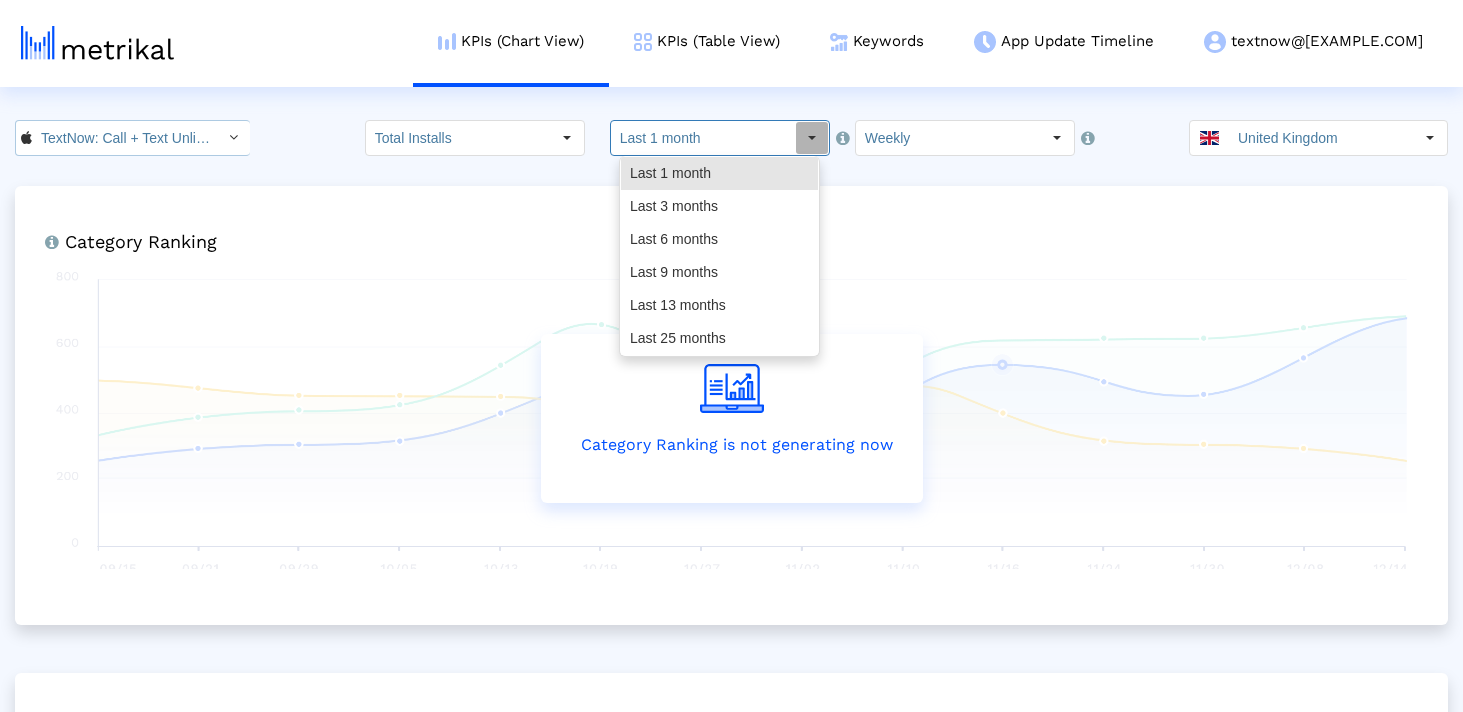 click on "TextNow: Call + Text Unlimited < [PHONE] >" 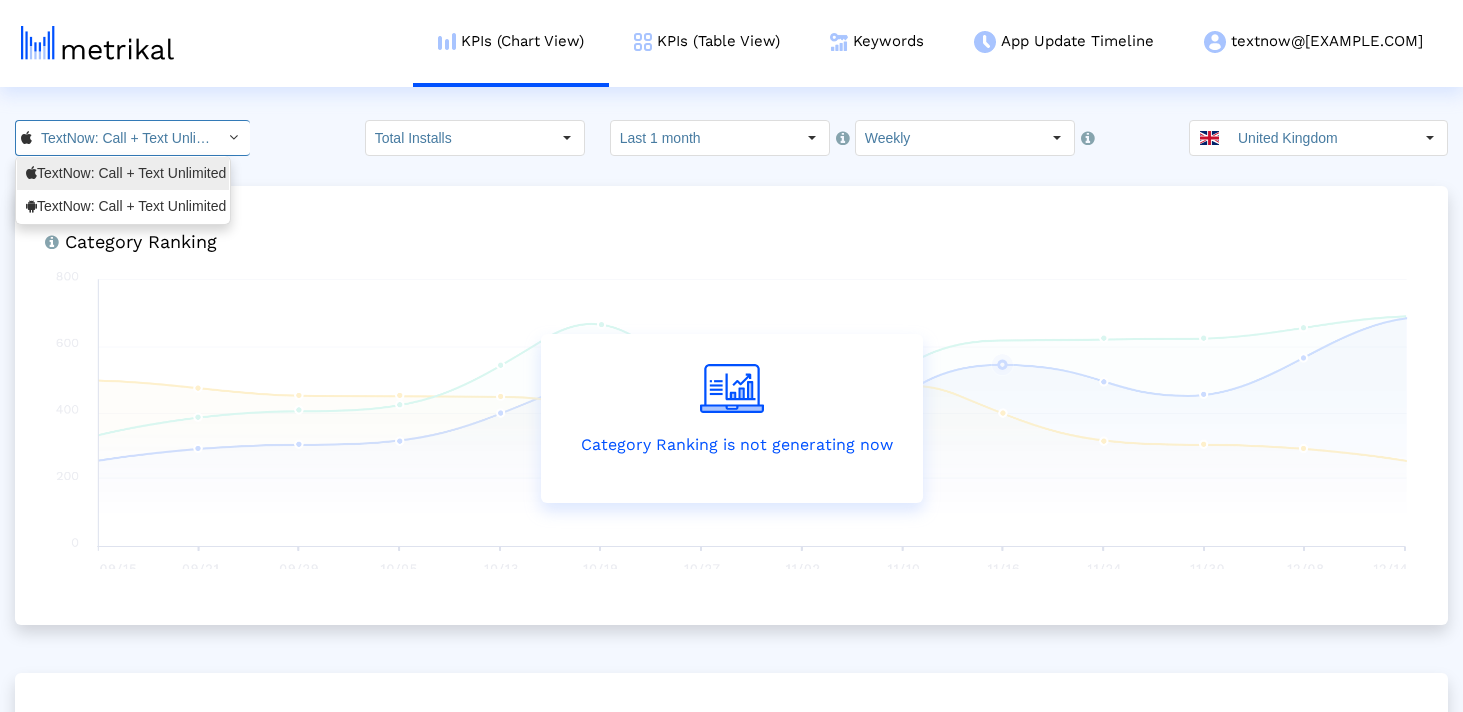 click on "TextNow: Call + Text Unlimited <[PHONE]>" at bounding box center [123, 173] 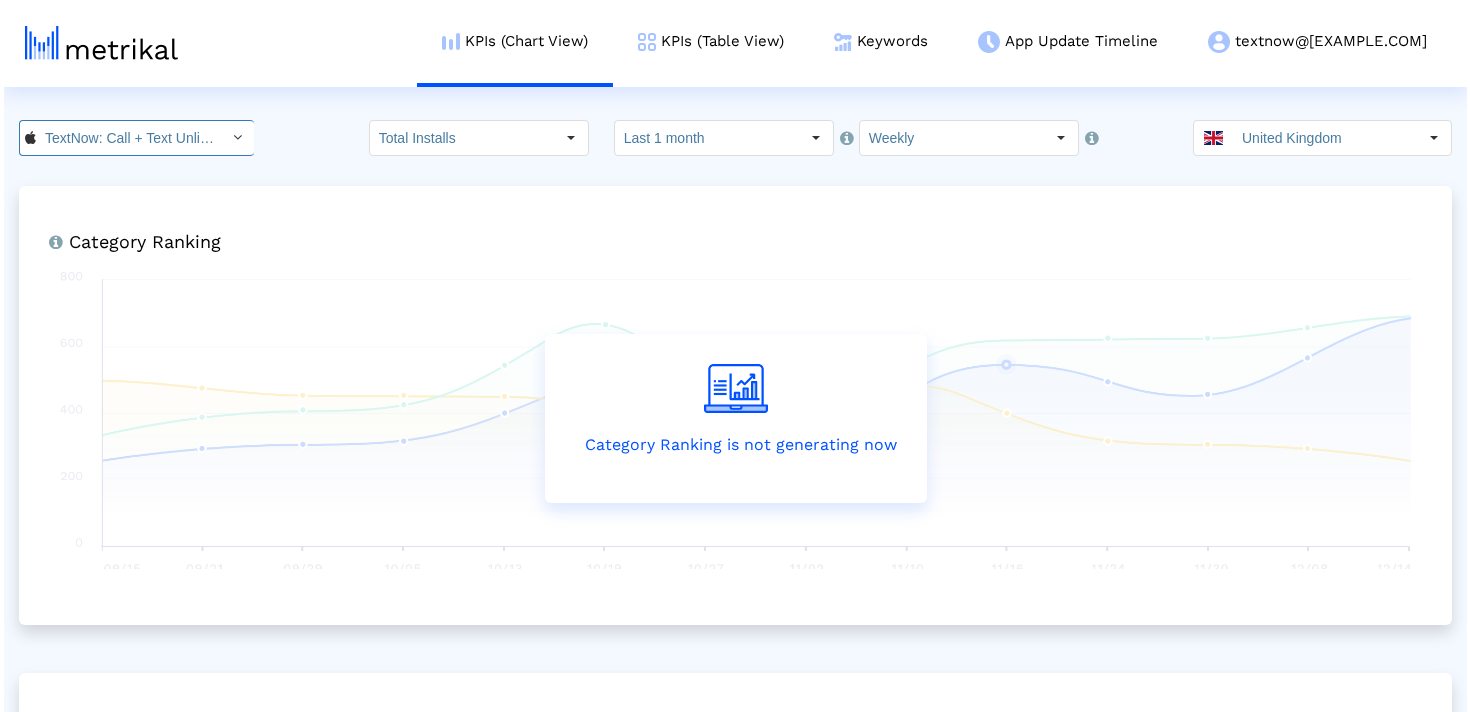 scroll, scrollTop: 0, scrollLeft: 139, axis: horizontal 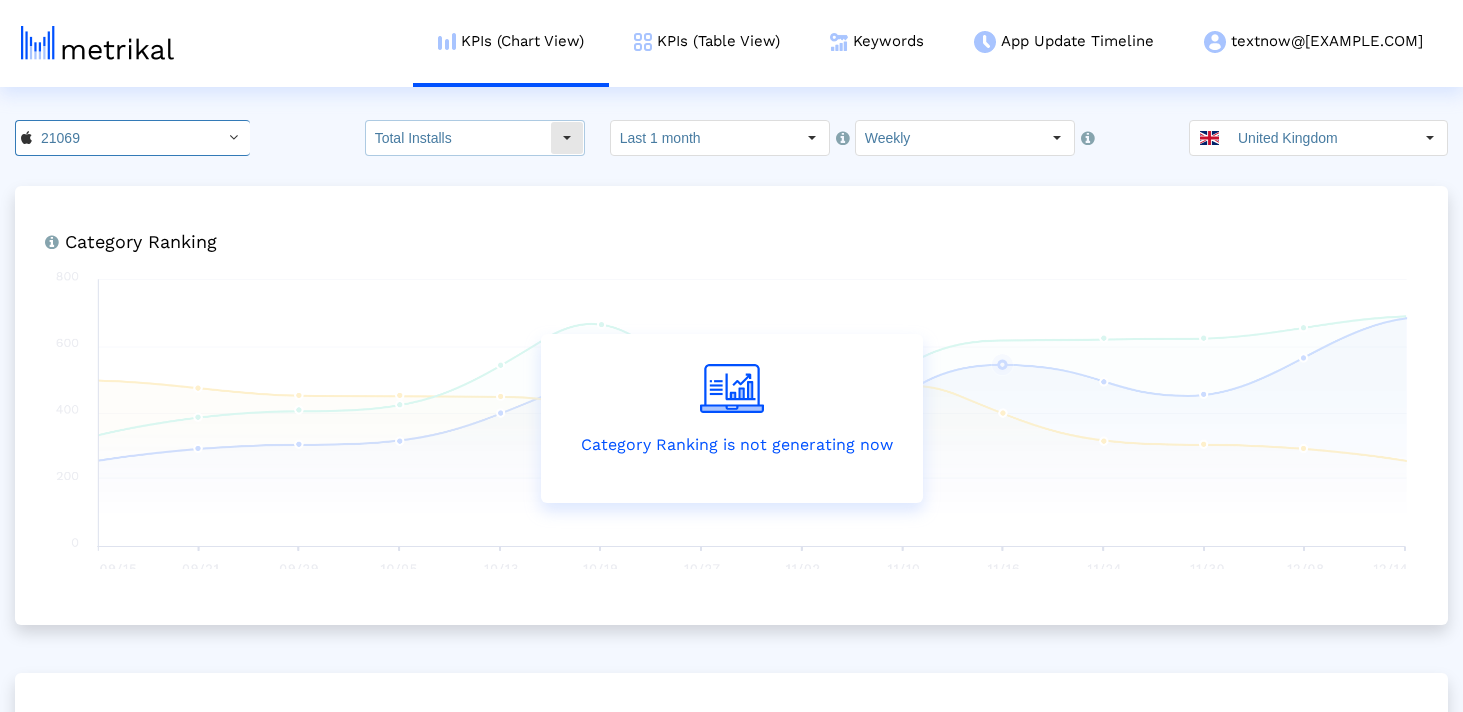 click on "Total Installs" 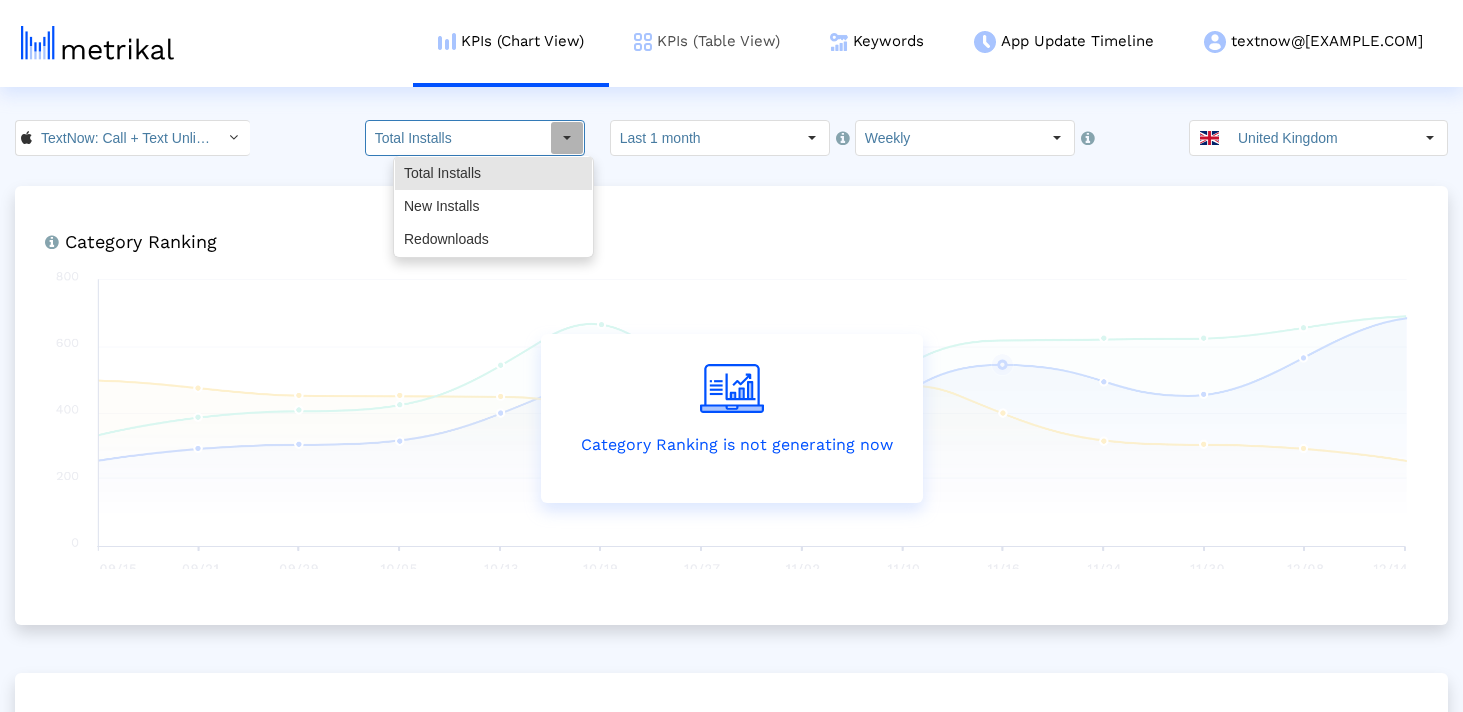 click on "KPIs (Table View)" at bounding box center [707, 41] 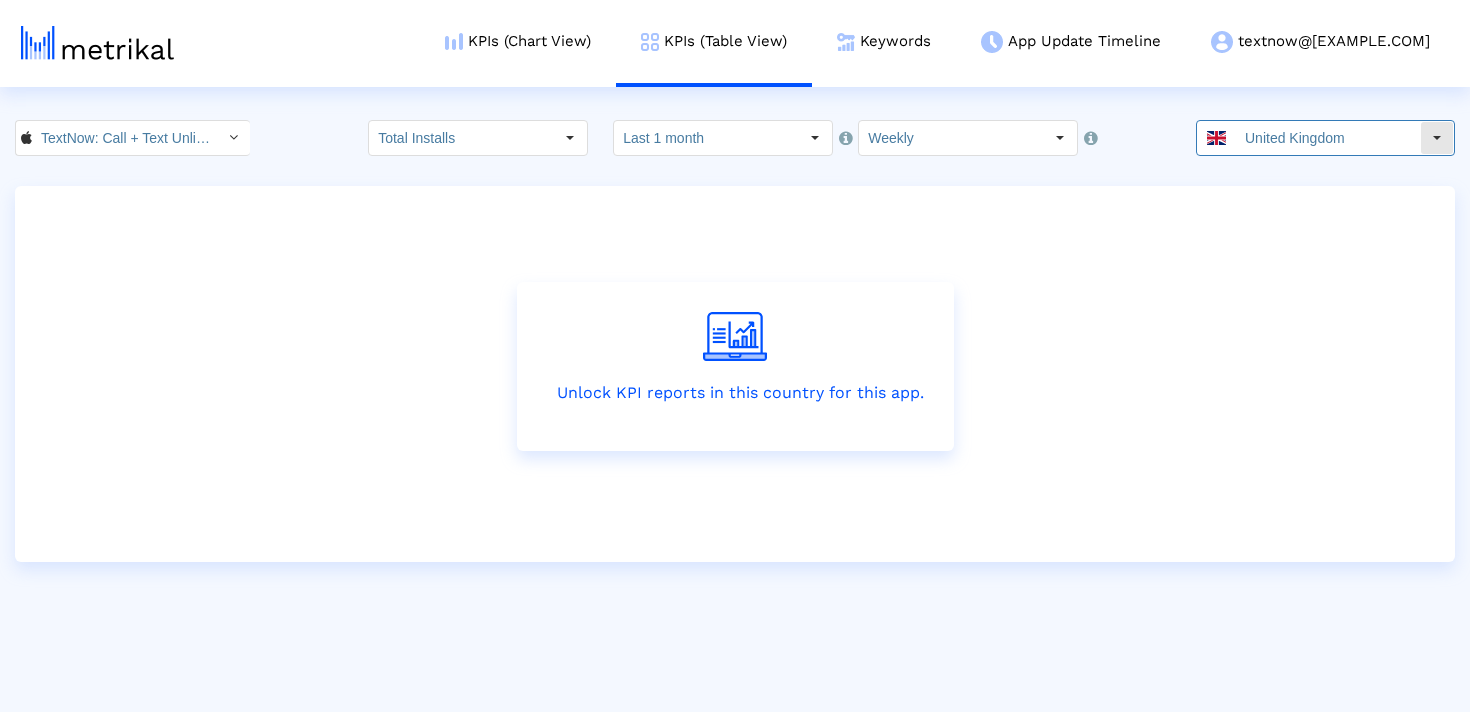 click on "United Kingdom" 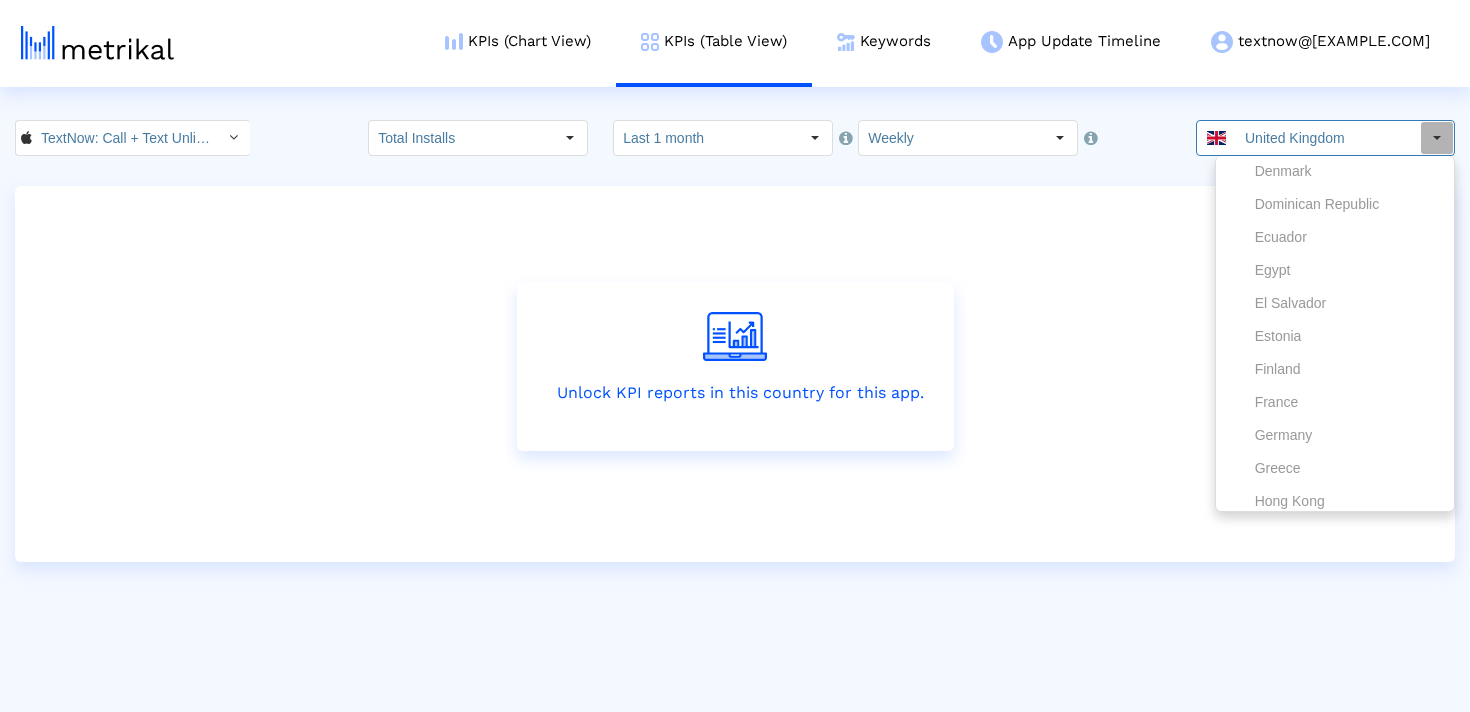 scroll, scrollTop: 0, scrollLeft: 0, axis: both 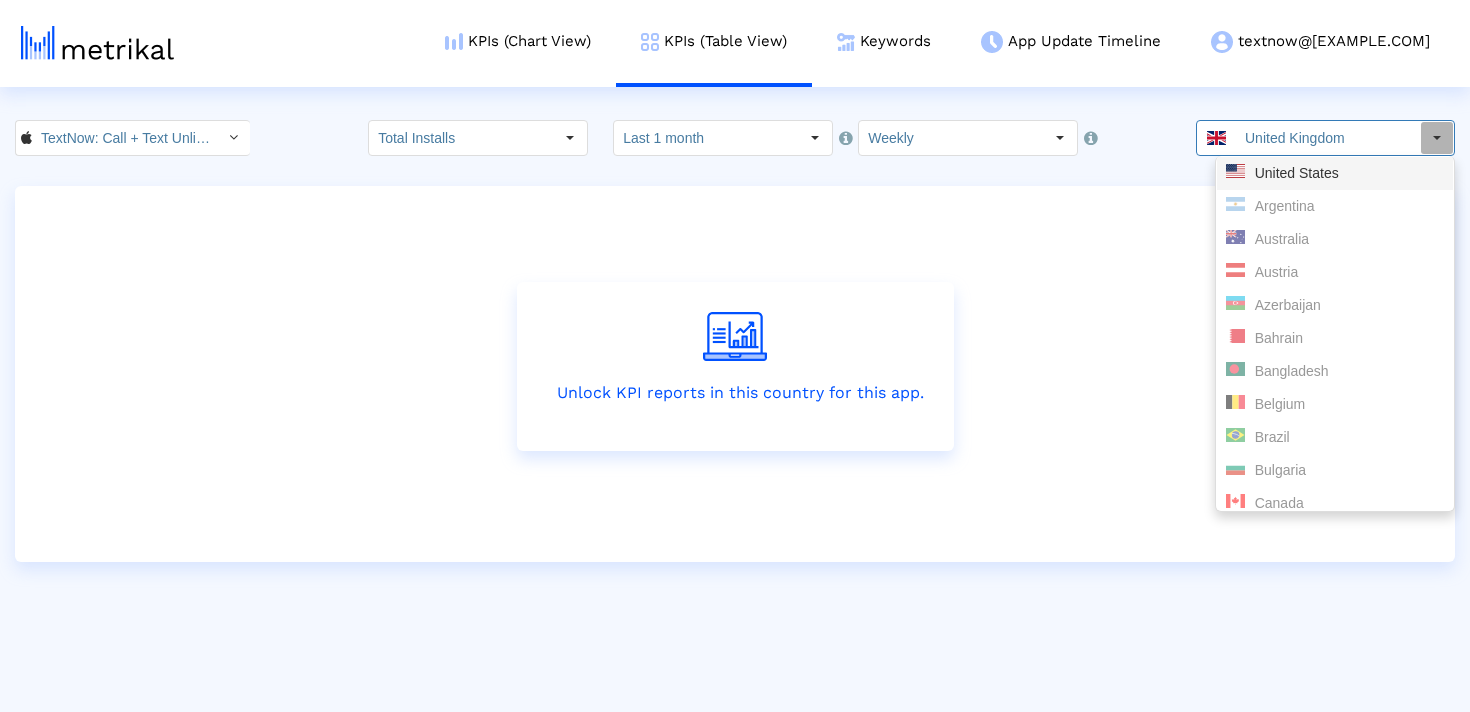 click on "United States" at bounding box center [1335, 173] 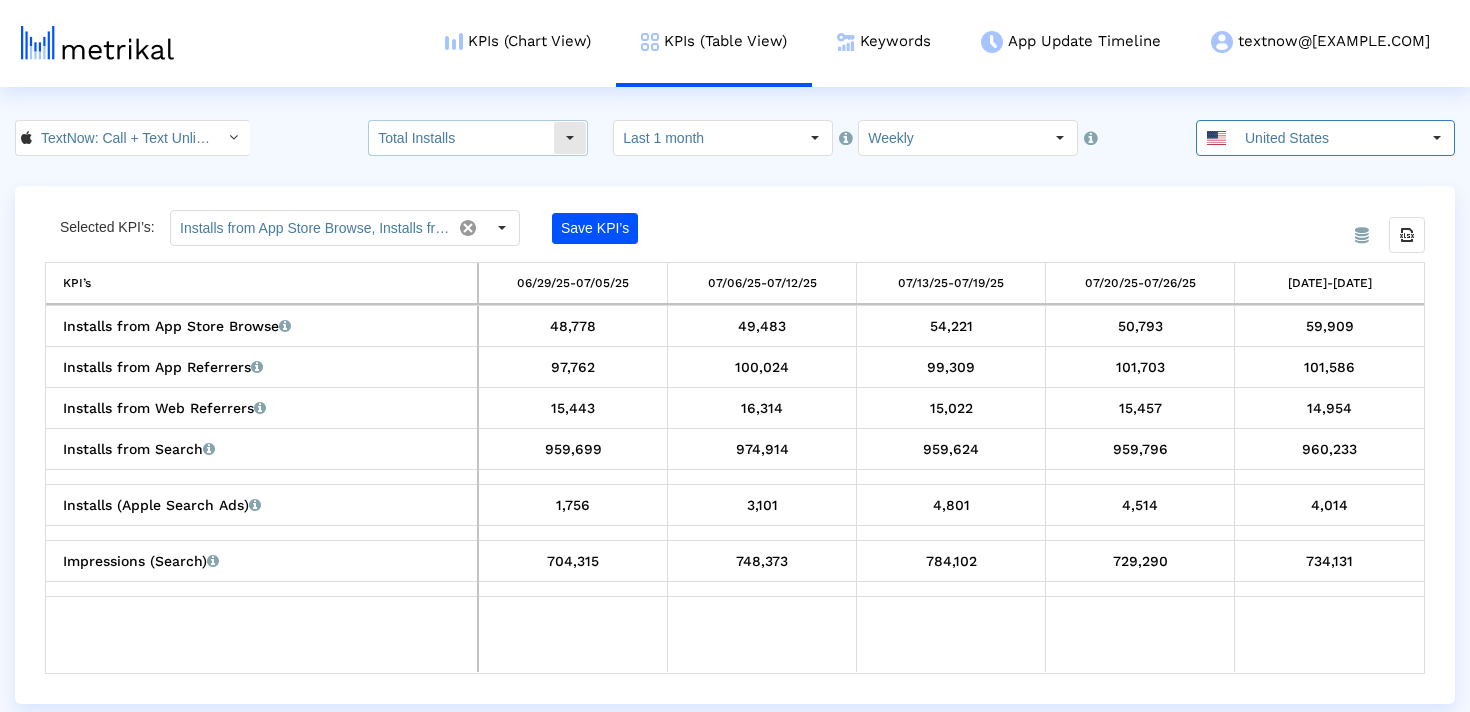 click 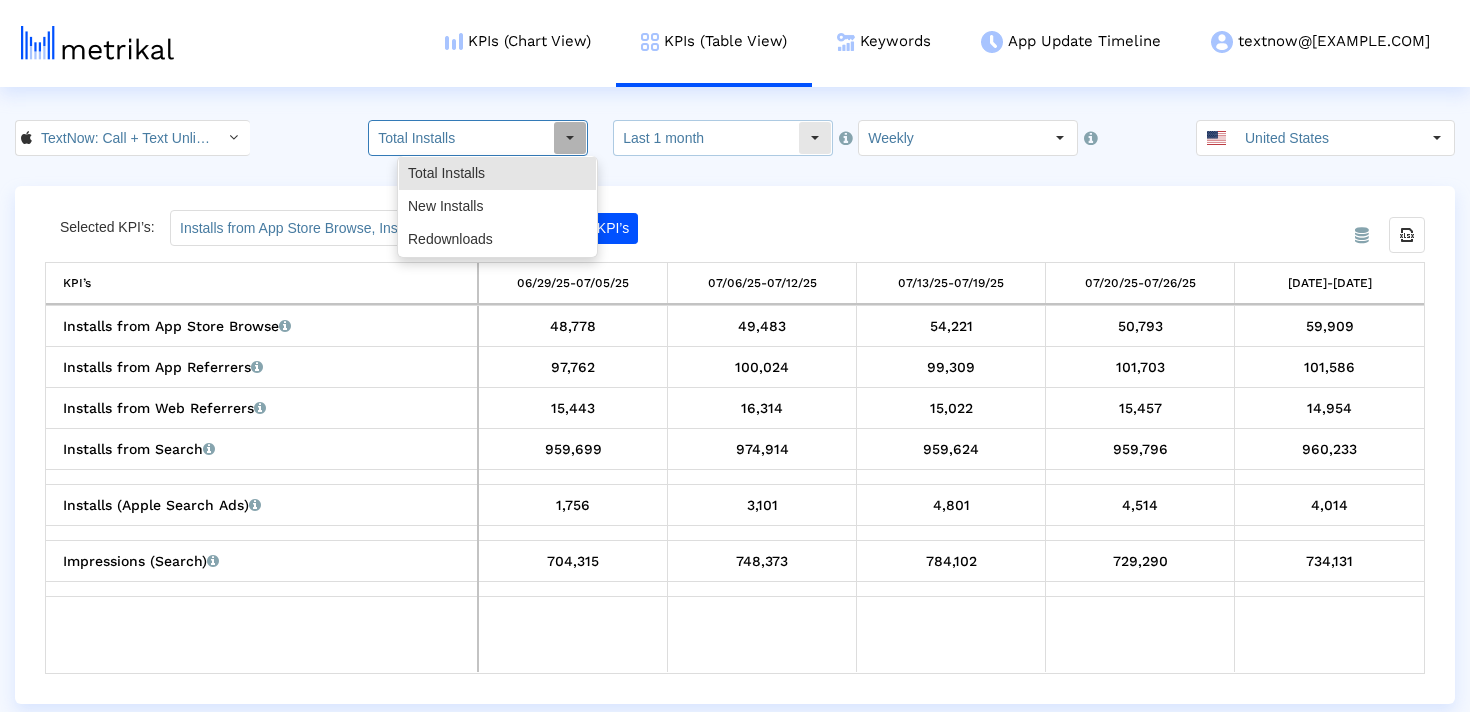 click on "Last 1 month" 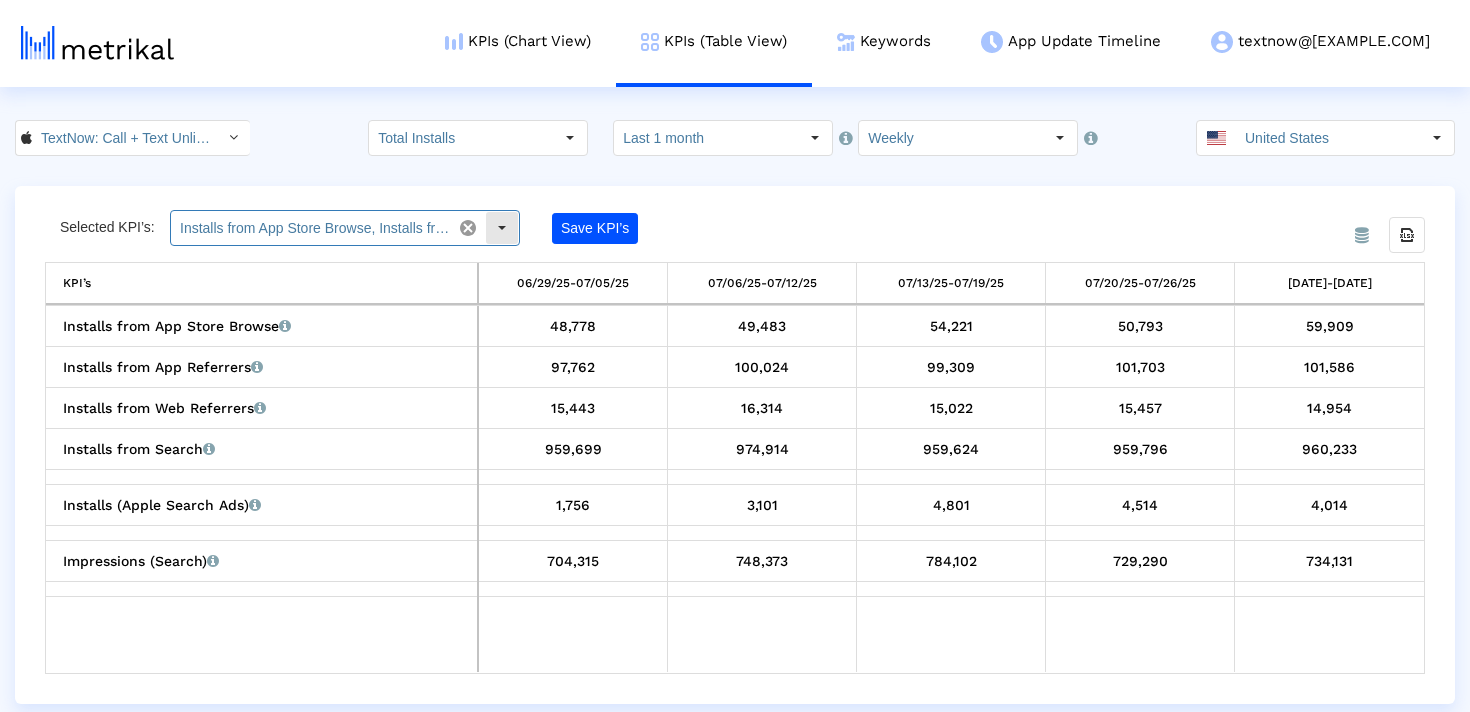 click 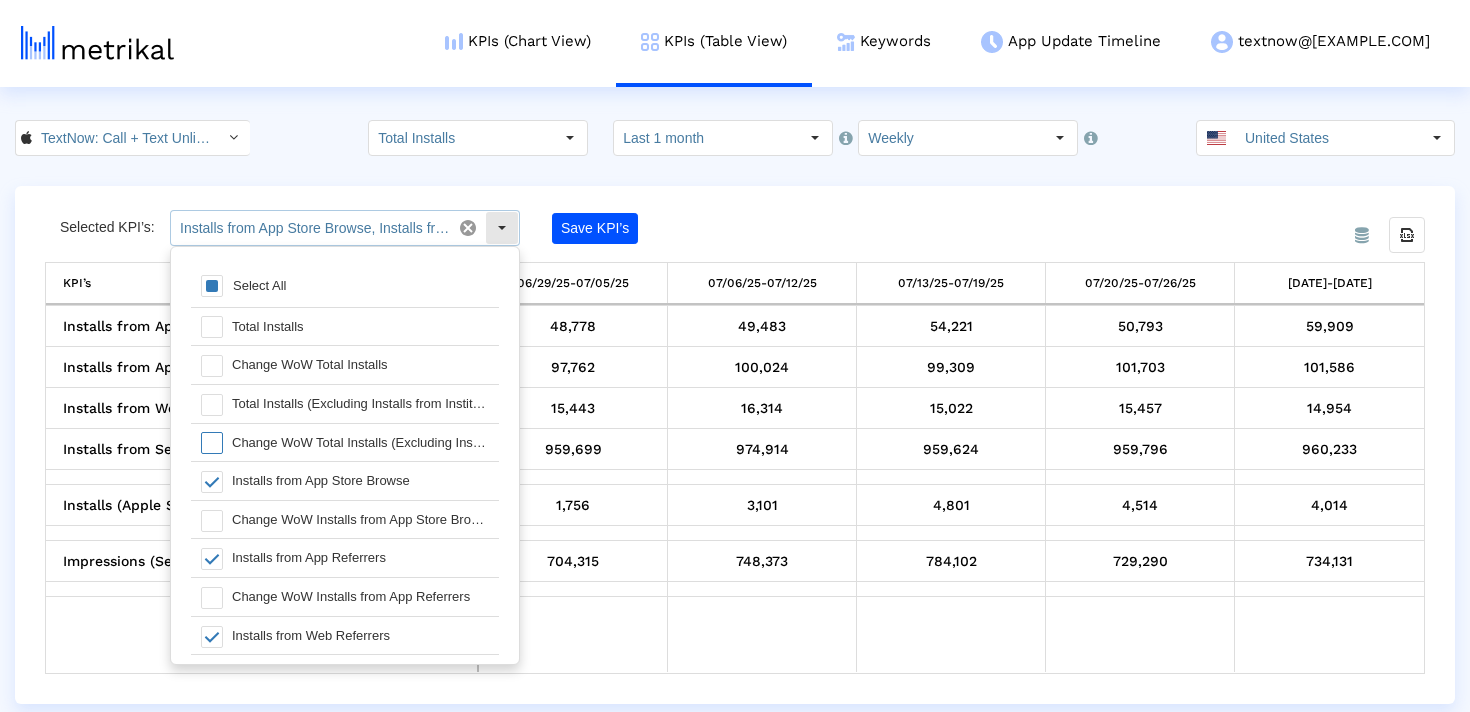 scroll, scrollTop: 20, scrollLeft: 0, axis: vertical 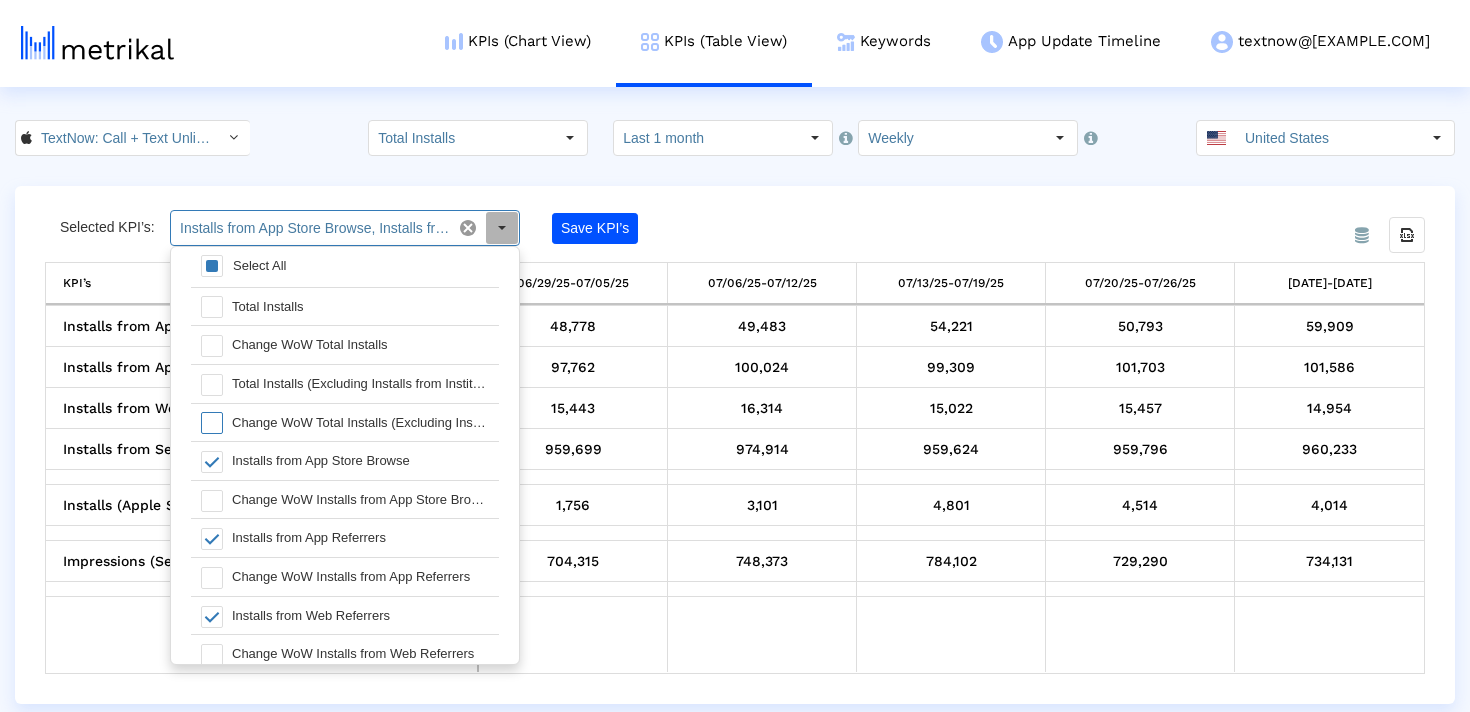 click 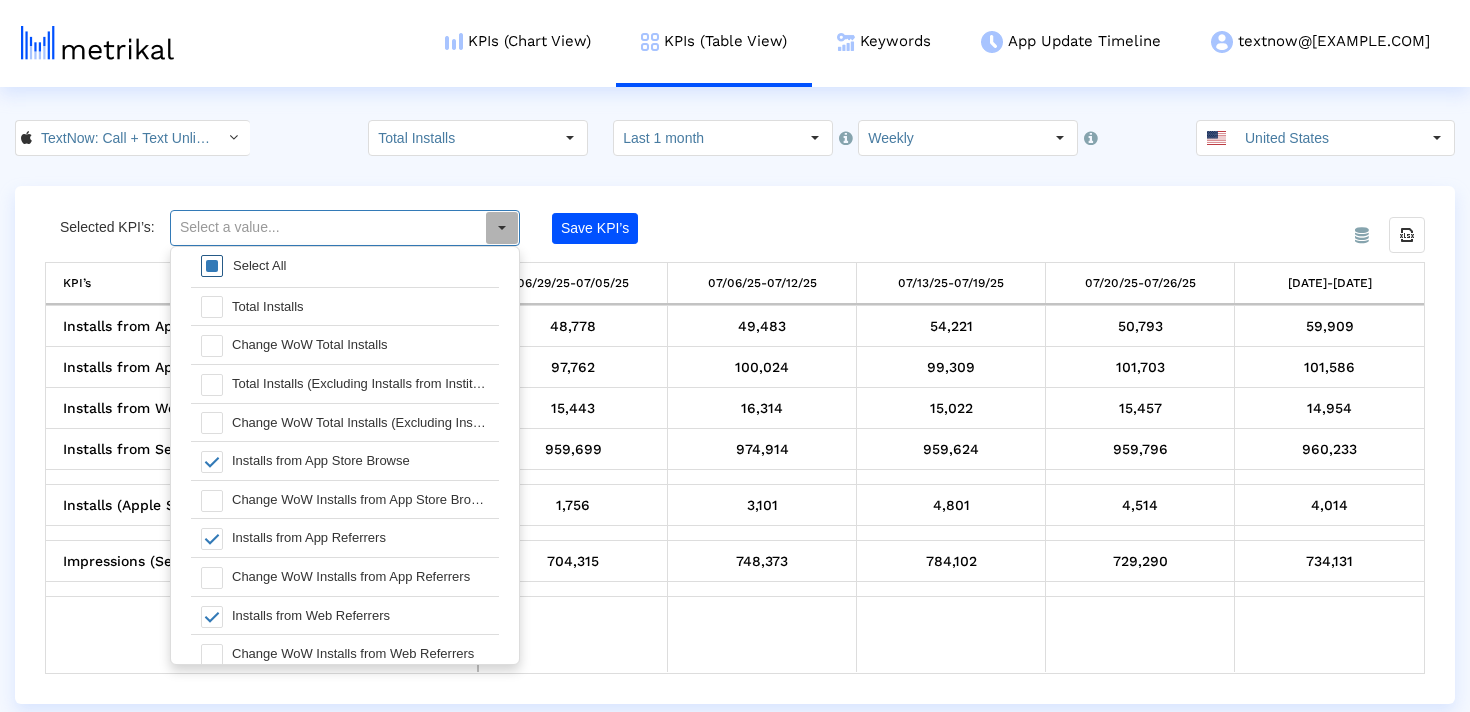click at bounding box center (212, 266) 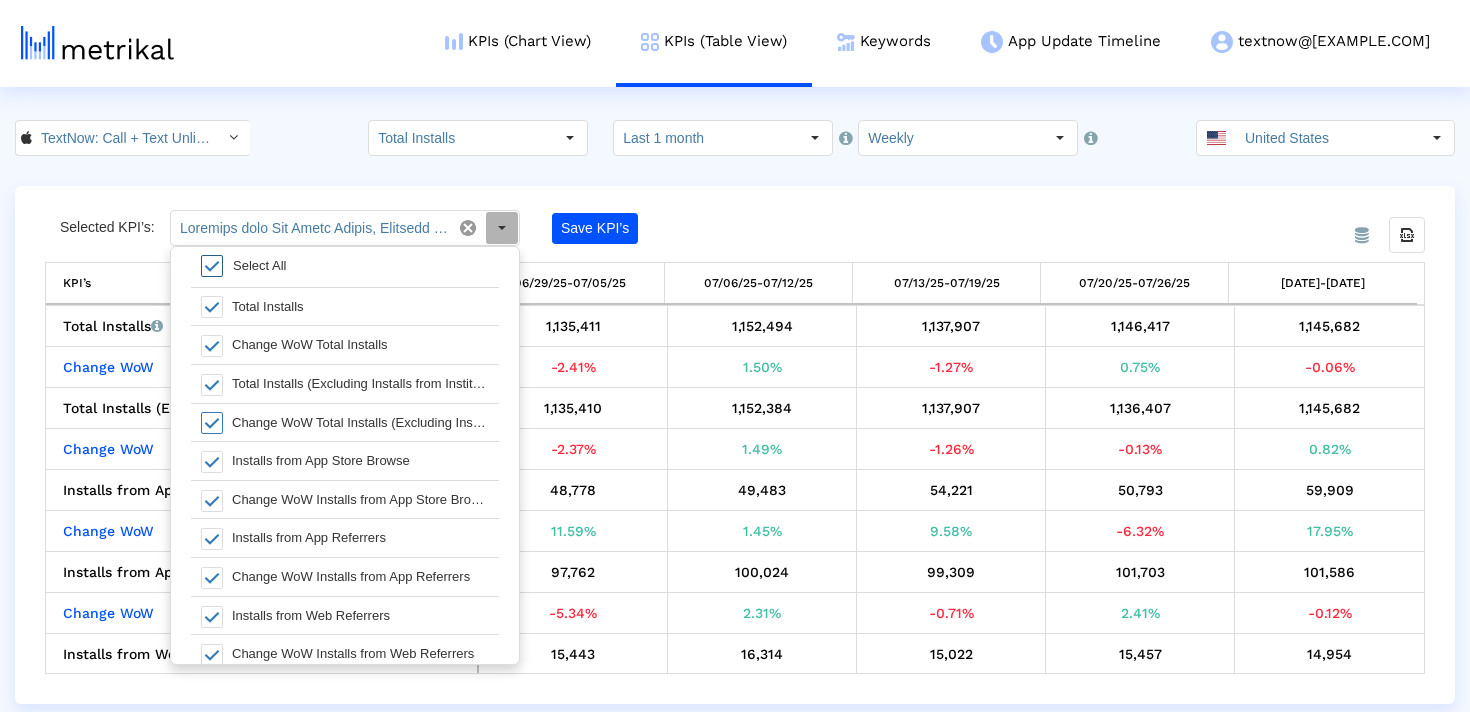 click on "Select All" at bounding box center [259, 265] 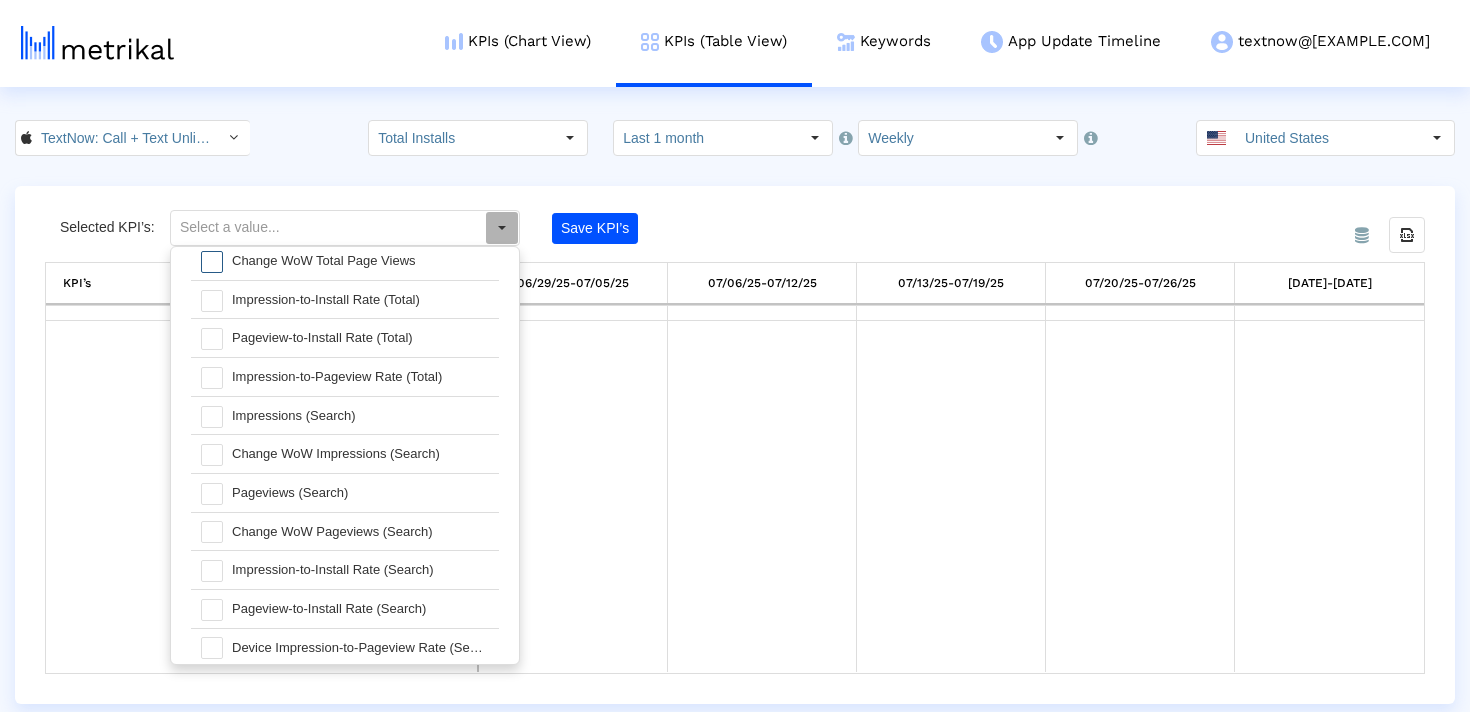 scroll, scrollTop: 1709, scrollLeft: 0, axis: vertical 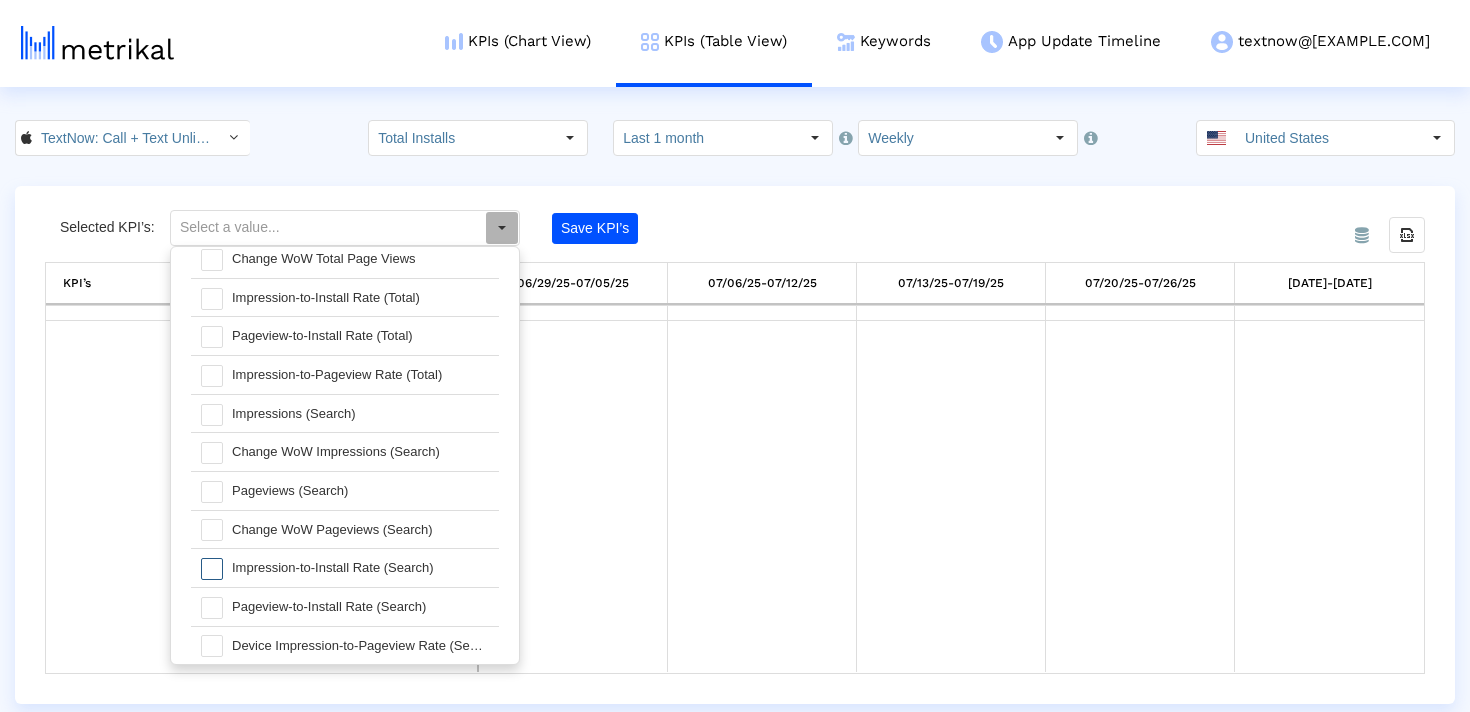 click at bounding box center (212, 569) 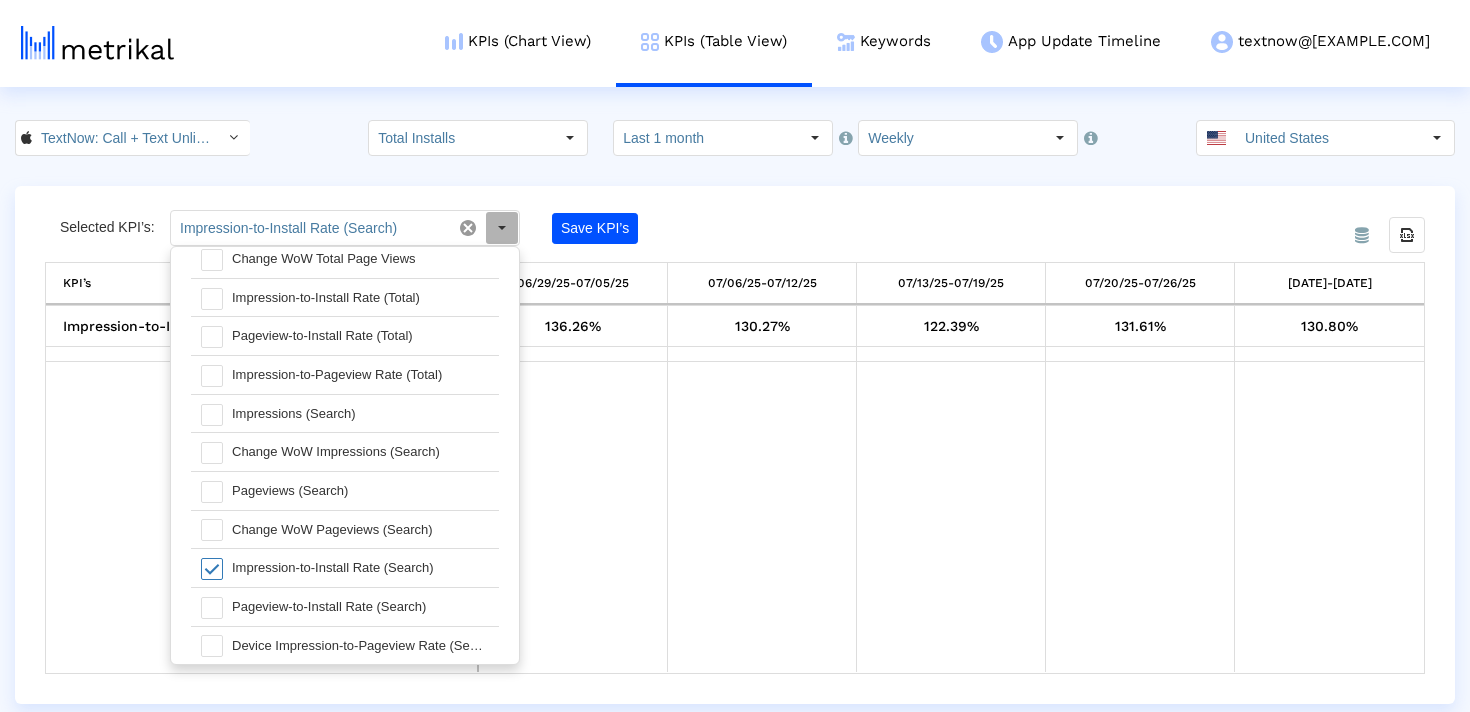 click at bounding box center [761, 517] 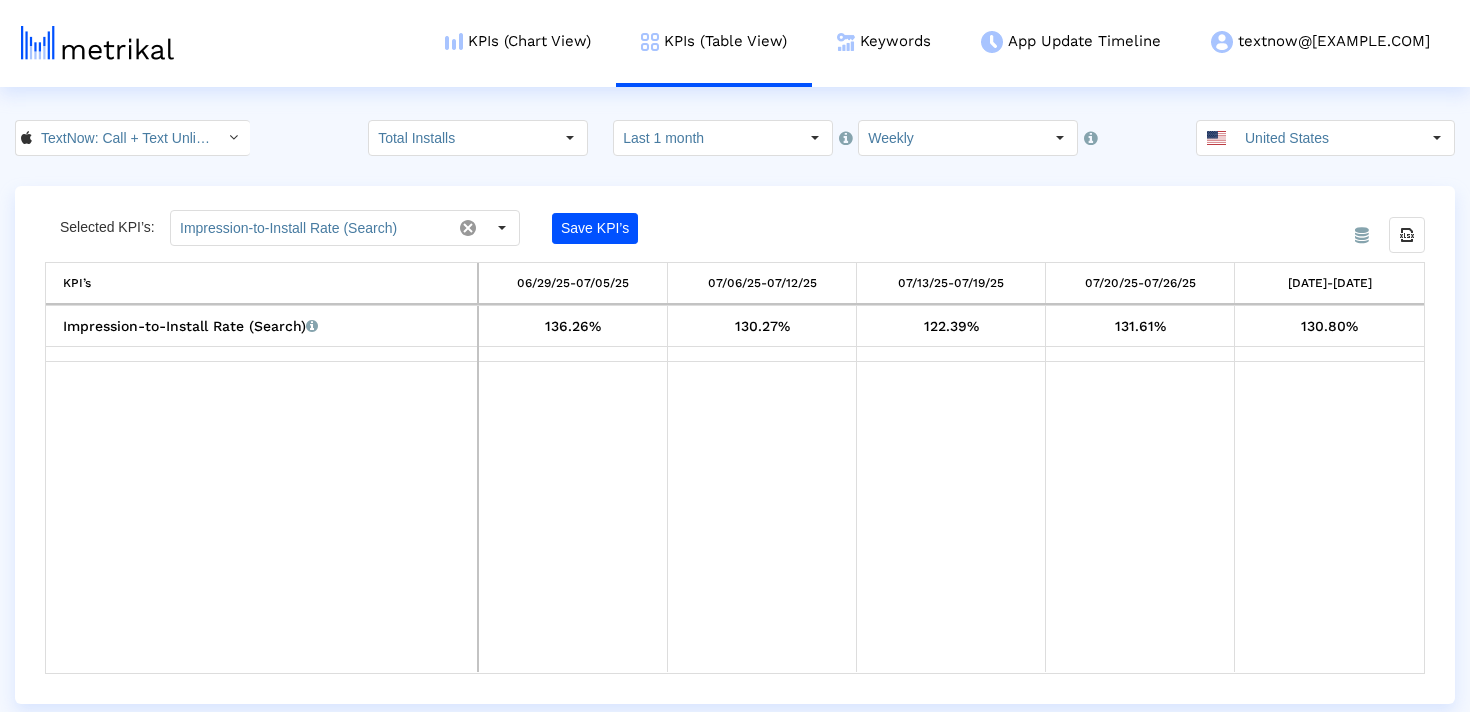 drag, startPoint x: 59, startPoint y: 326, endPoint x: 1378, endPoint y: 316, distance: 1319.038 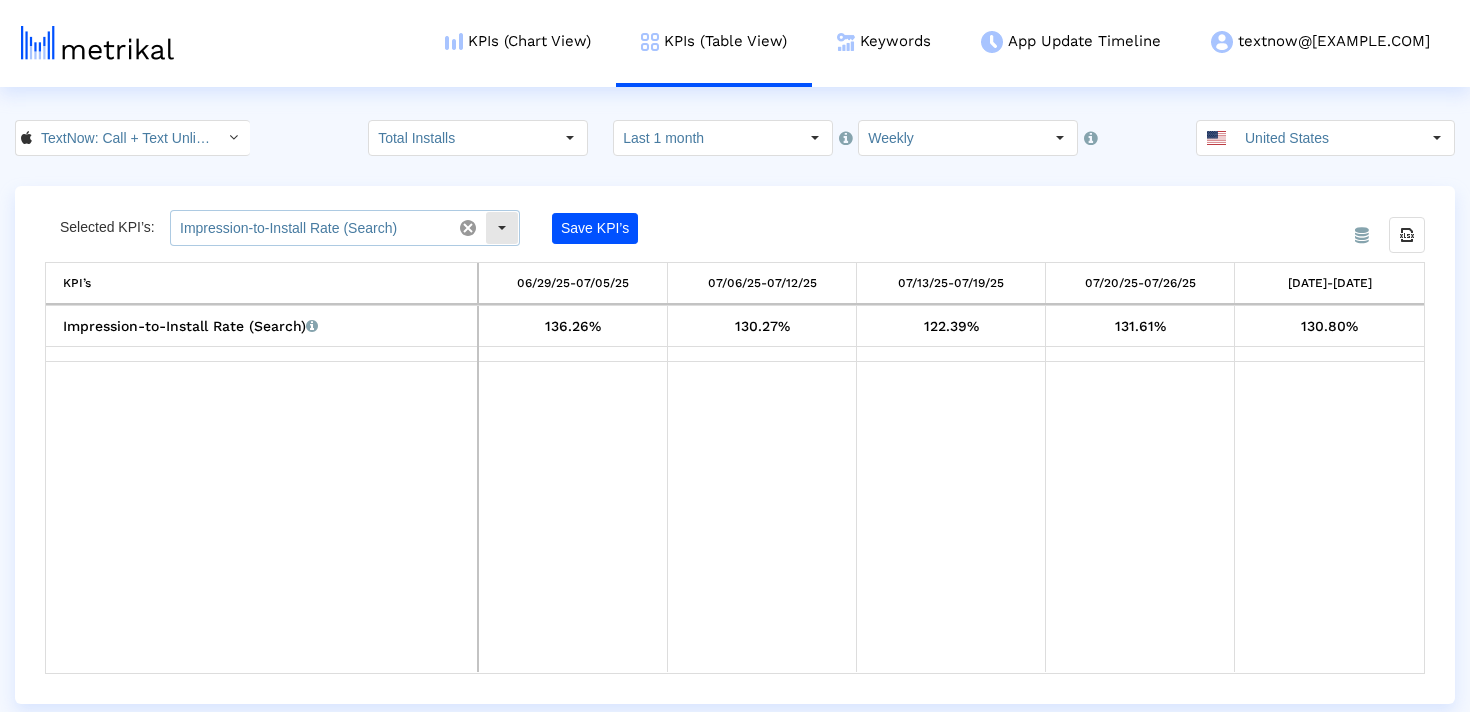 click 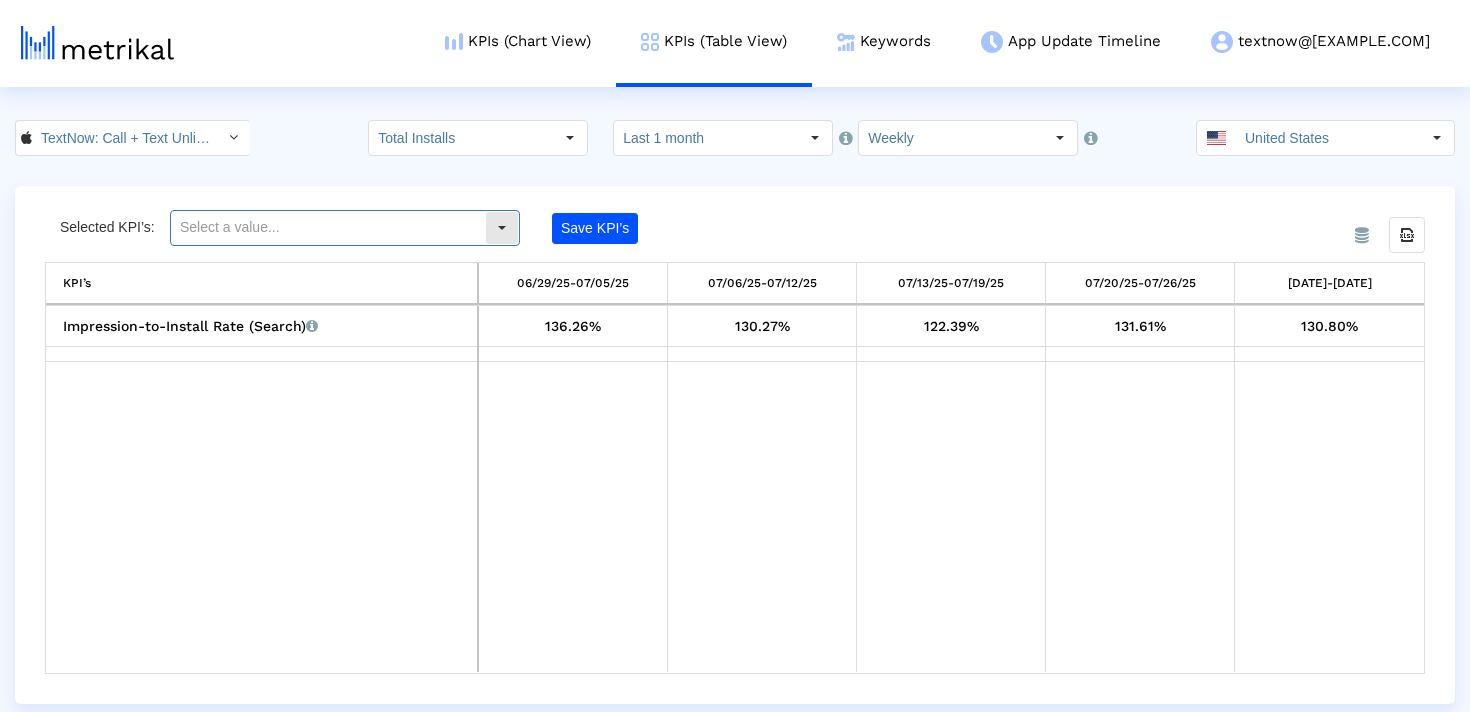 click 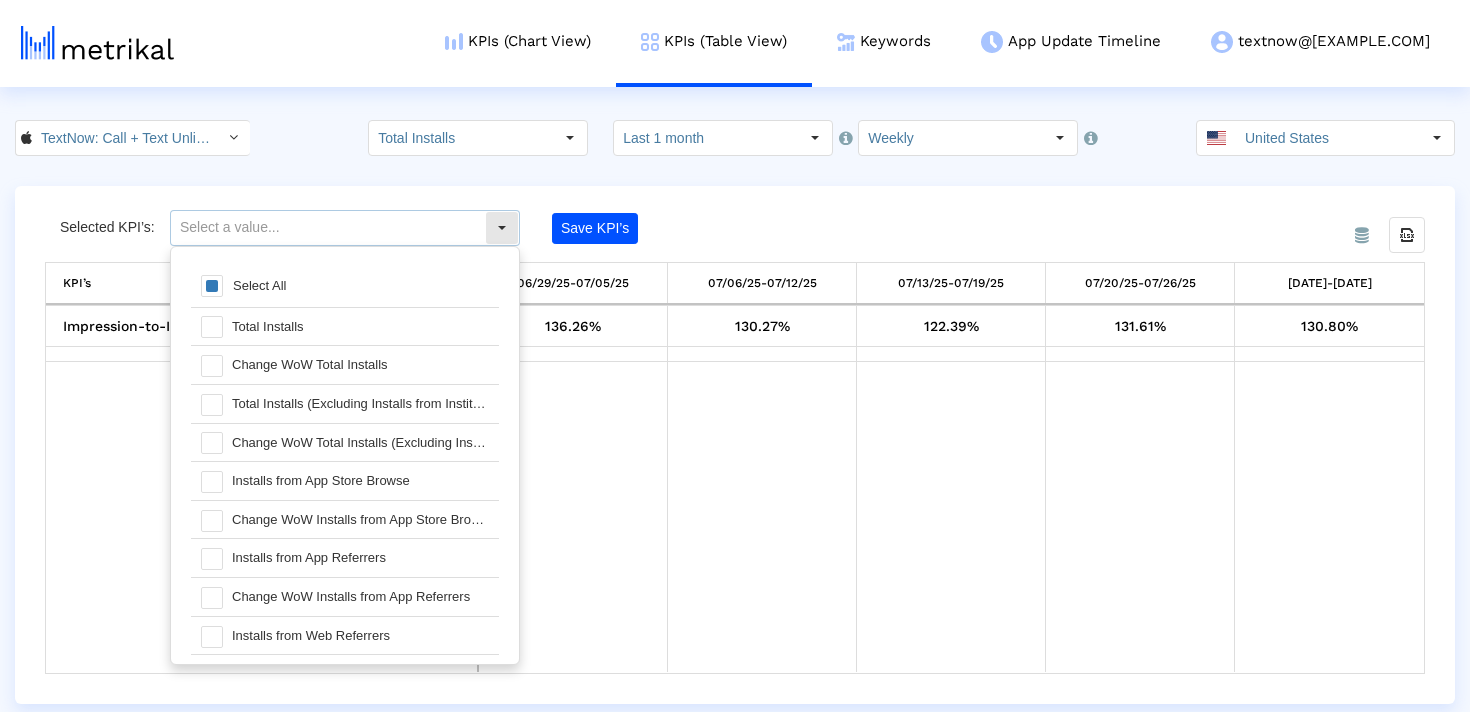 scroll, scrollTop: 20, scrollLeft: 0, axis: vertical 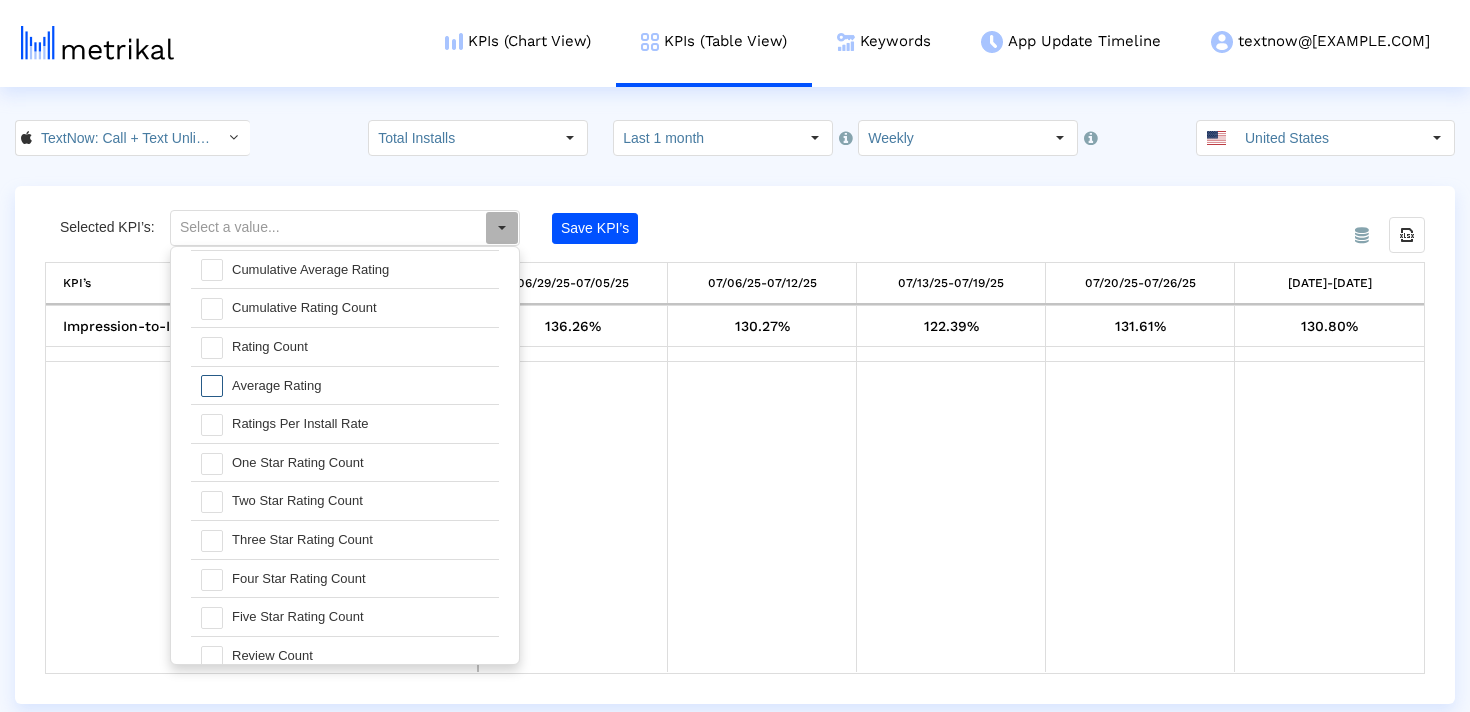 click on "Rating Count" at bounding box center [360, 347] 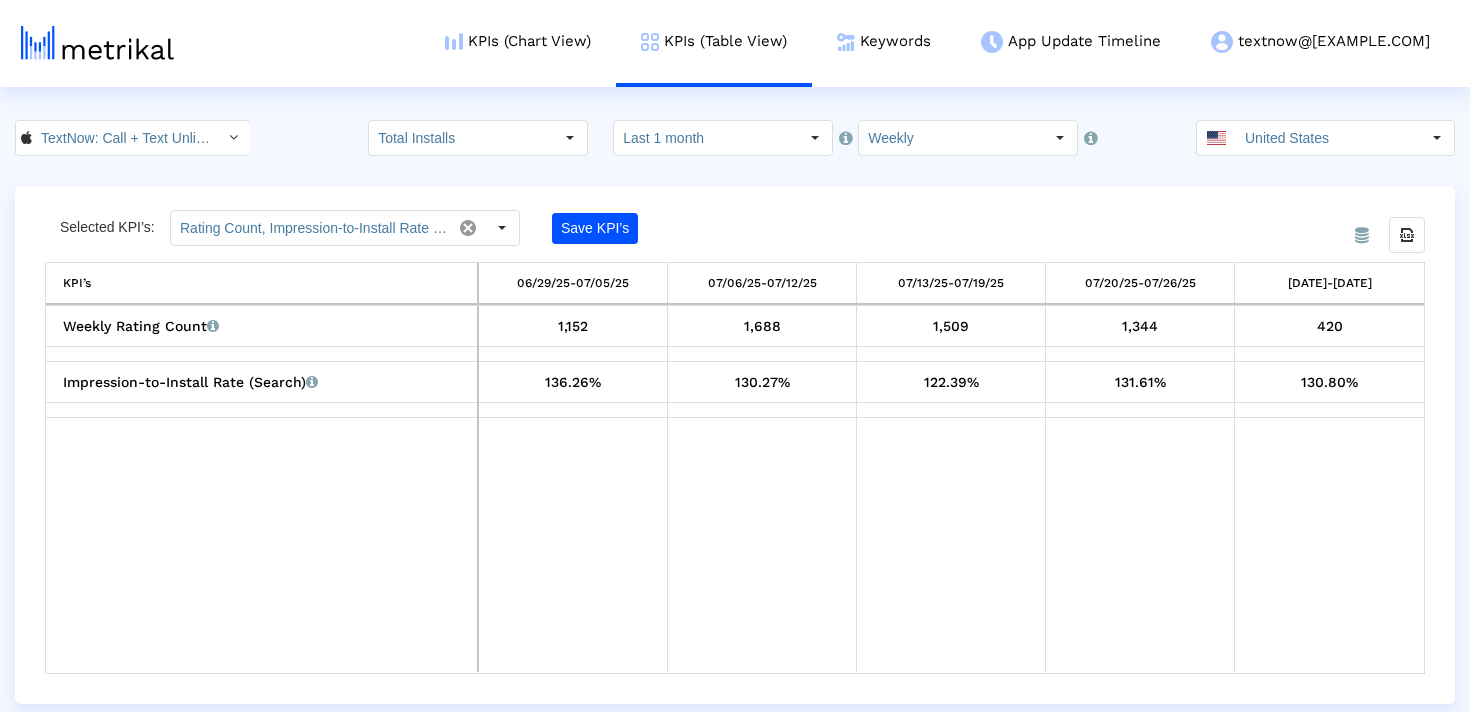 click at bounding box center (572, 545) 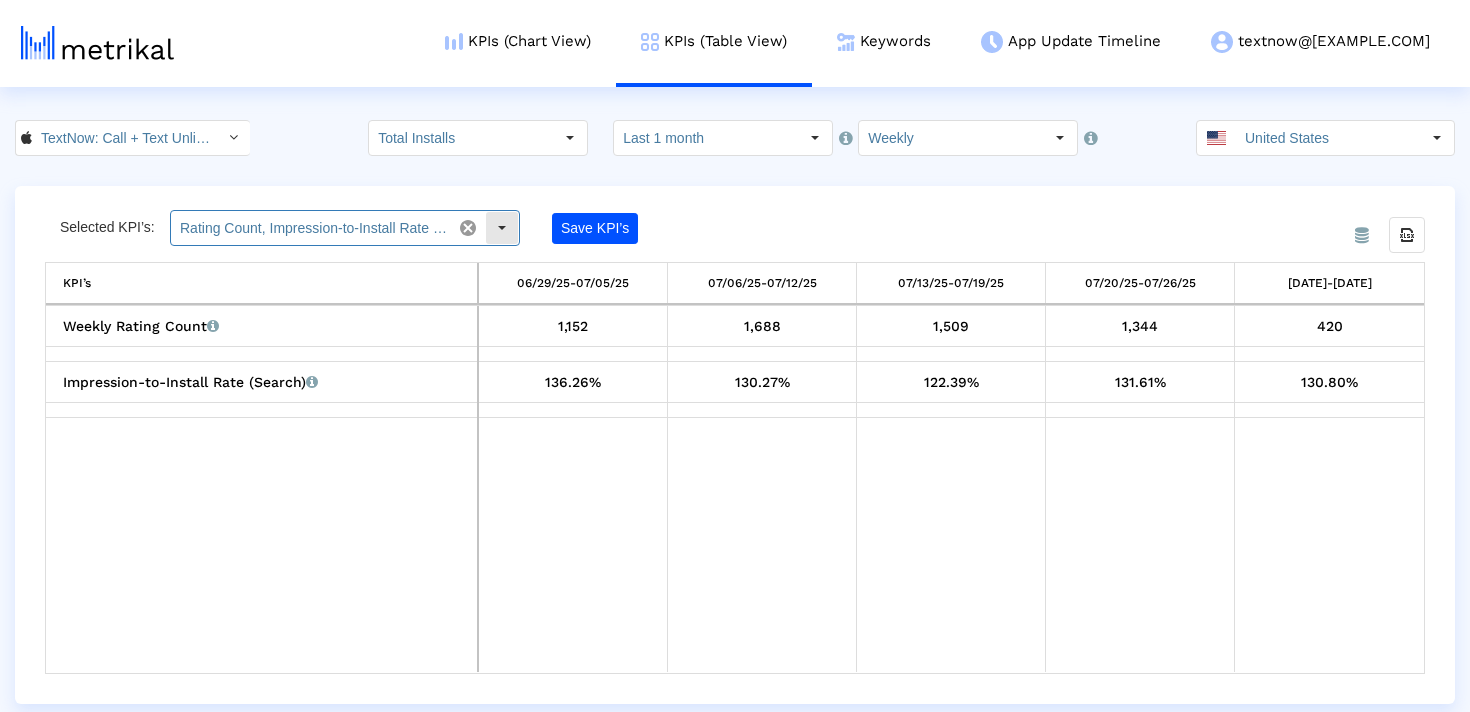 click on "Rating Count, Impression-to-Install Rate (Search)" 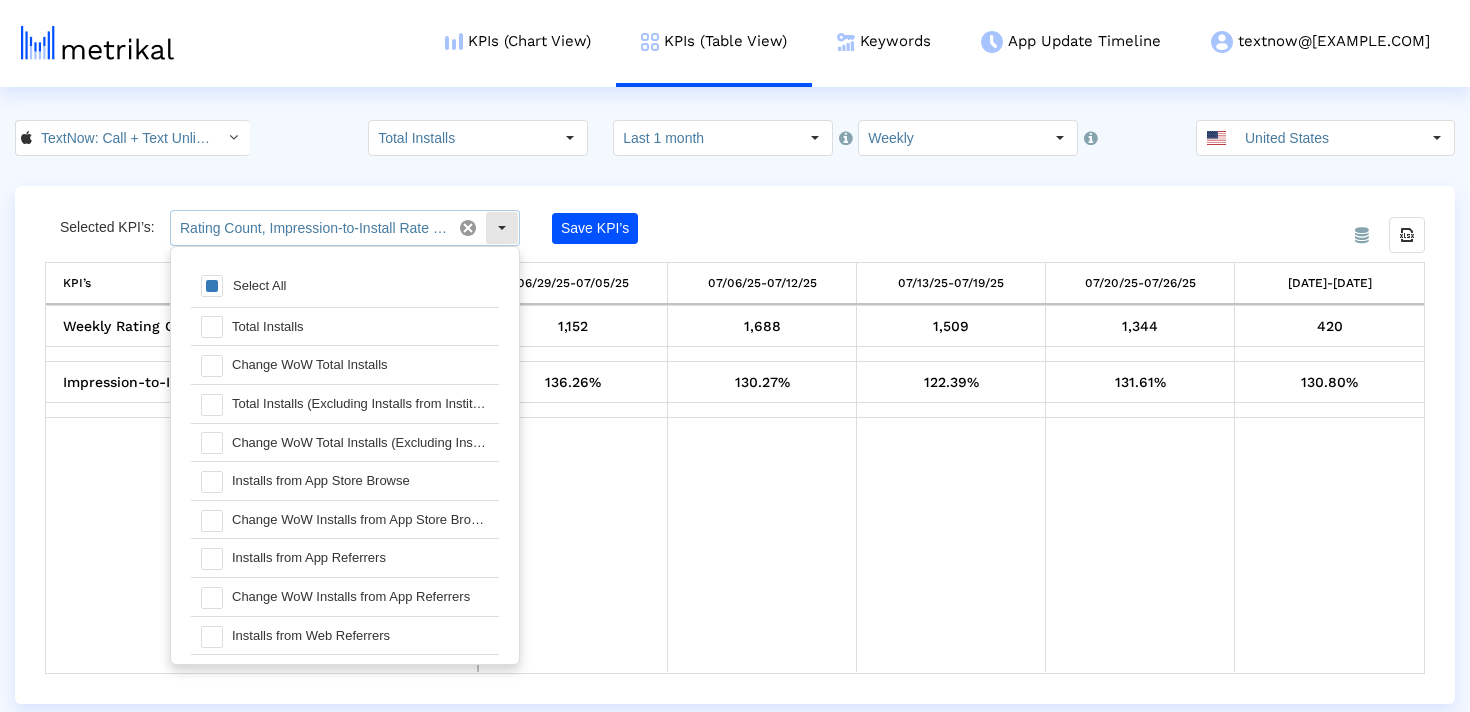 scroll, scrollTop: 20, scrollLeft: 0, axis: vertical 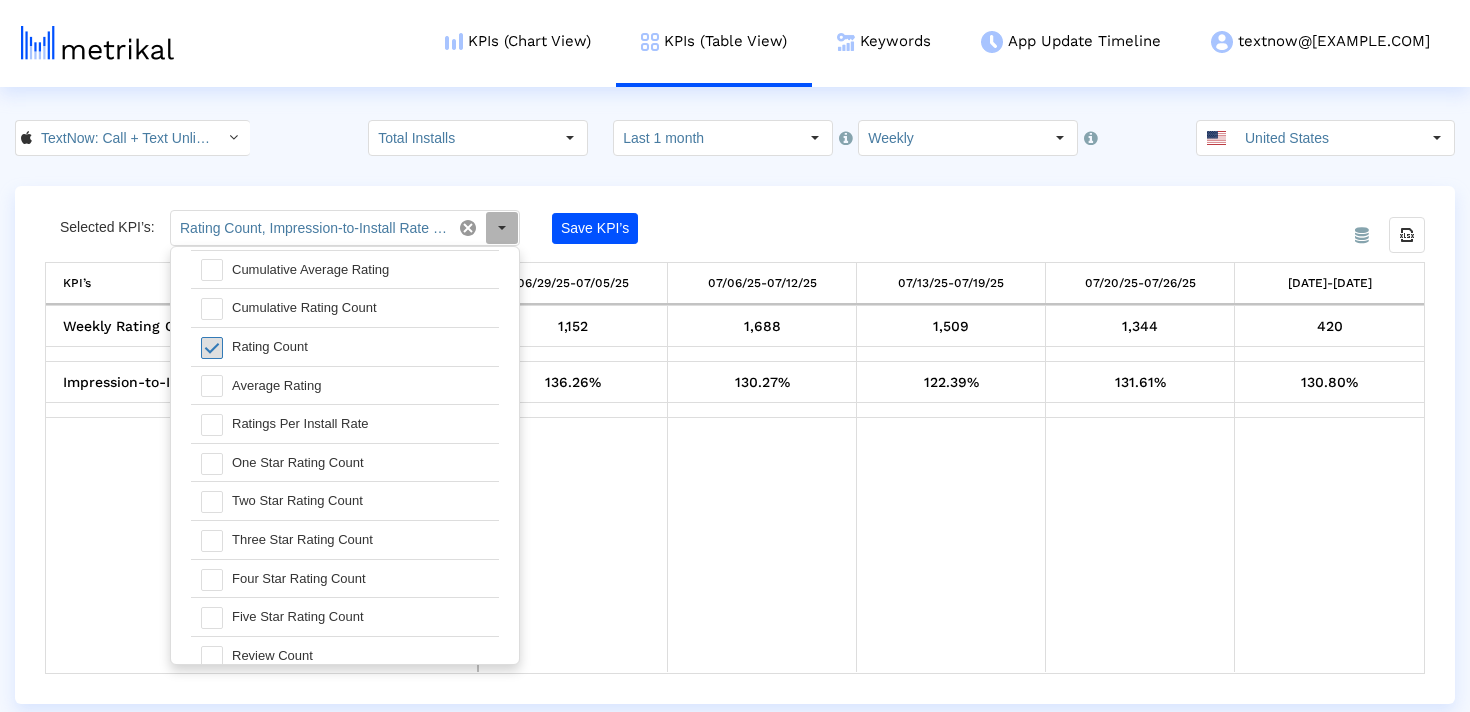 click at bounding box center [212, 348] 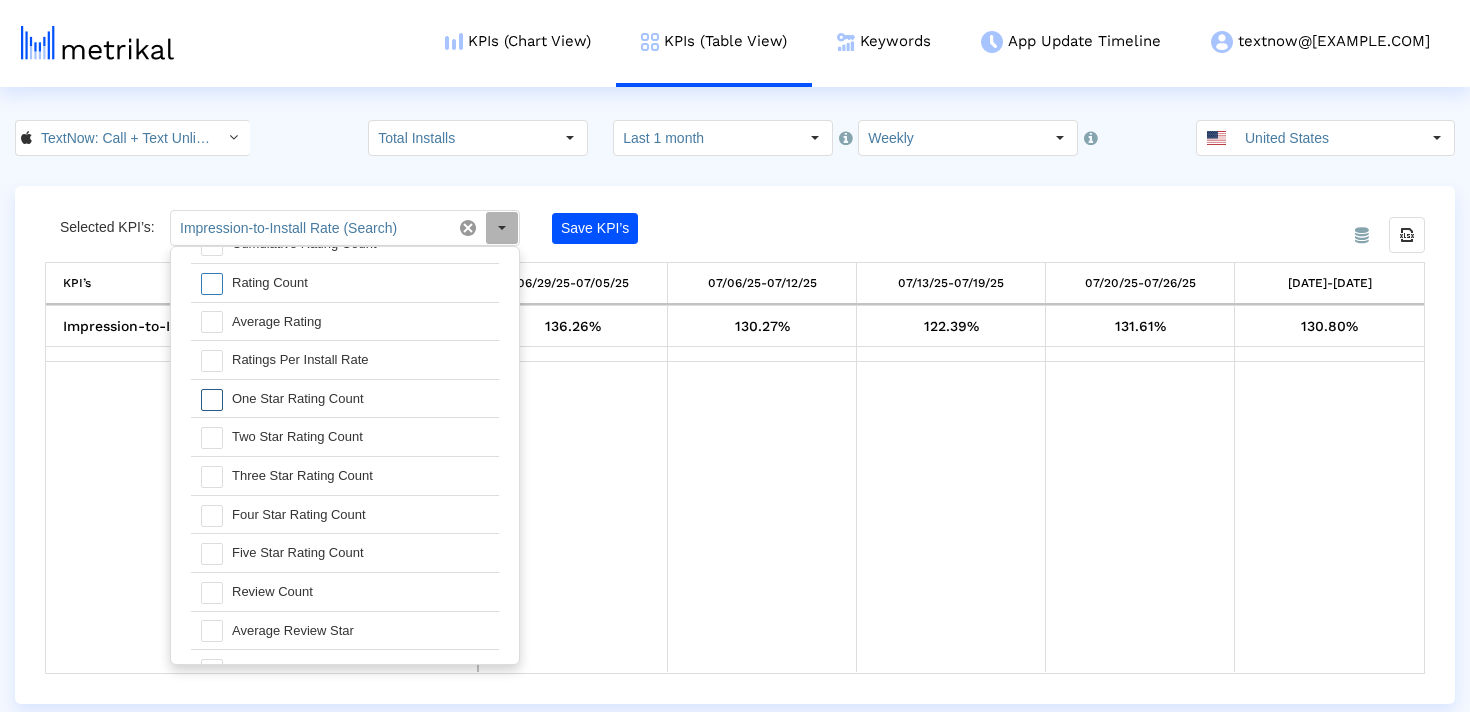 scroll, scrollTop: 1185, scrollLeft: 0, axis: vertical 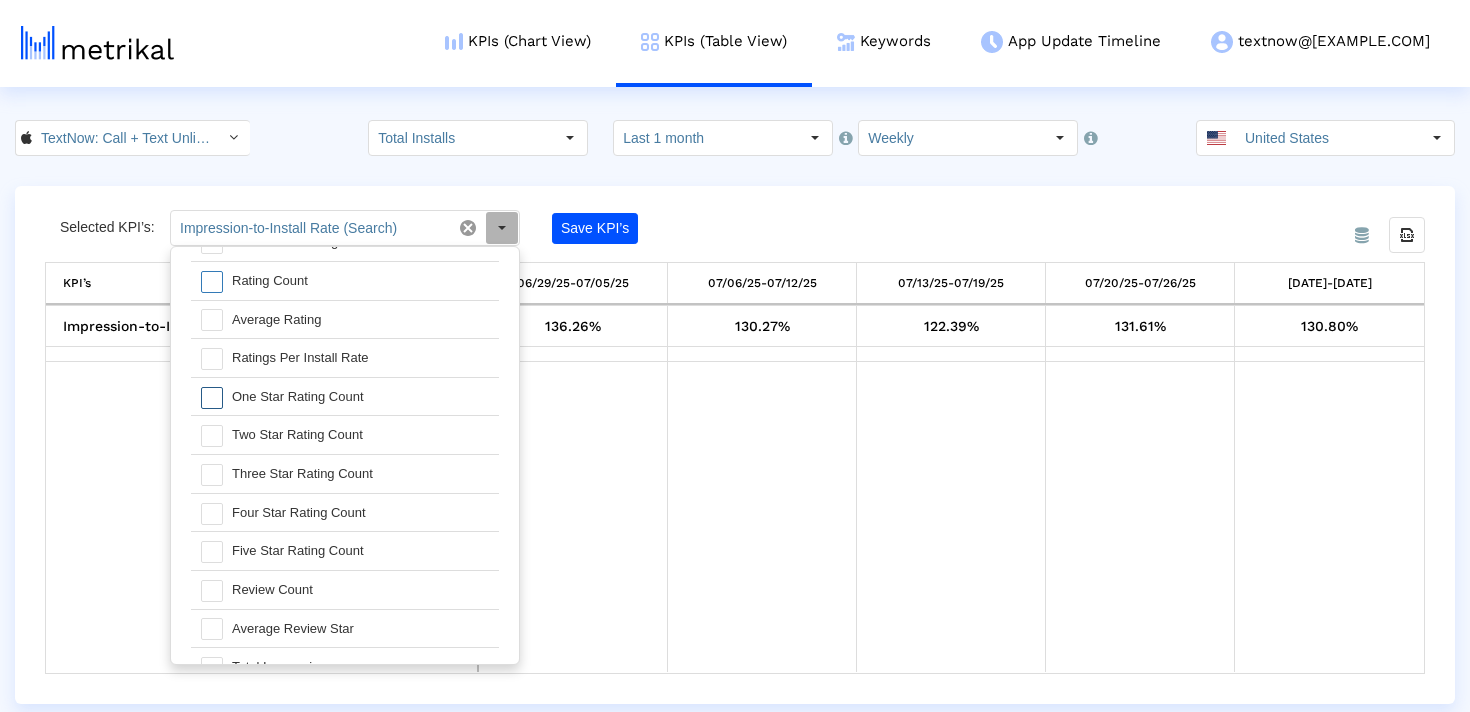 click at bounding box center (212, 398) 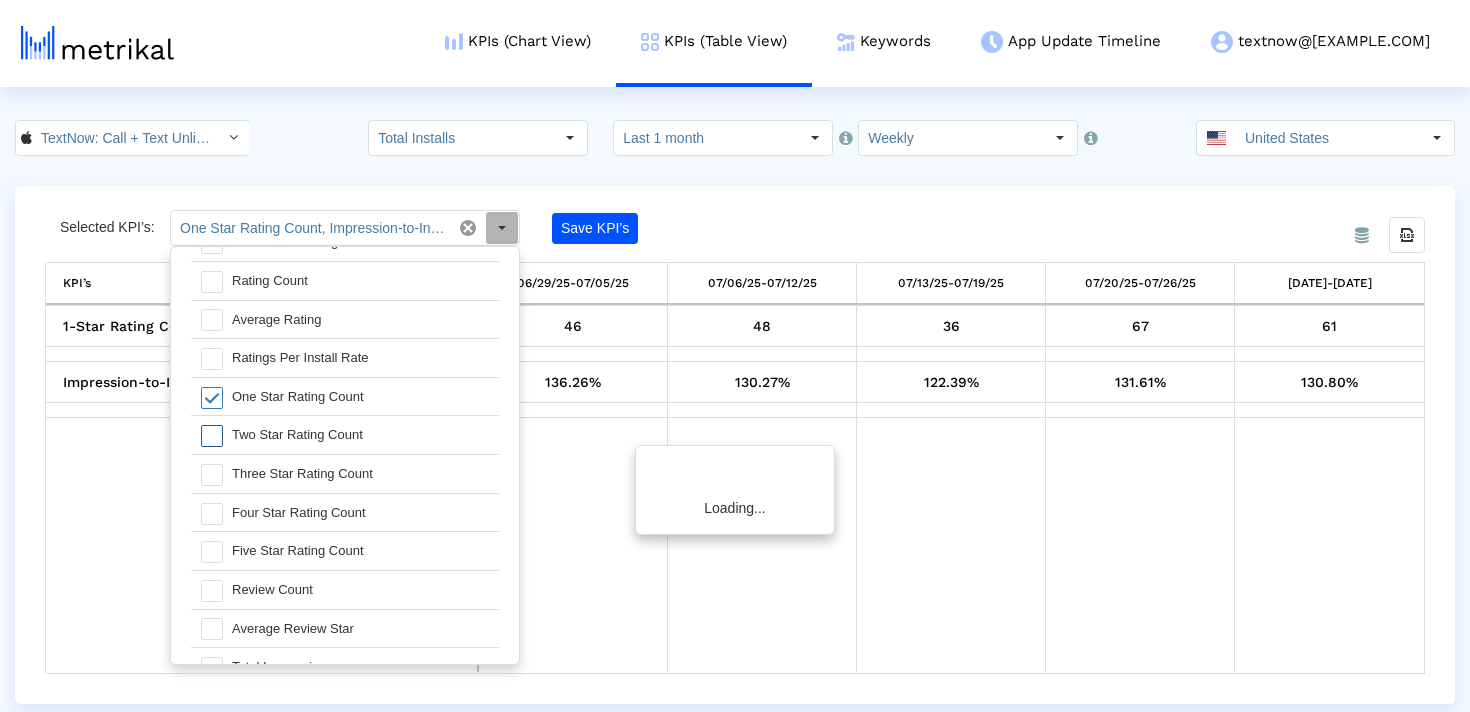 click at bounding box center [212, 436] 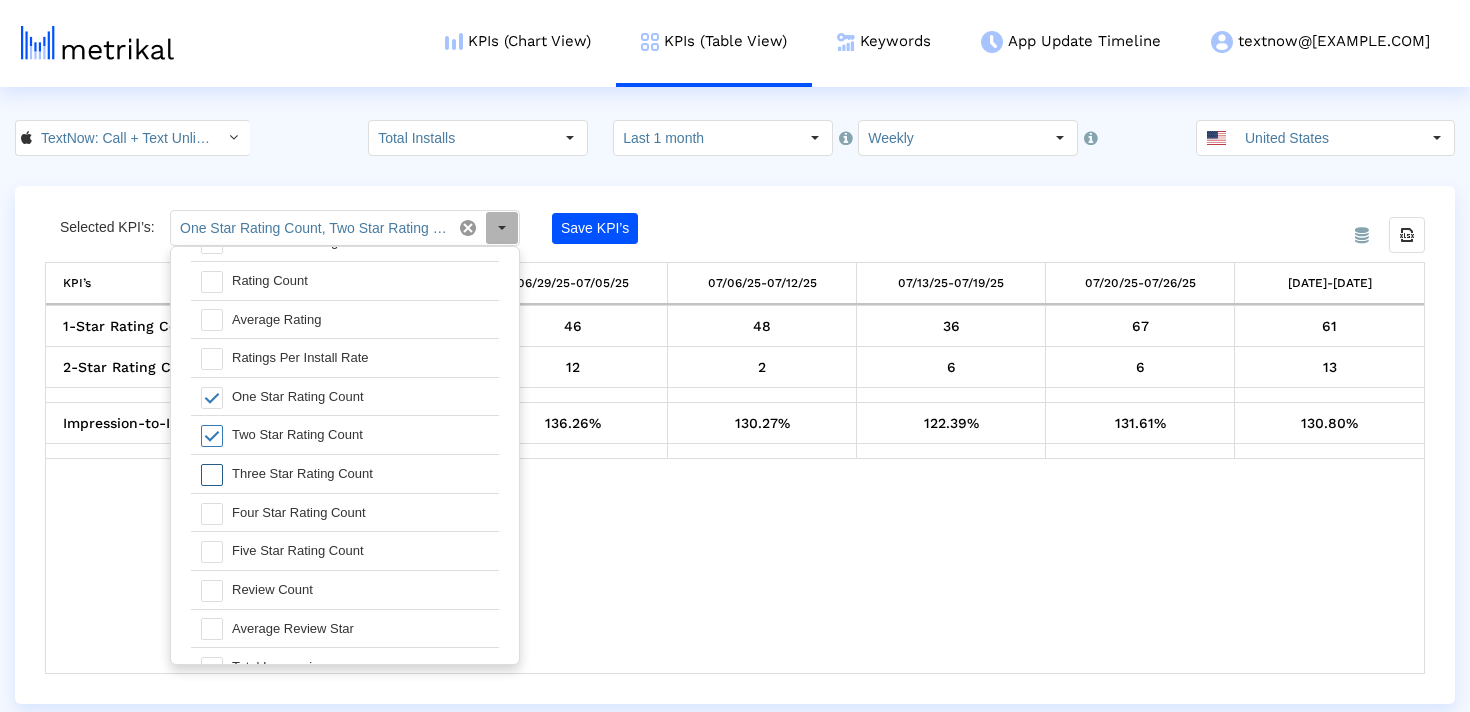 click at bounding box center [212, 475] 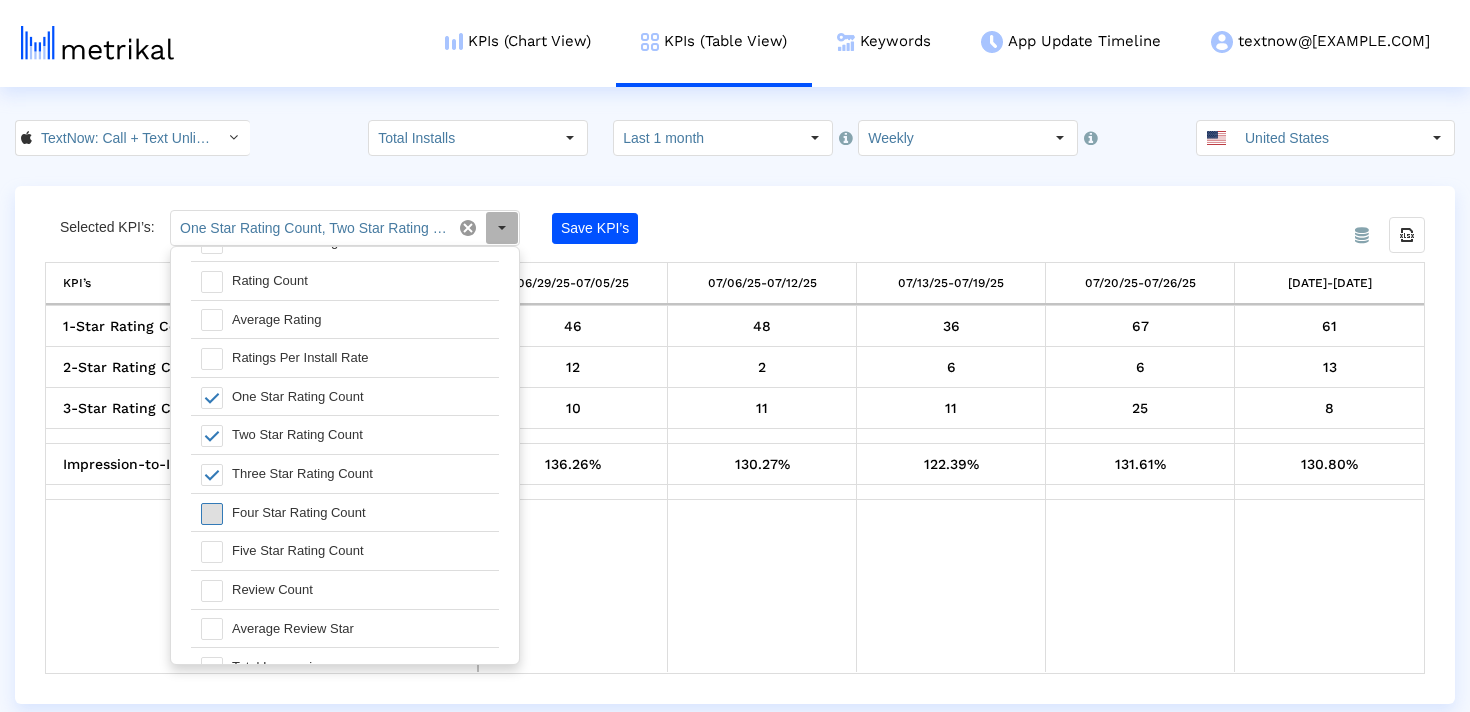 click at bounding box center (212, 514) 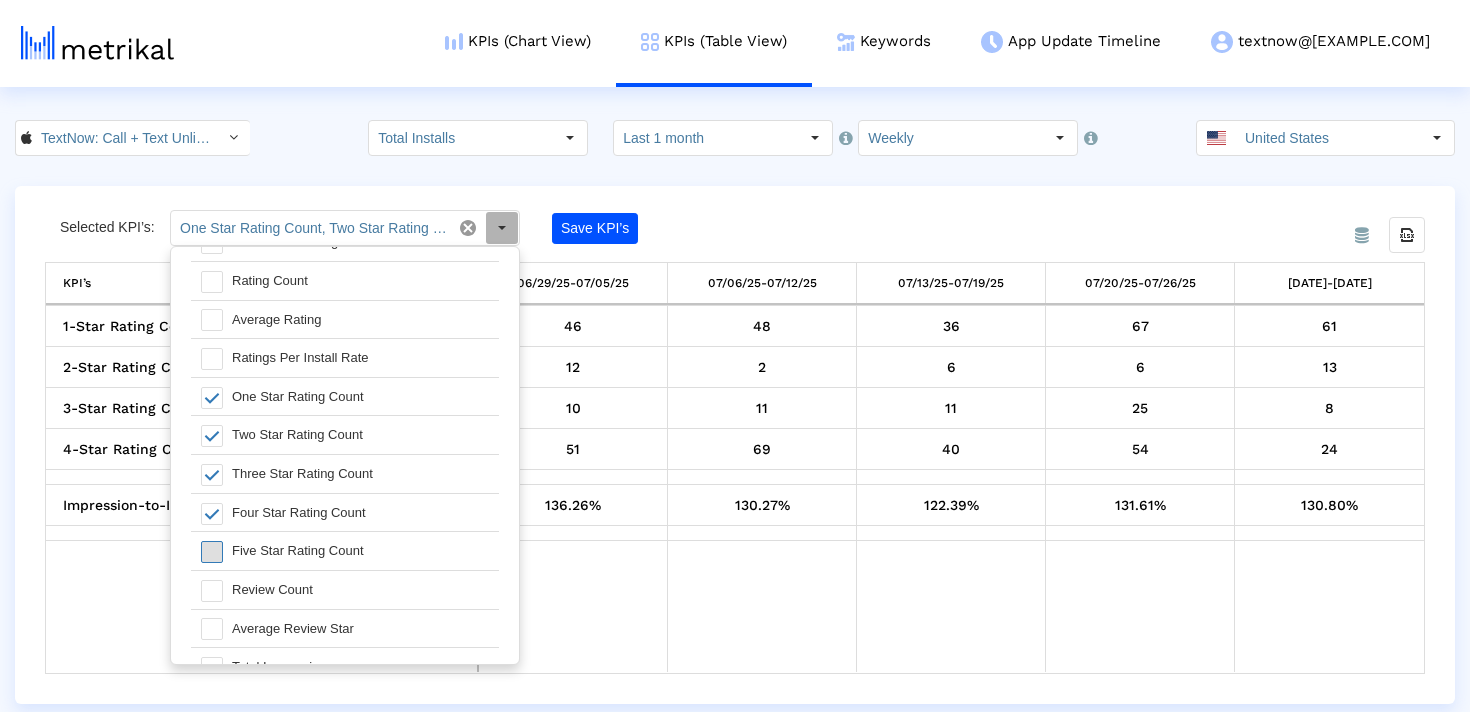 click at bounding box center (212, 552) 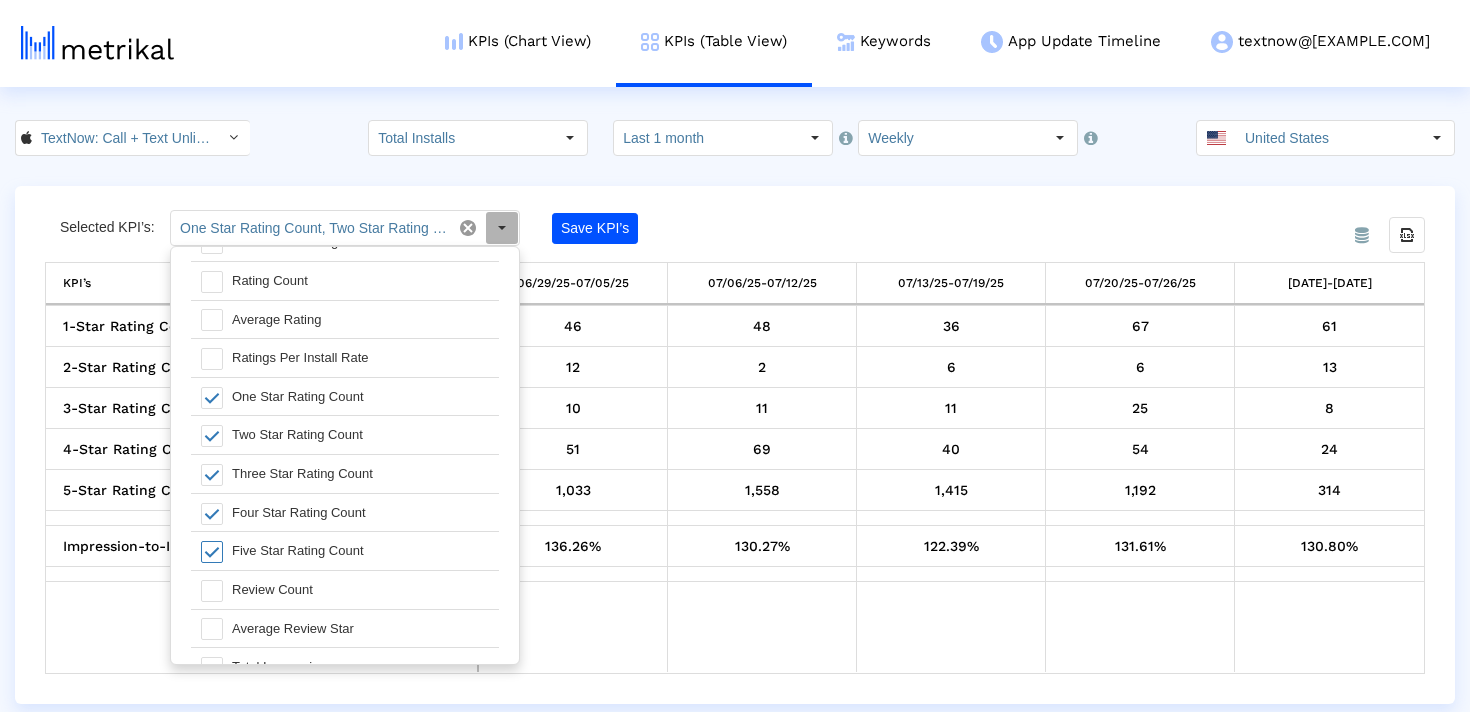 click at bounding box center [761, 627] 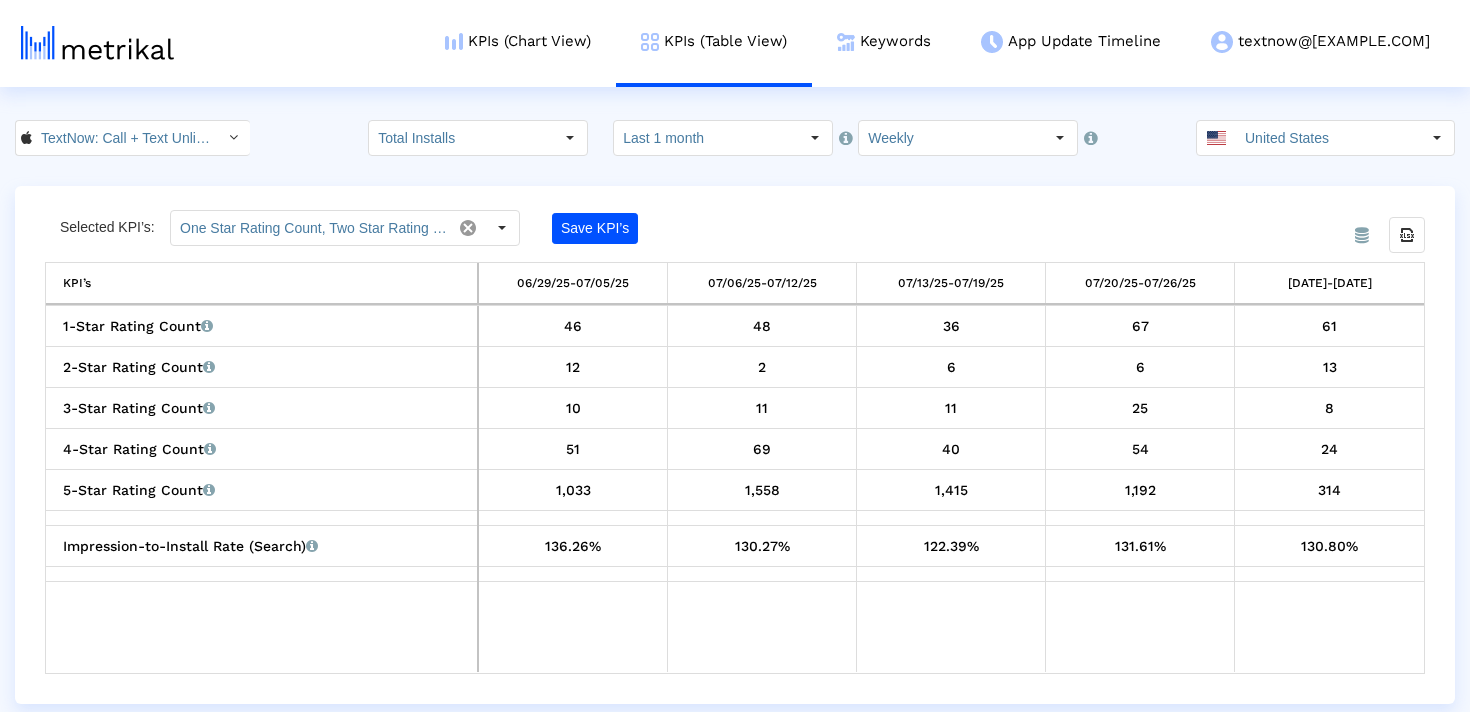 drag, startPoint x: 1365, startPoint y: 494, endPoint x: 1350, endPoint y: 490, distance: 15.524175 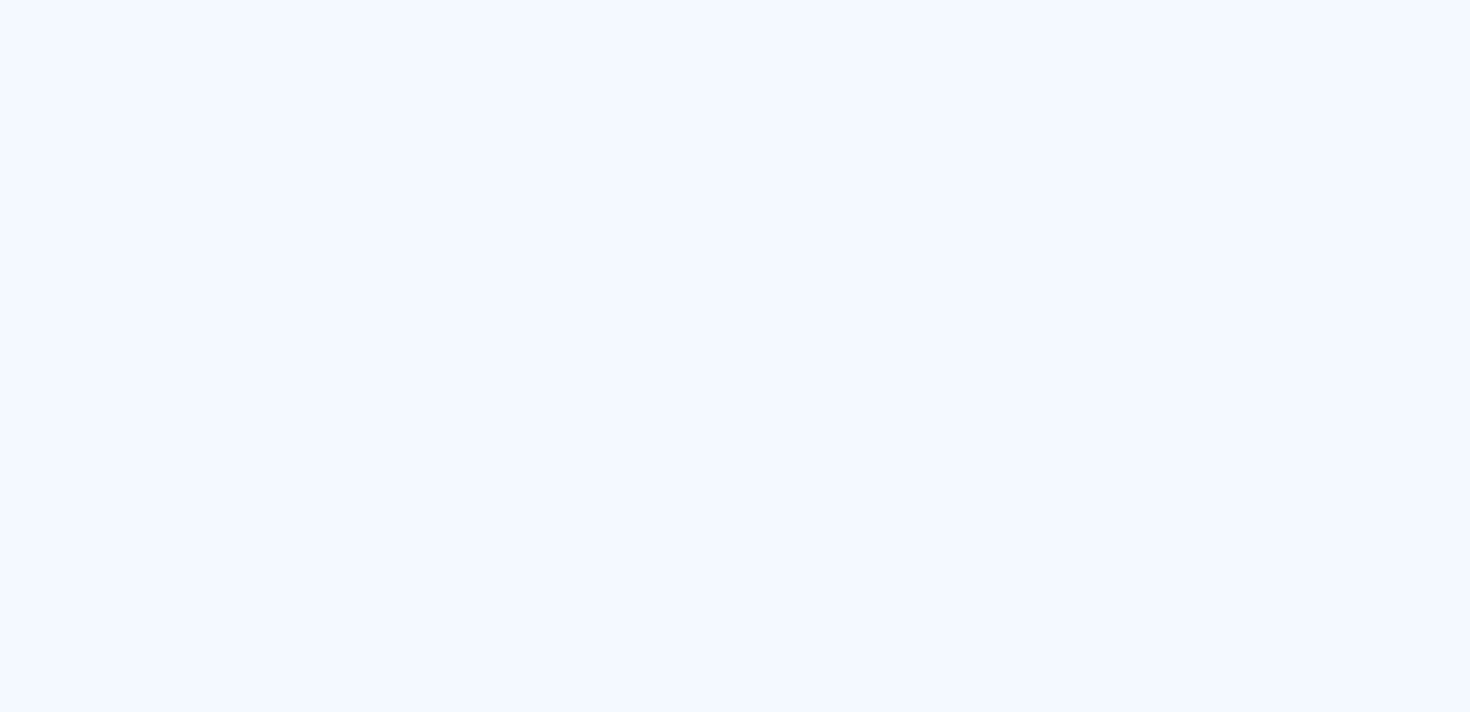 scroll, scrollTop: 0, scrollLeft: 0, axis: both 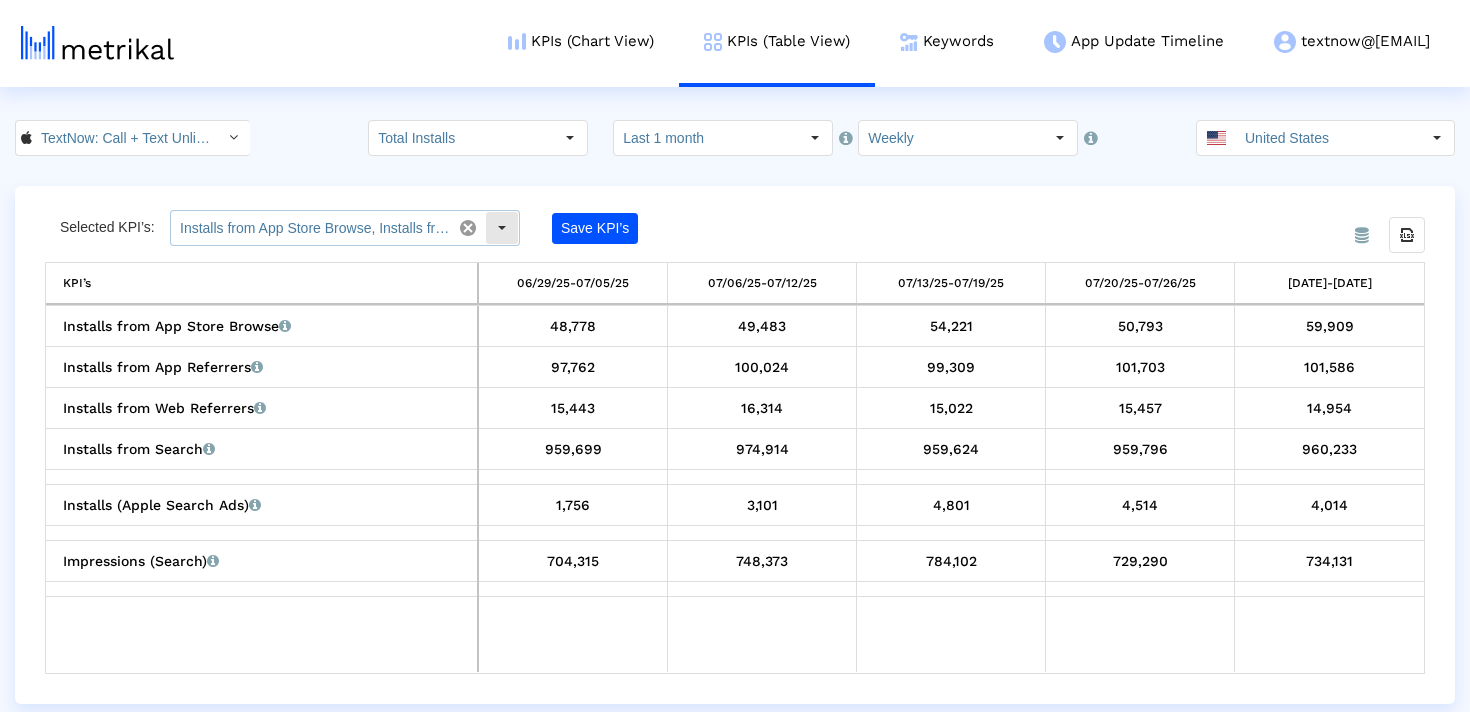 click on "Installs from App Store Browse, Installs from App Referrers, Installs from Web Referrers, Installs from Search, Installs (Apple Search Ads), Impressions (Search)" 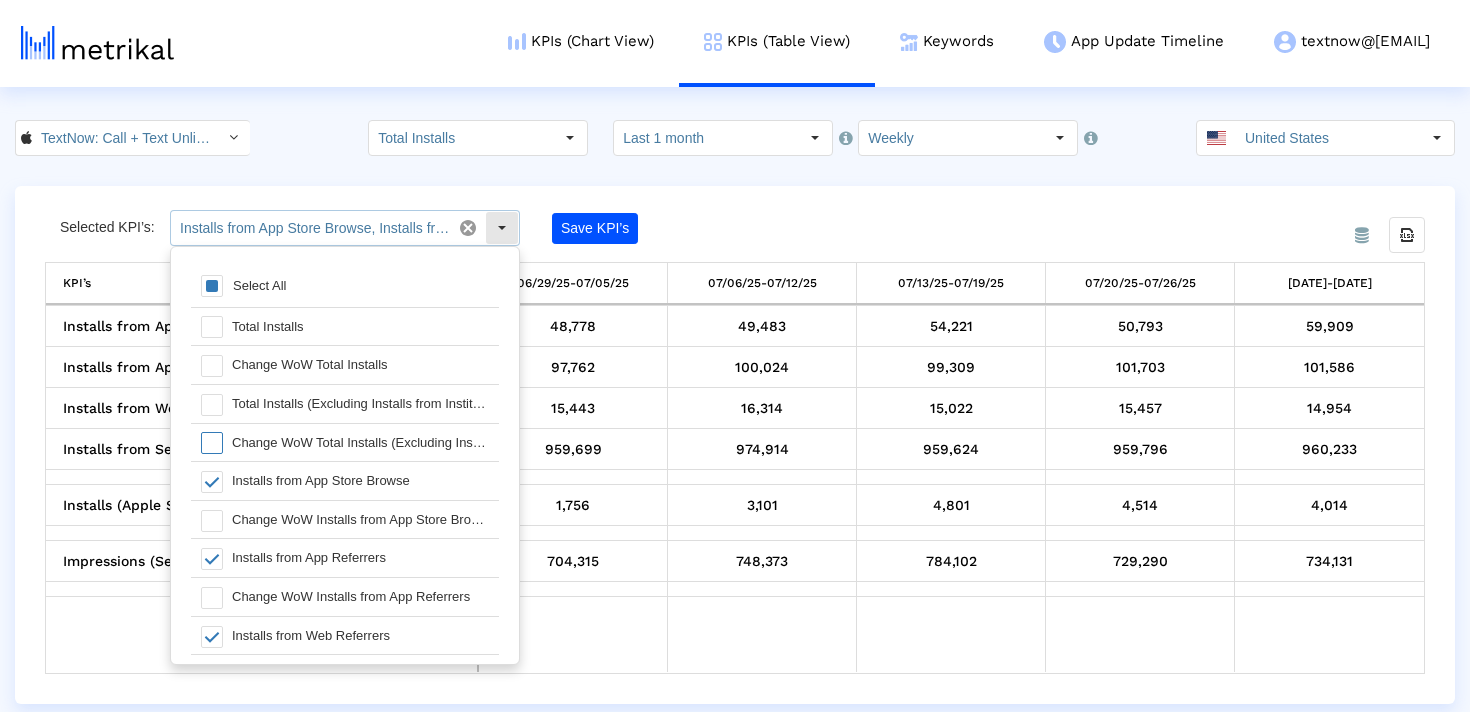 scroll, scrollTop: 20, scrollLeft: 0, axis: vertical 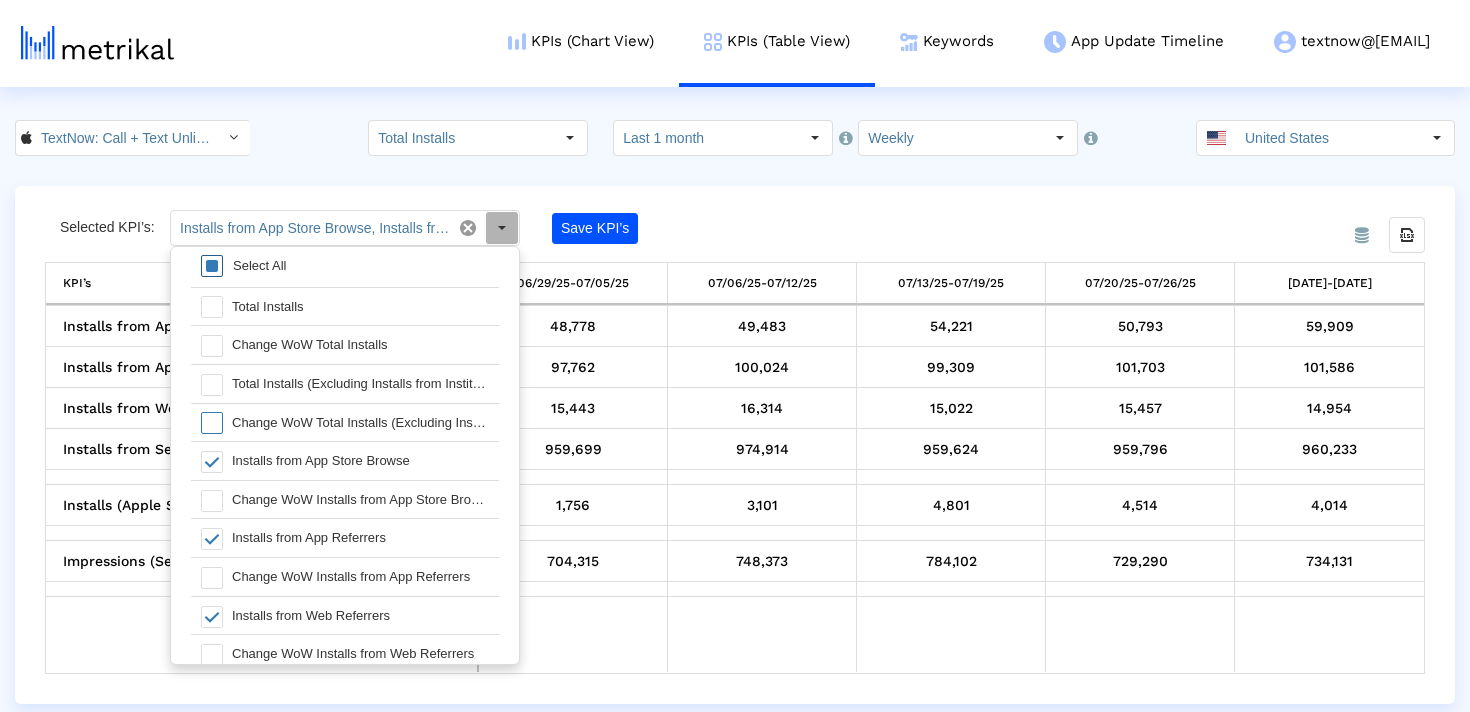 click at bounding box center (212, 266) 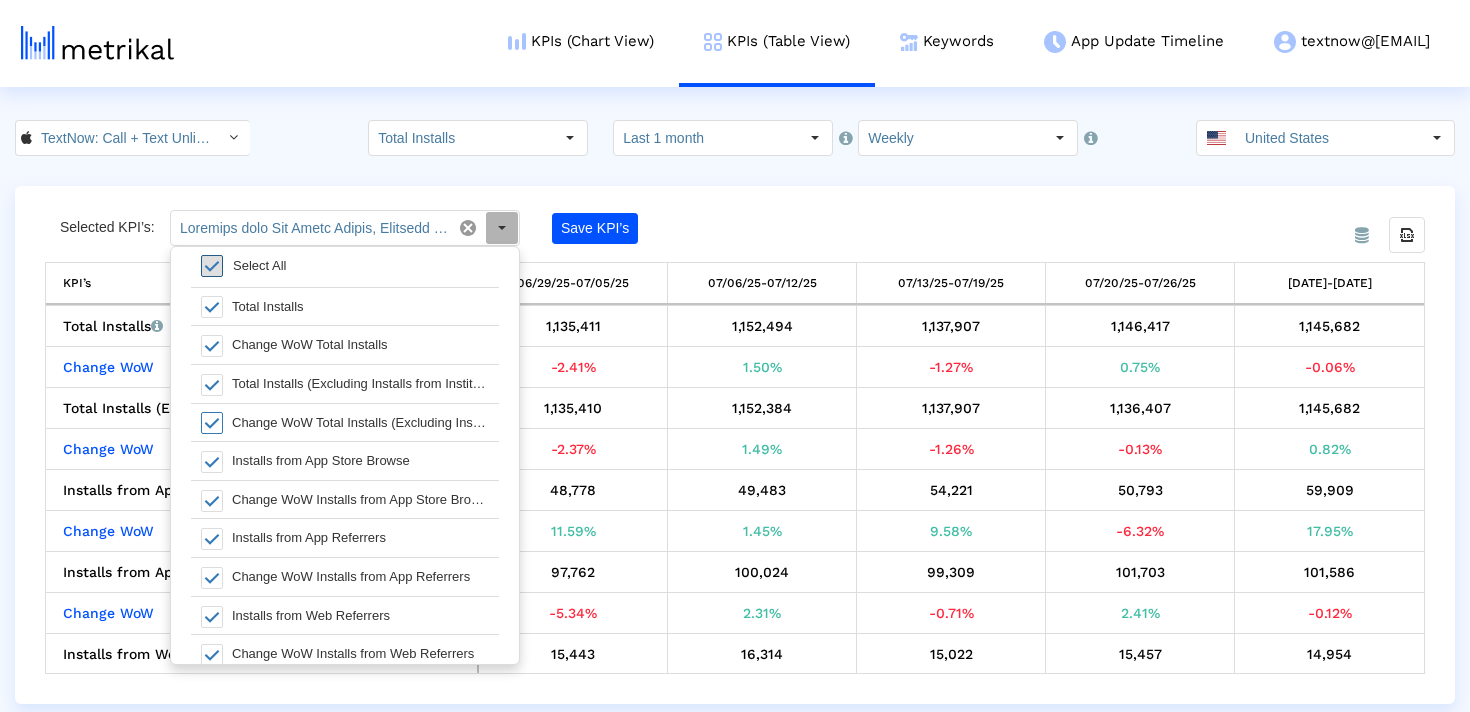click at bounding box center [212, 266] 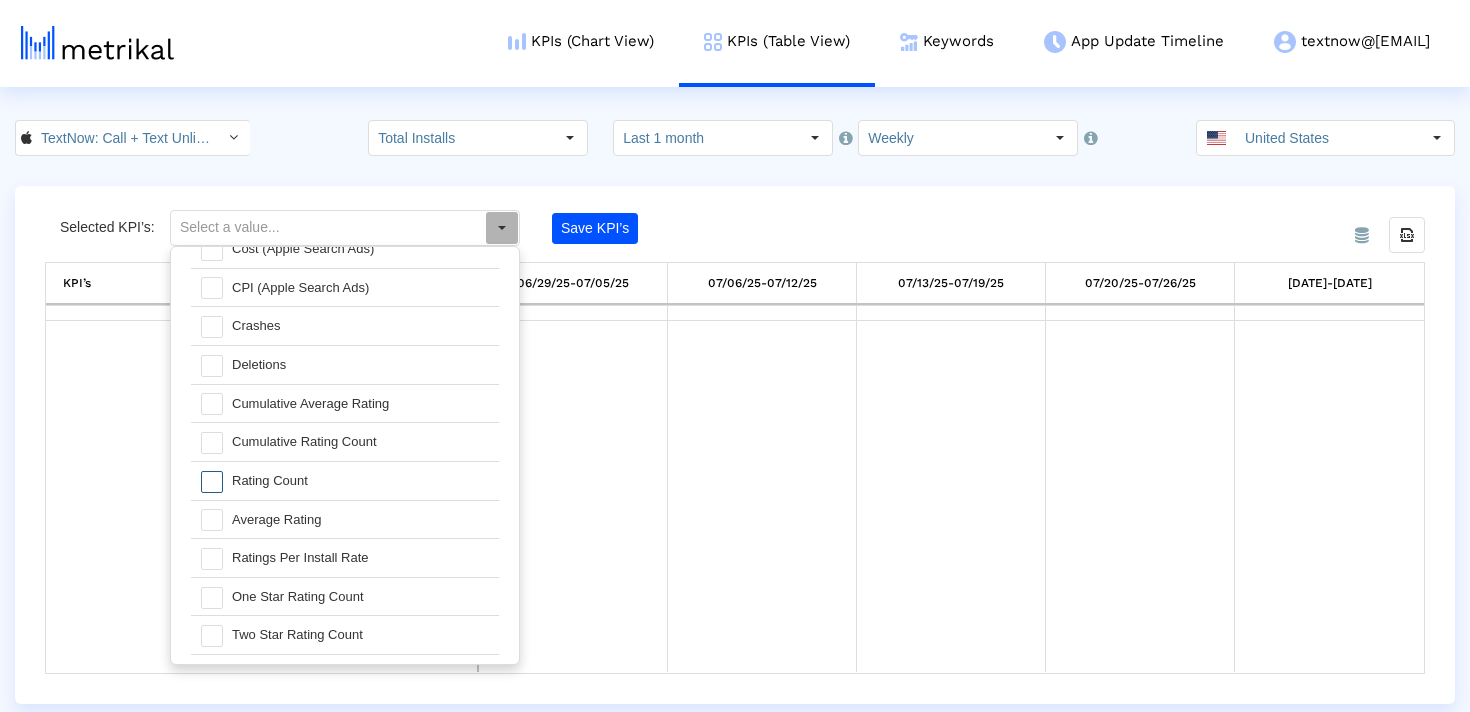 scroll, scrollTop: 1111, scrollLeft: 0, axis: vertical 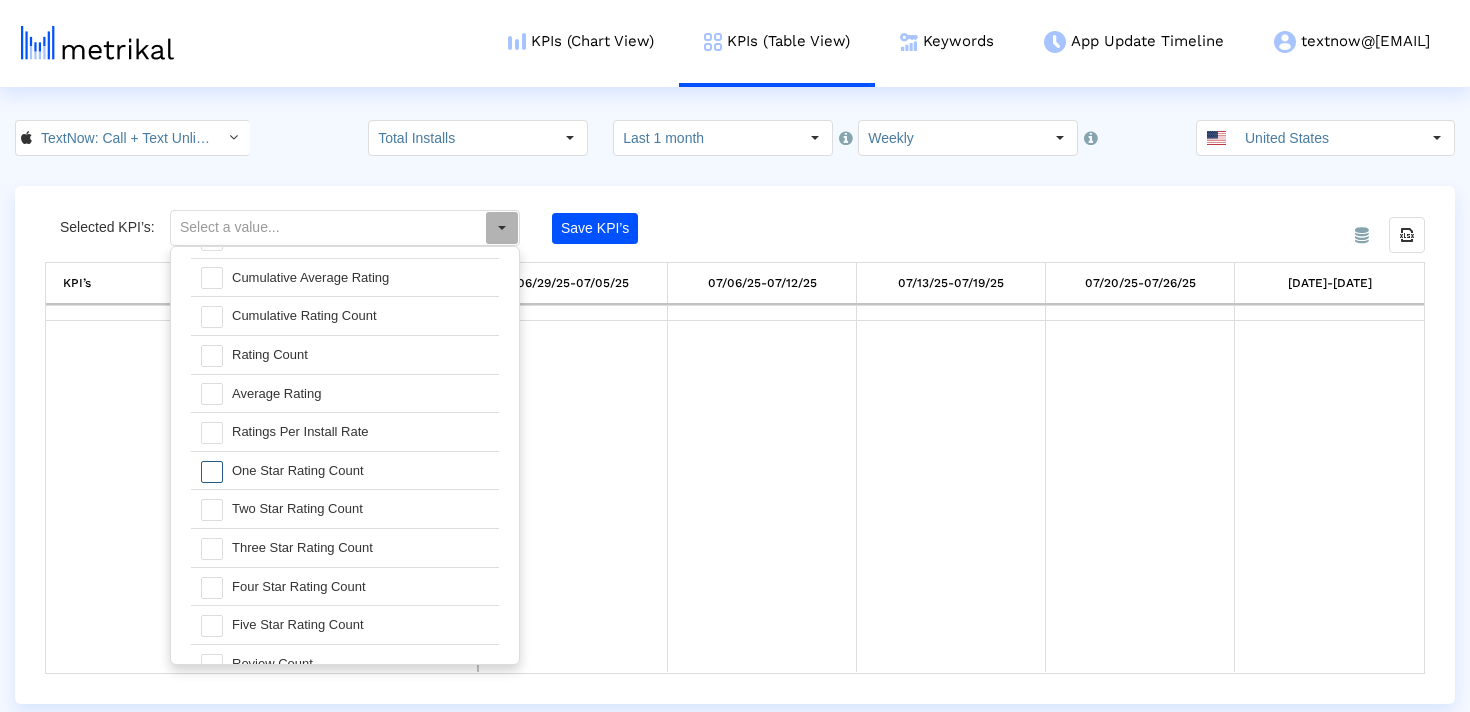 click at bounding box center [212, 472] 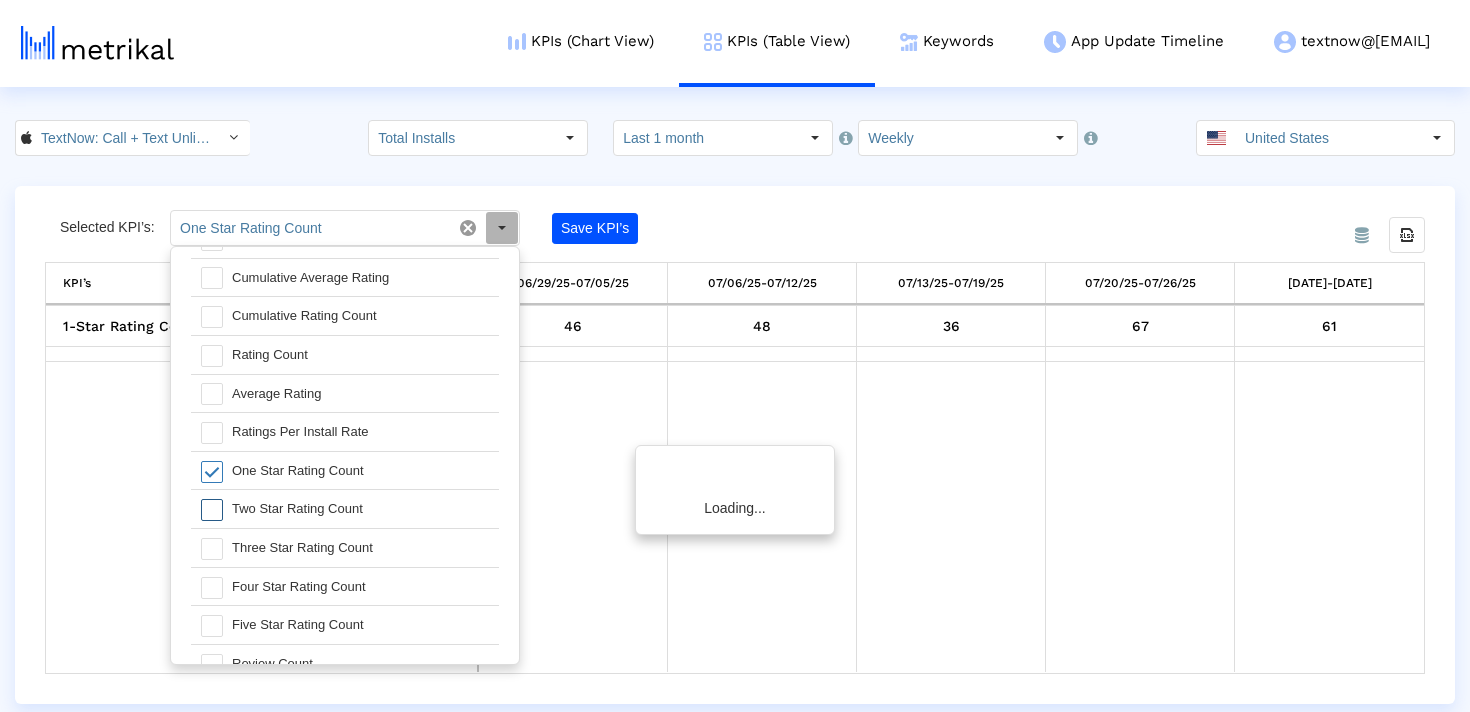click at bounding box center (212, 510) 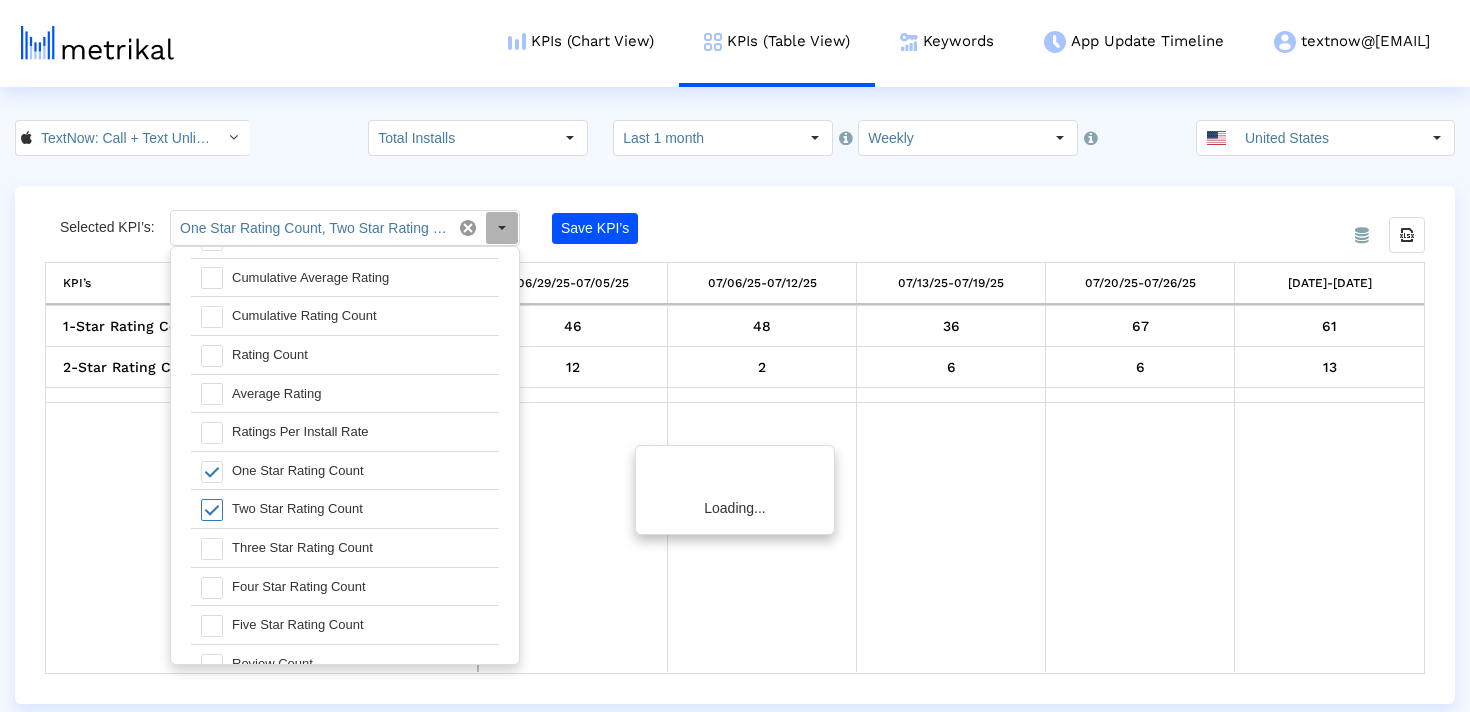 click at bounding box center [212, 549] 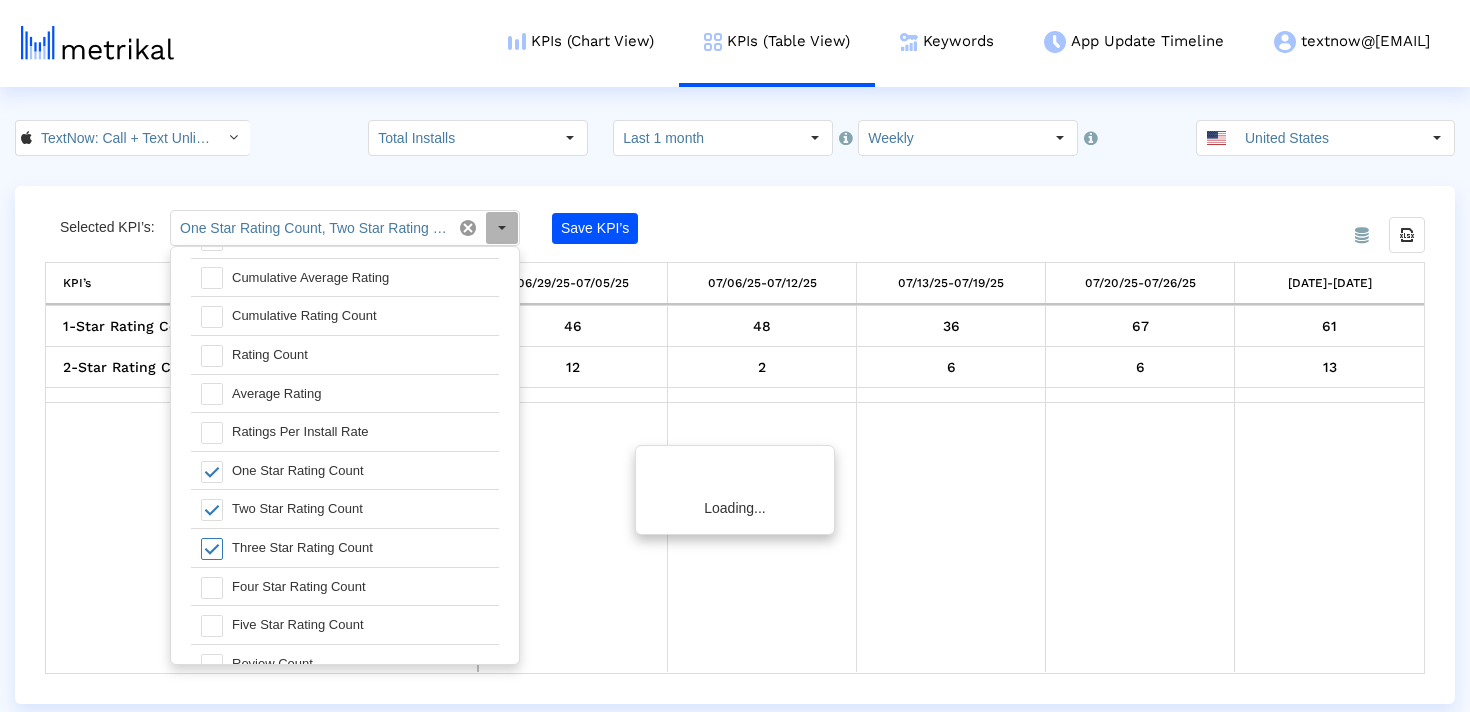 click at bounding box center (212, 588) 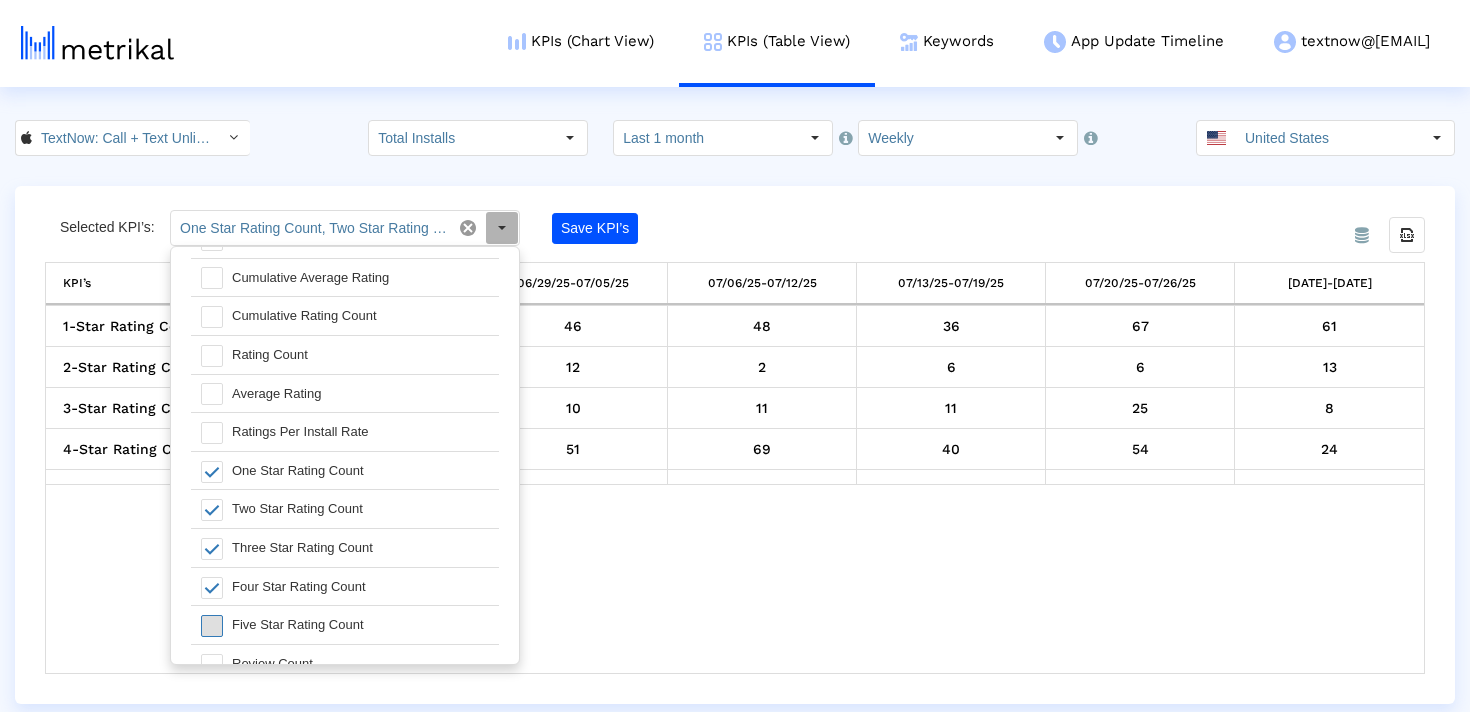 click at bounding box center (212, 626) 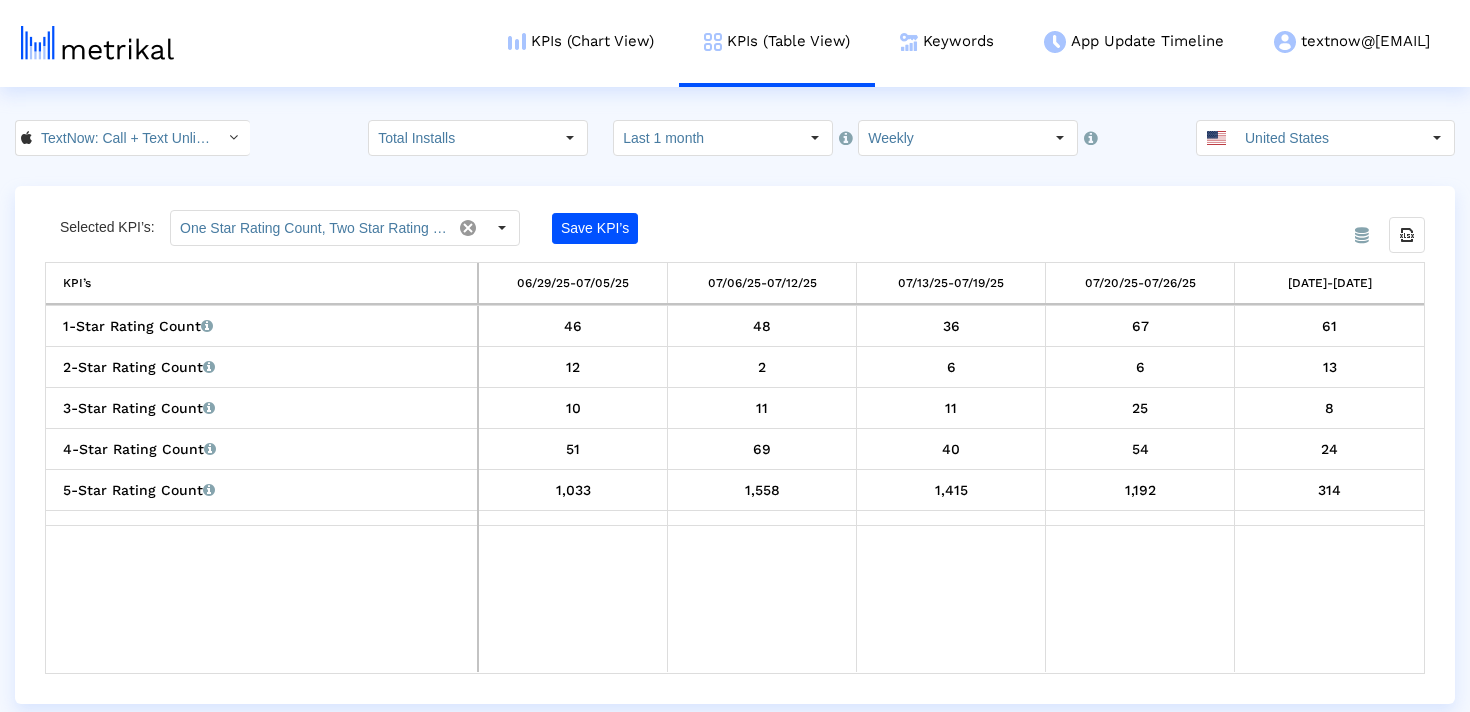 click at bounding box center [761, 599] 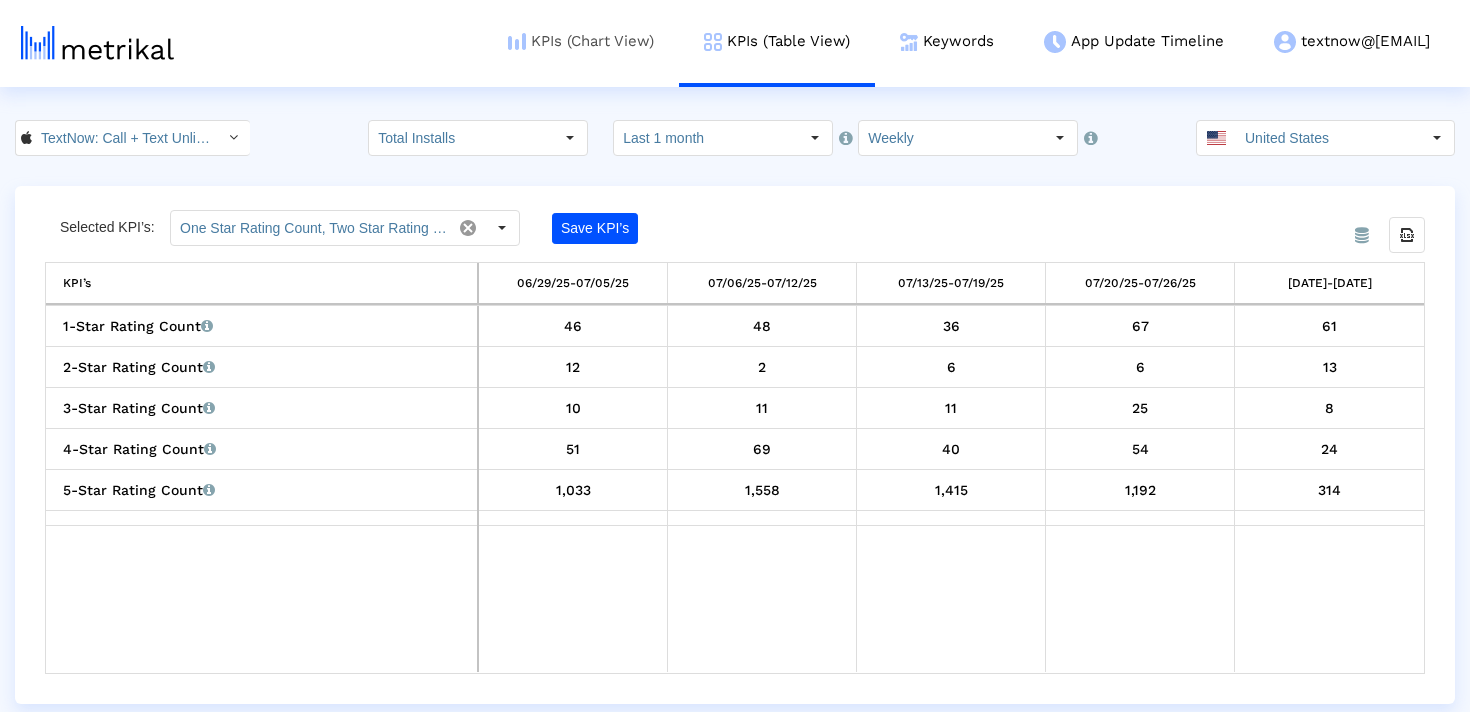 click on "KPIs (Chart View)" at bounding box center (581, 41) 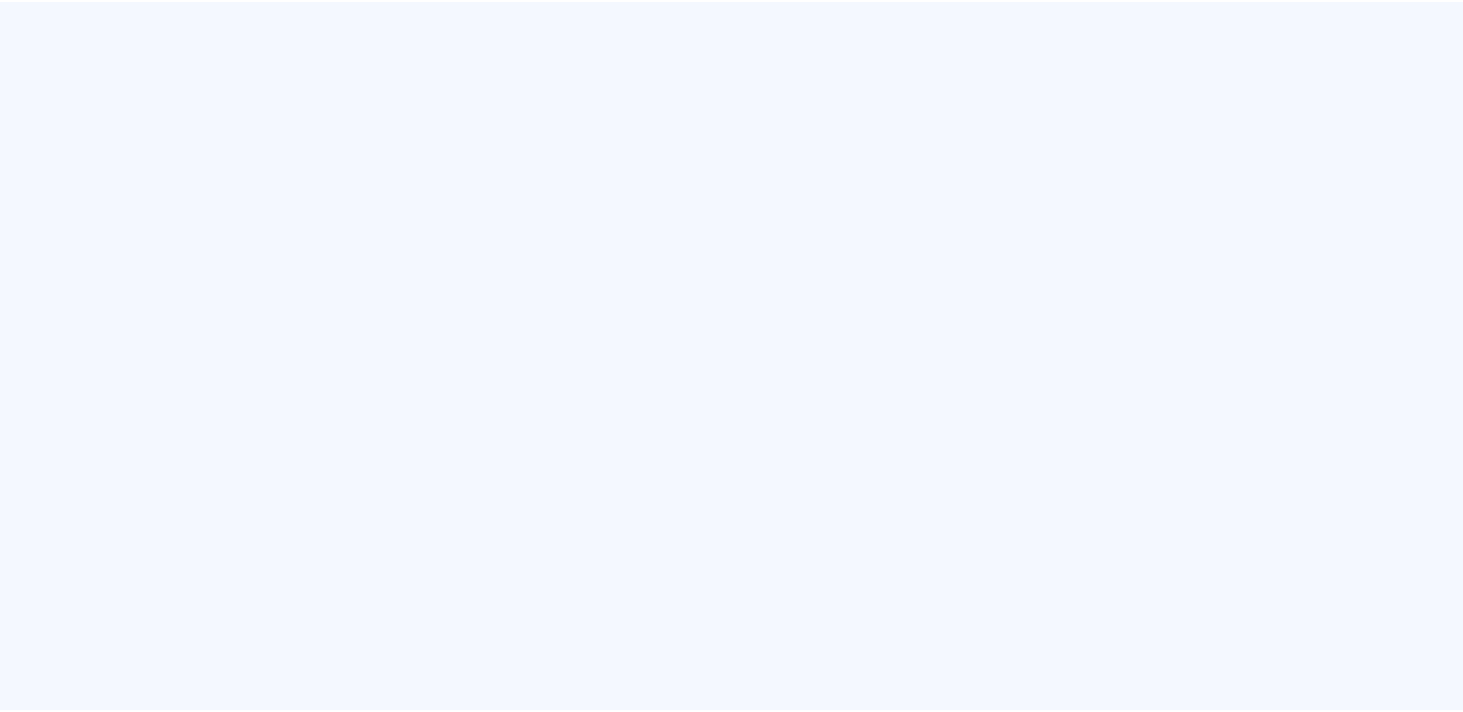 scroll, scrollTop: 0, scrollLeft: 0, axis: both 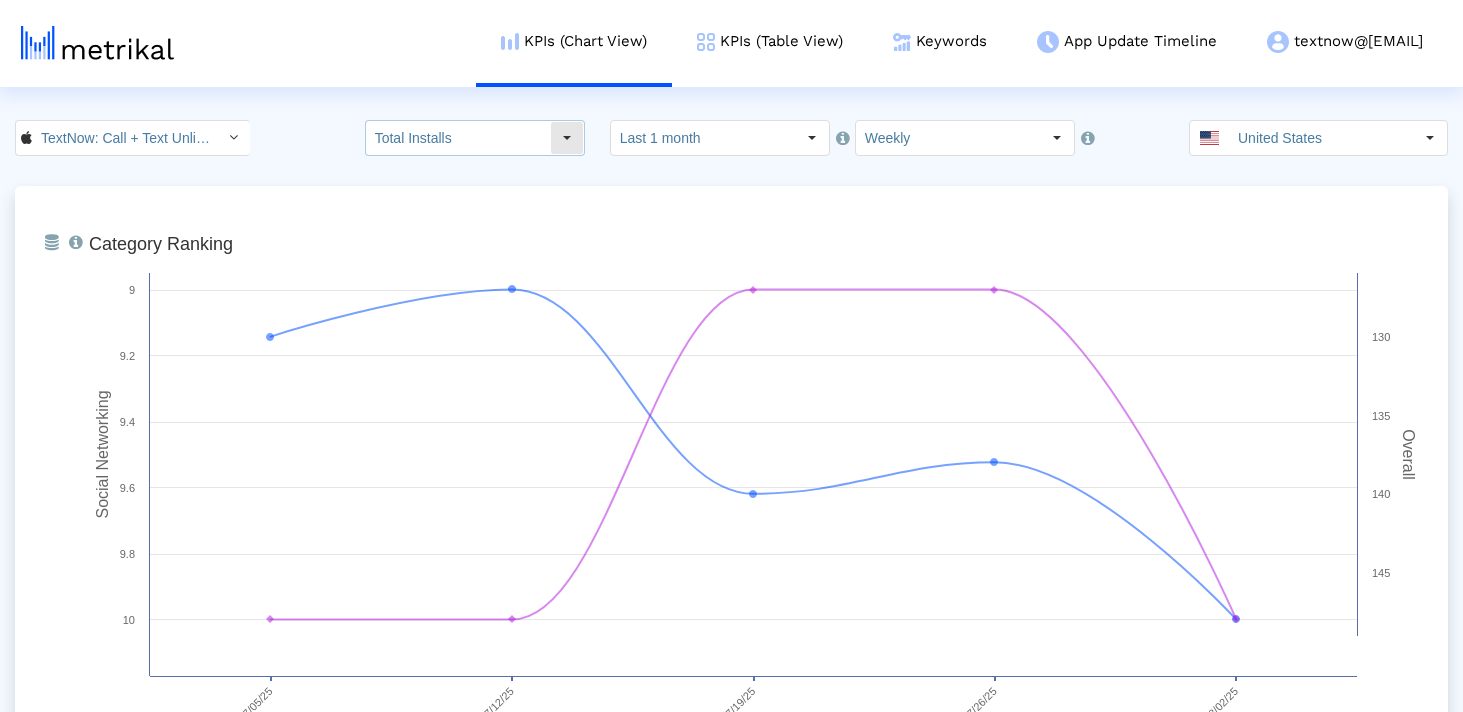 click 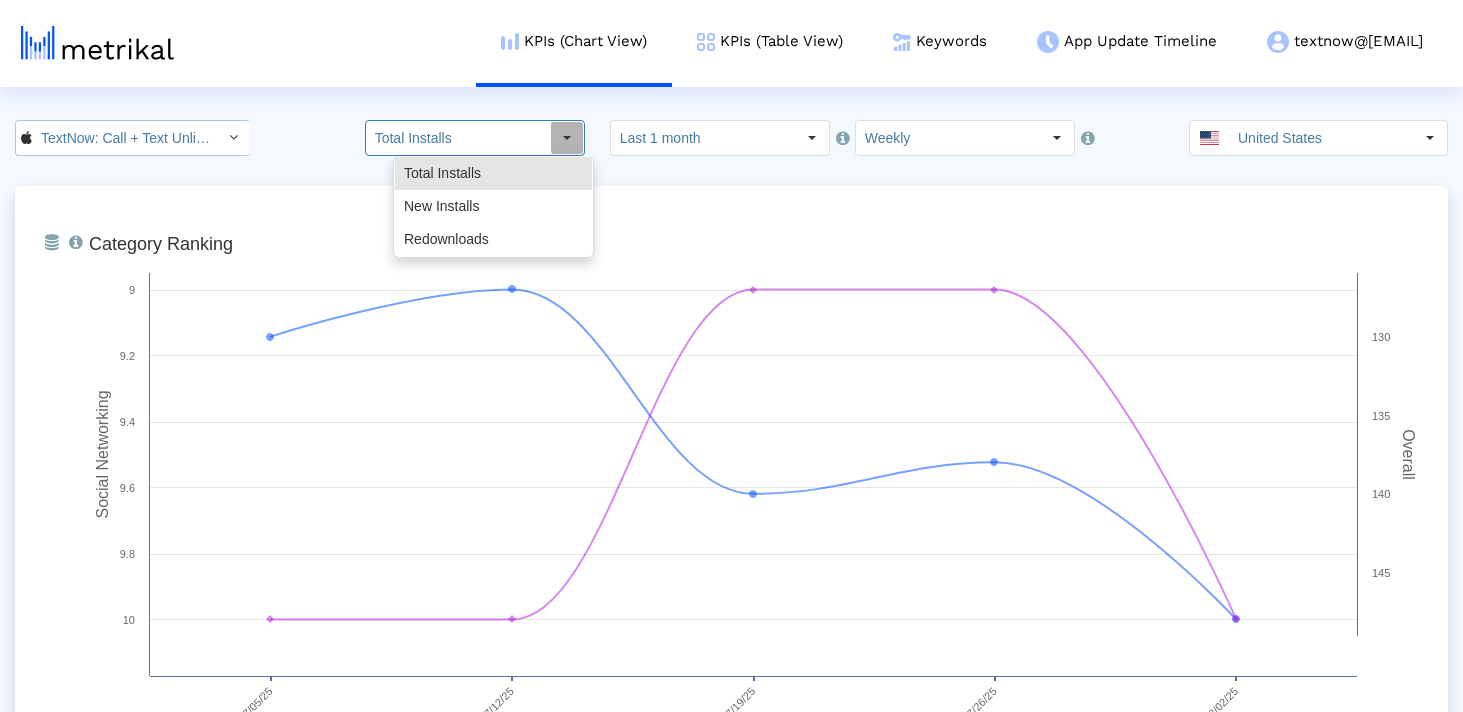 click on "TextNow: Call + Text Unlimited <[PHONE]>" 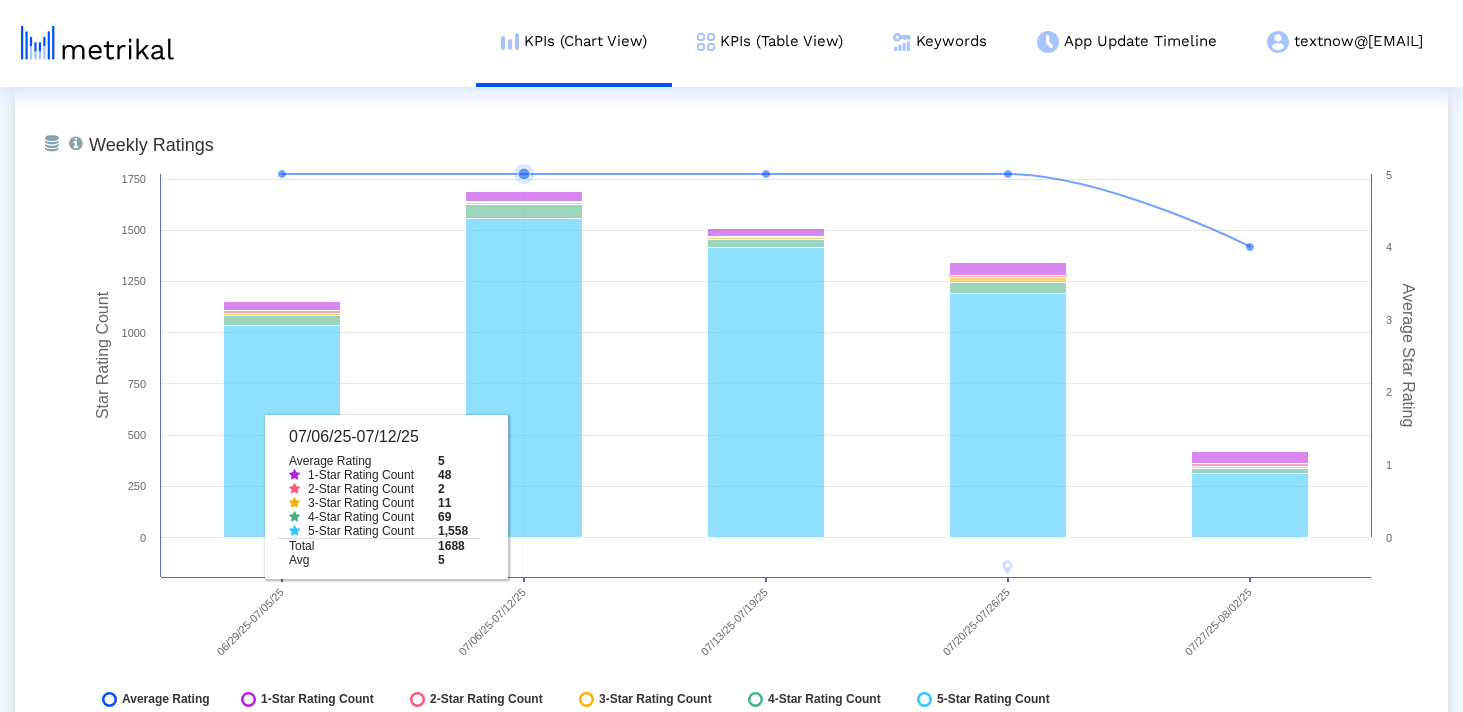 scroll, scrollTop: 5198, scrollLeft: 0, axis: vertical 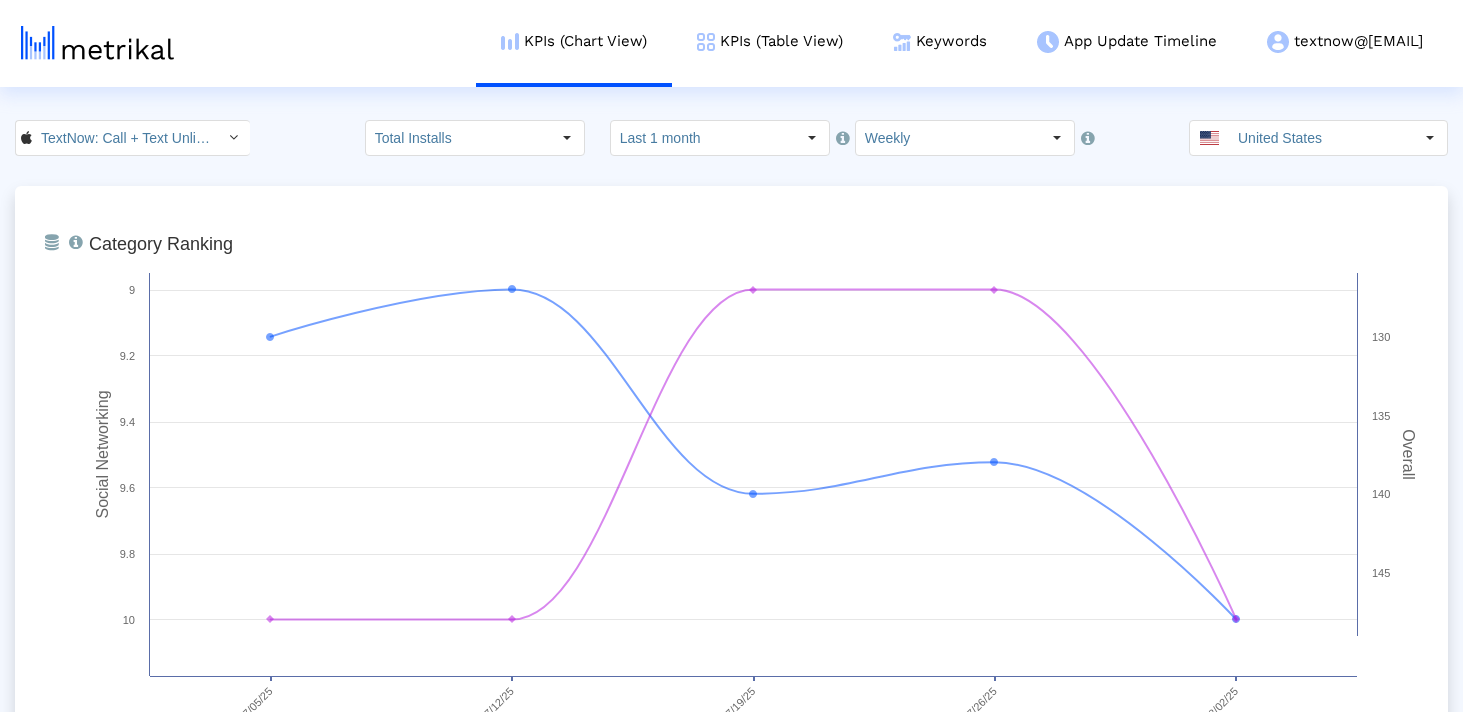 click on "Last 1 month" 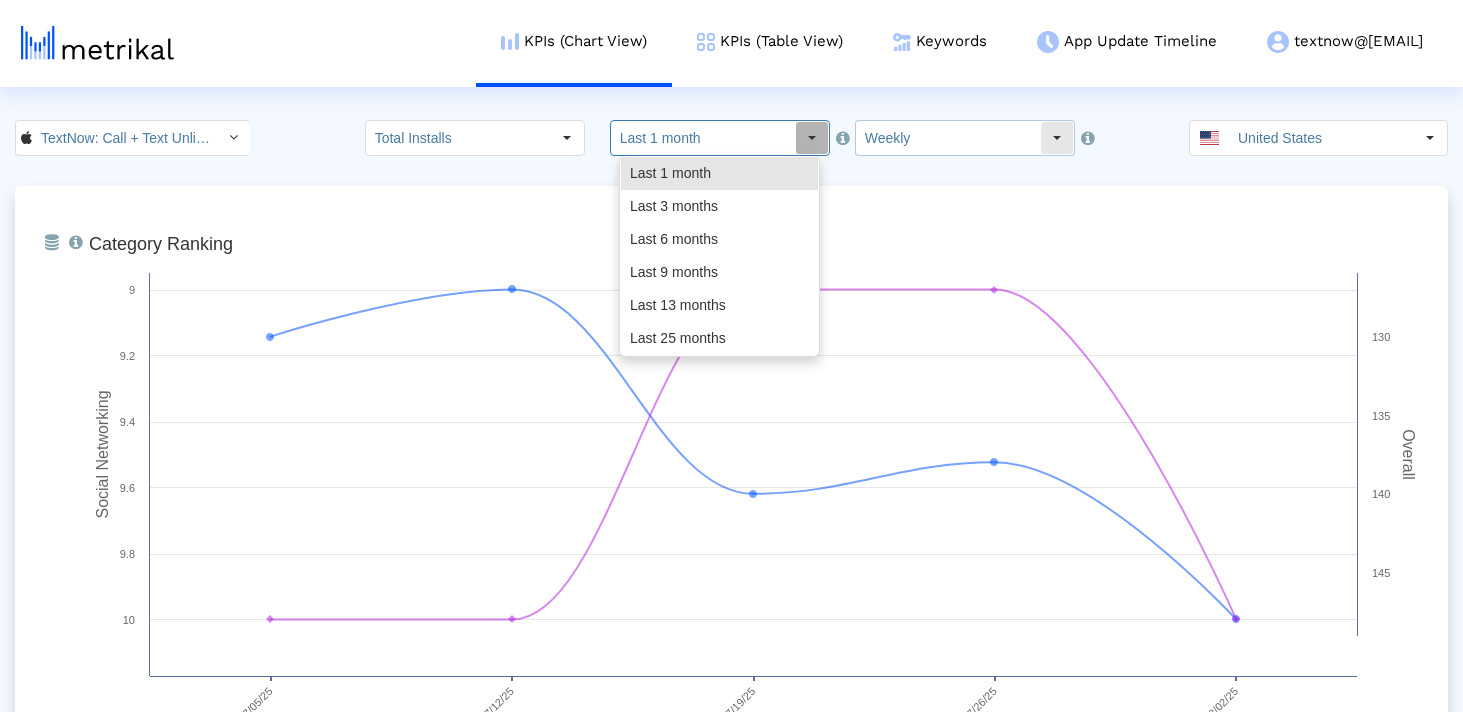 click on "Weekly" 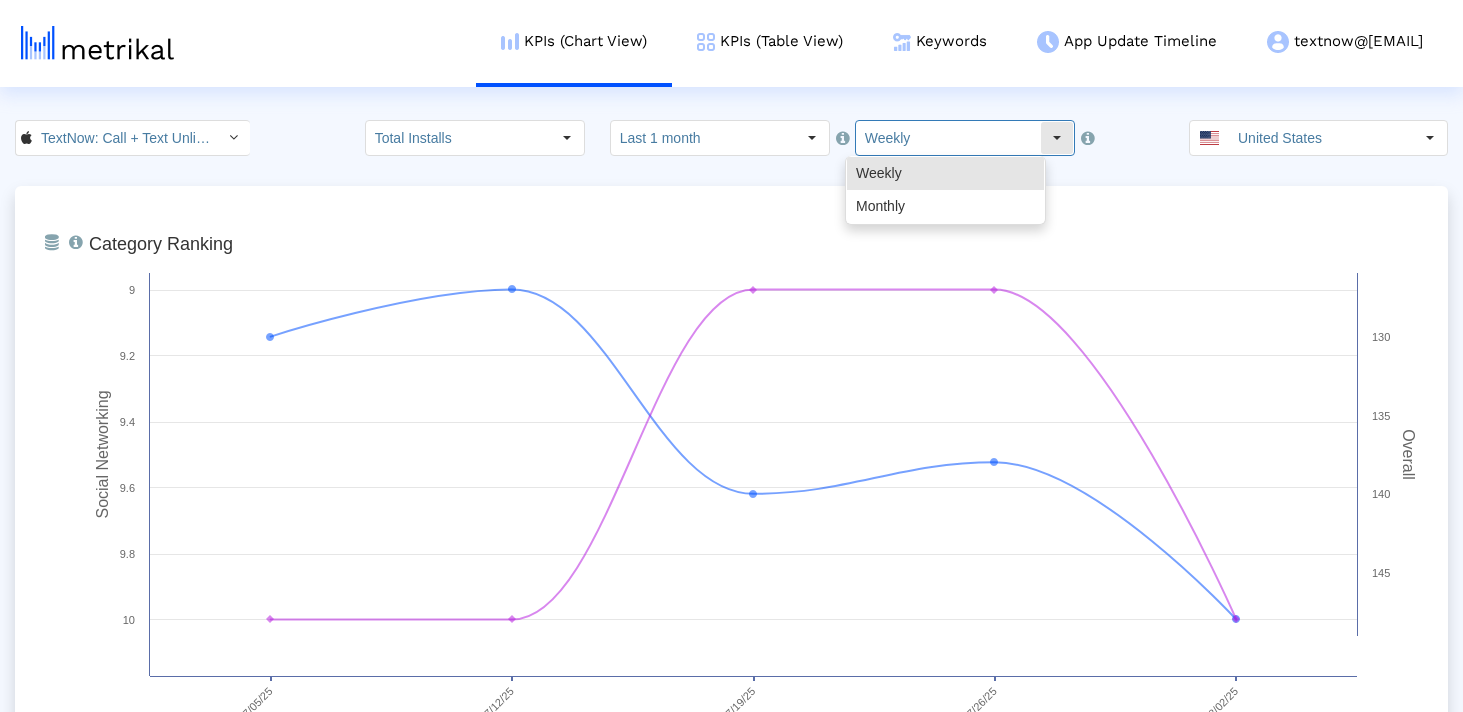 click 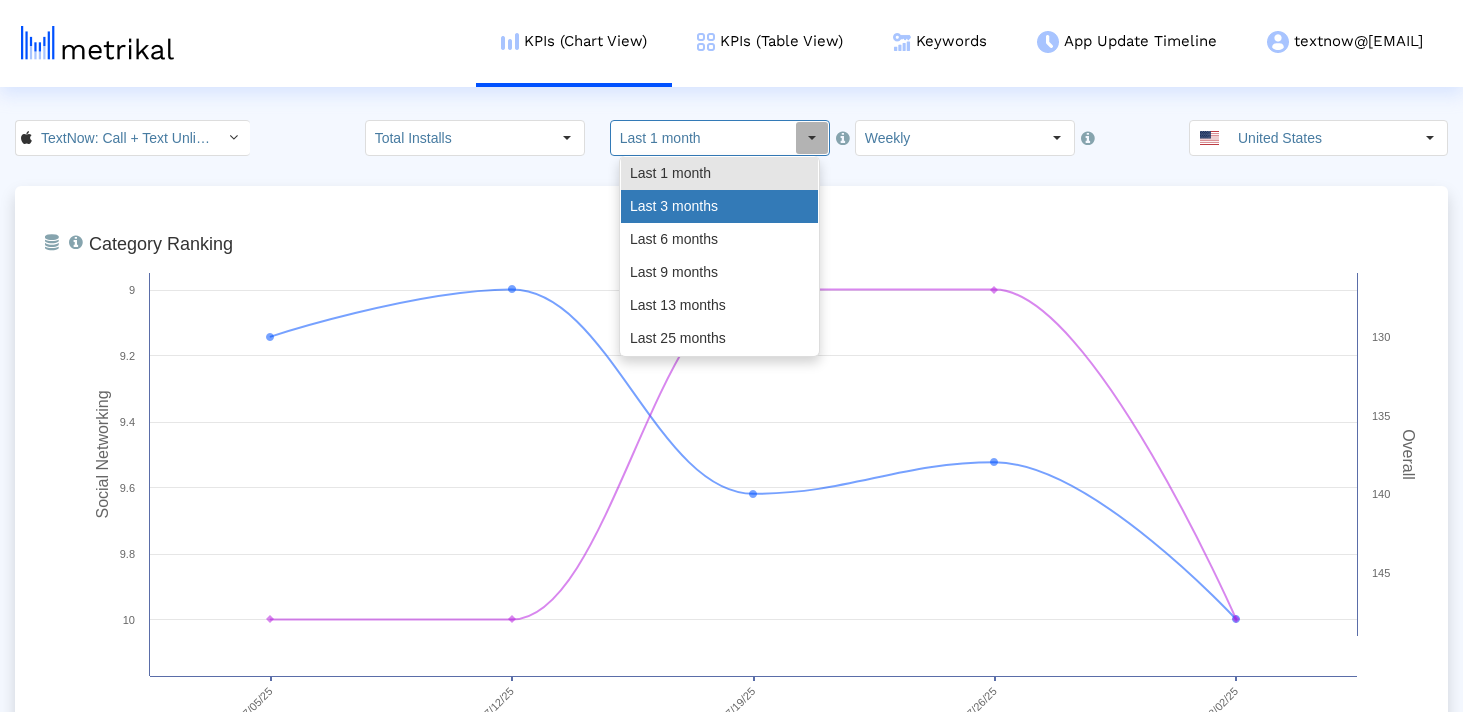 click on "Last 3 months" at bounding box center [719, 206] 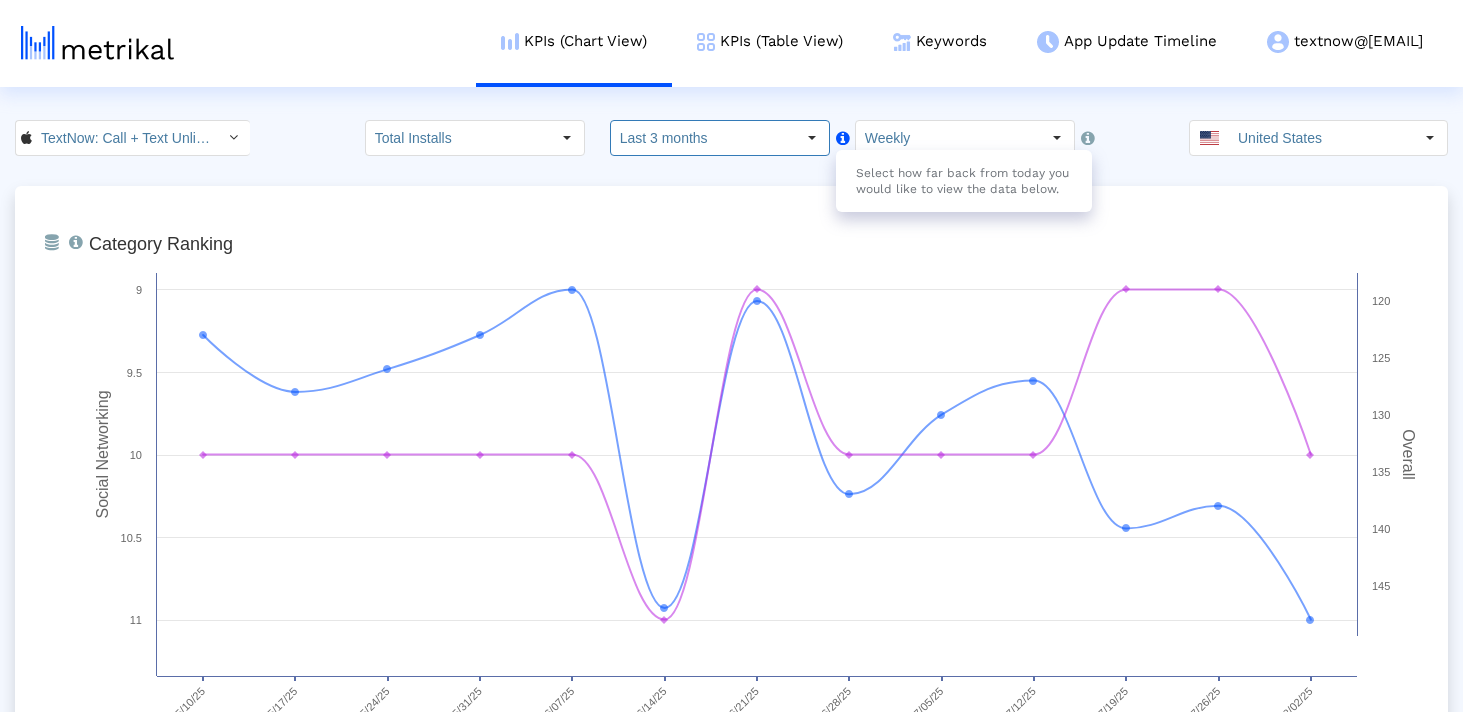 click on "Select how far back from today you would like to view the data below." 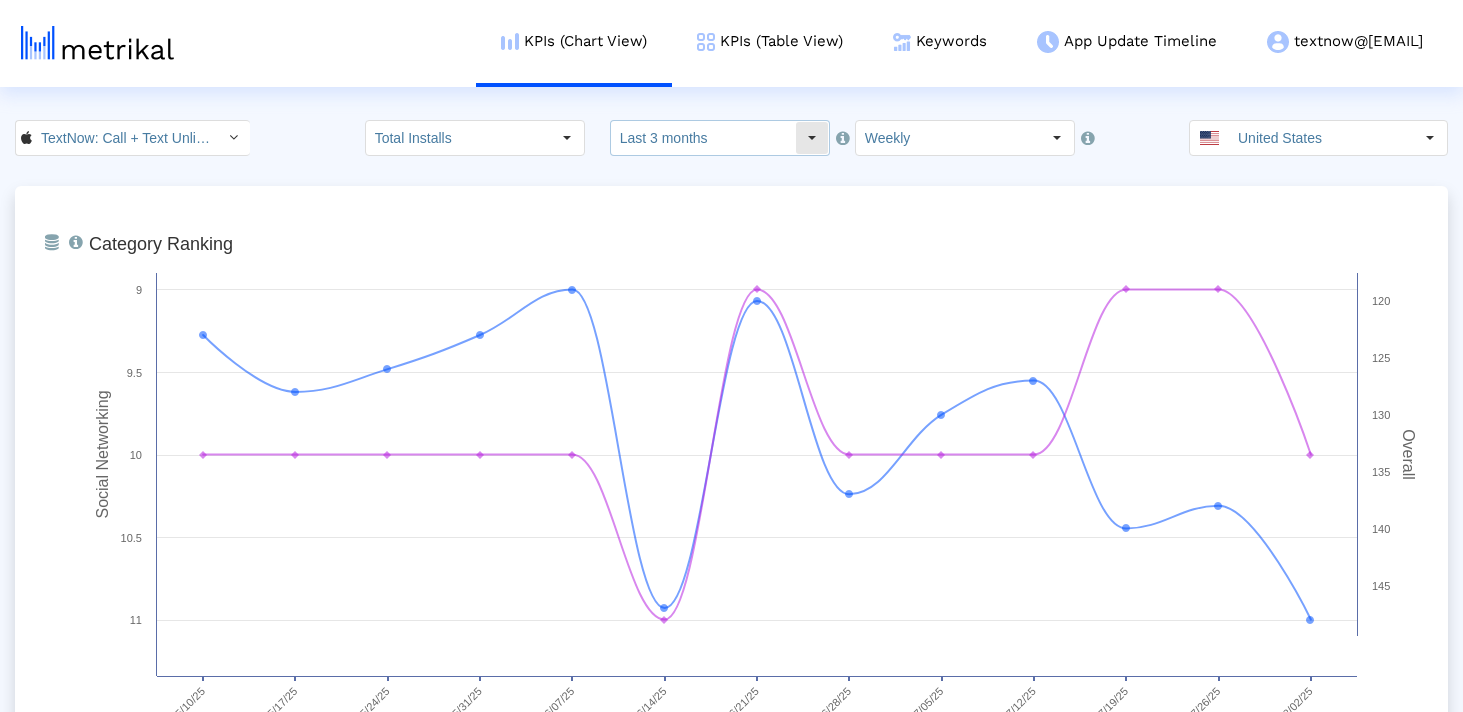 click on "Last 3 months" 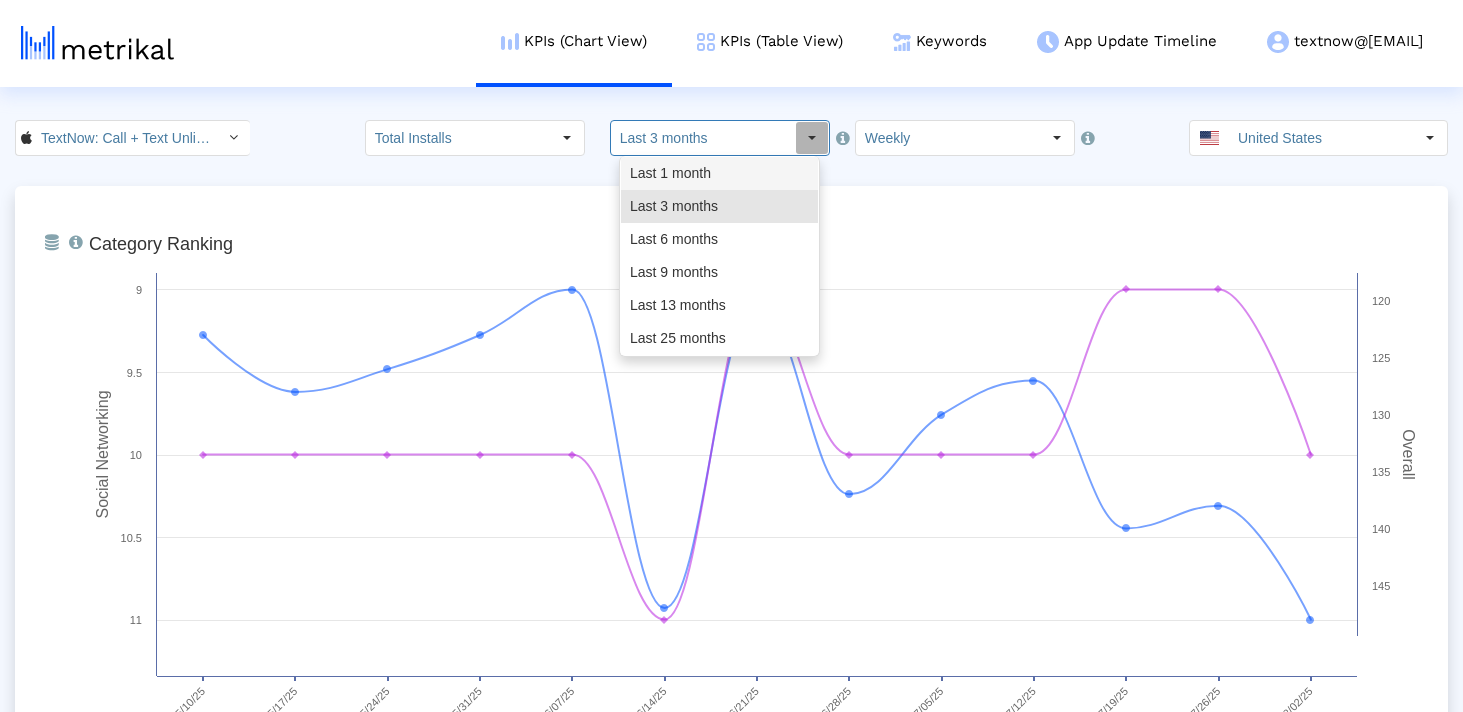 click on "Last 1 month" at bounding box center (719, 173) 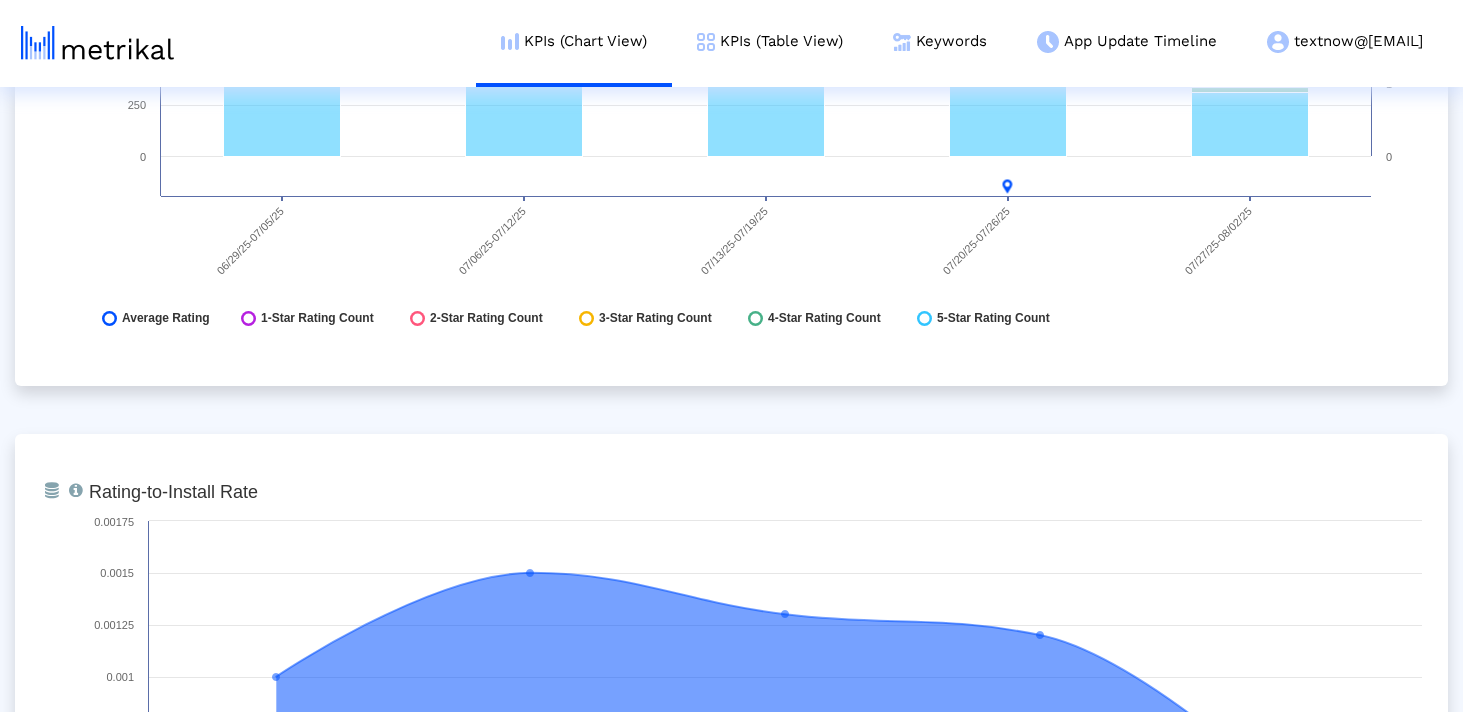 scroll, scrollTop: 5146, scrollLeft: 0, axis: vertical 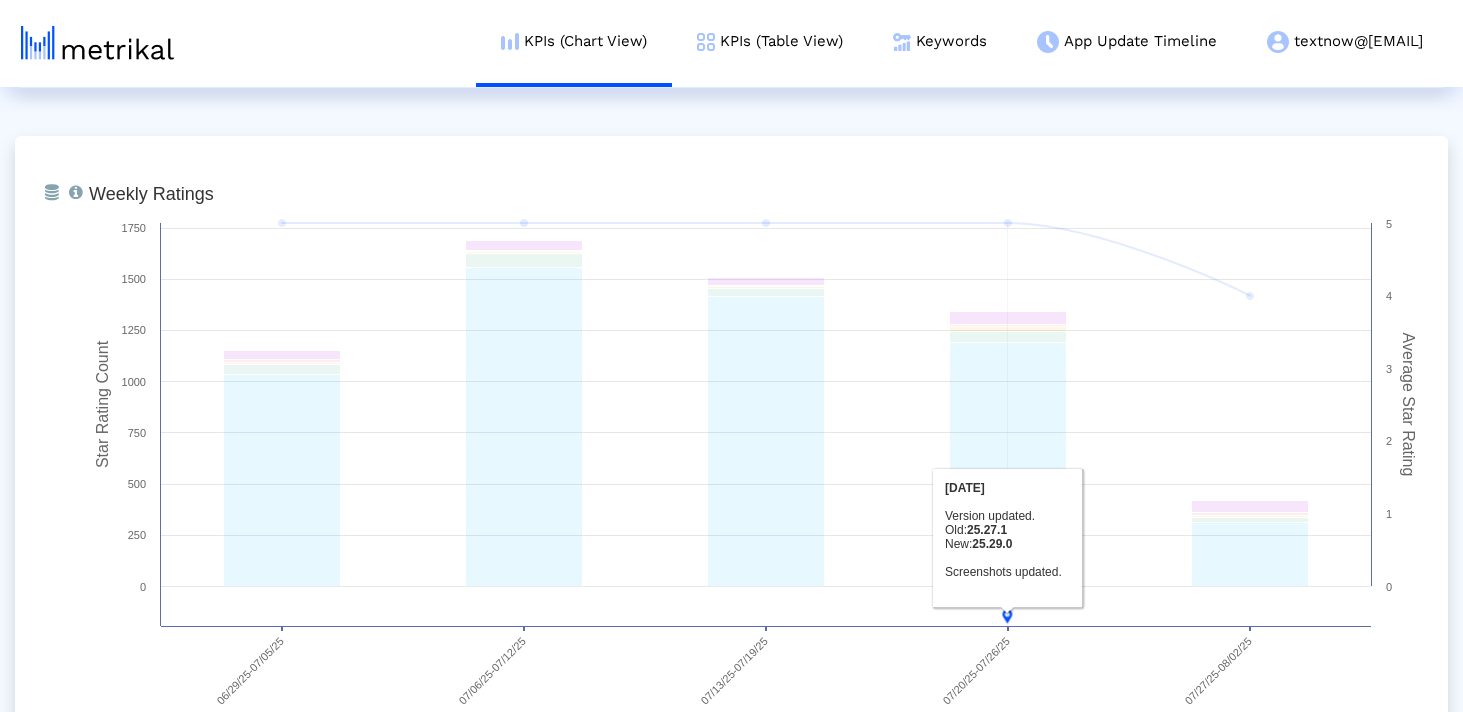 click 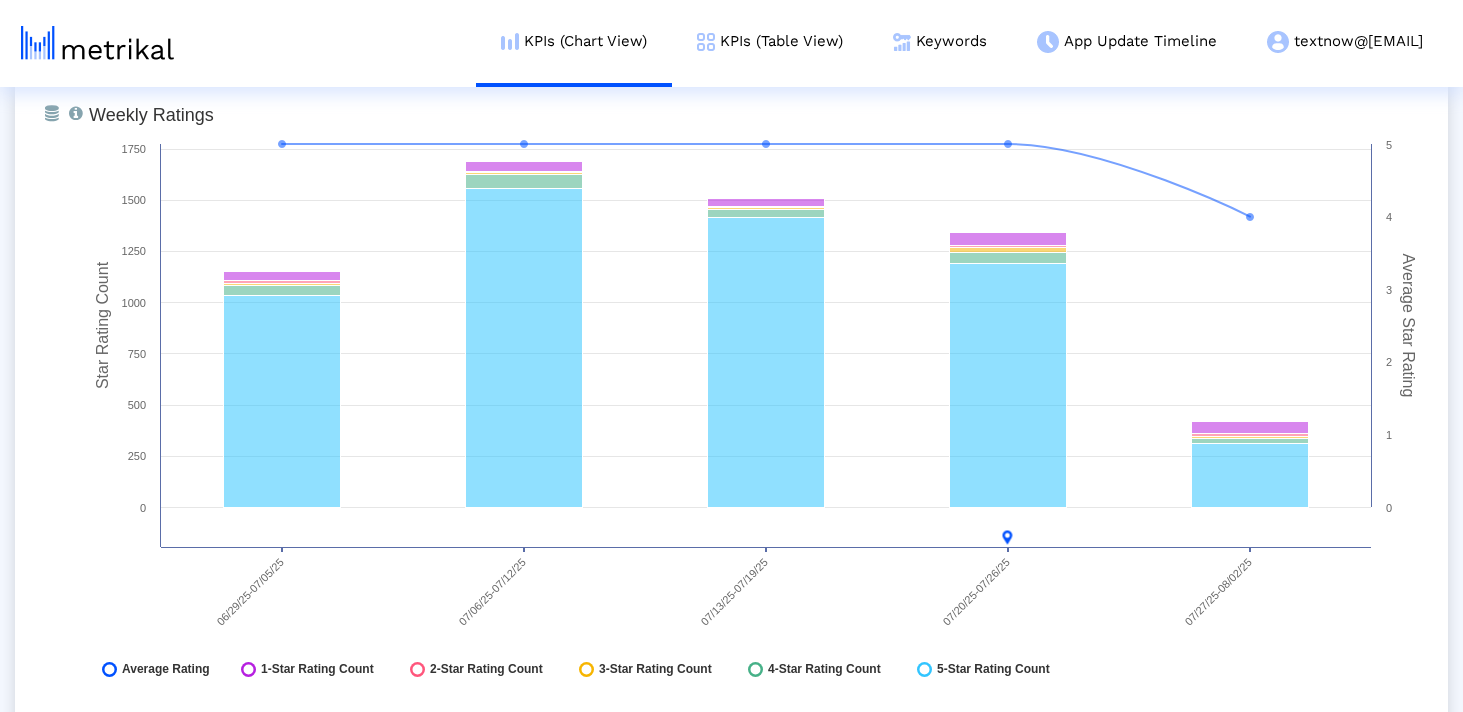 scroll, scrollTop: 5221, scrollLeft: 0, axis: vertical 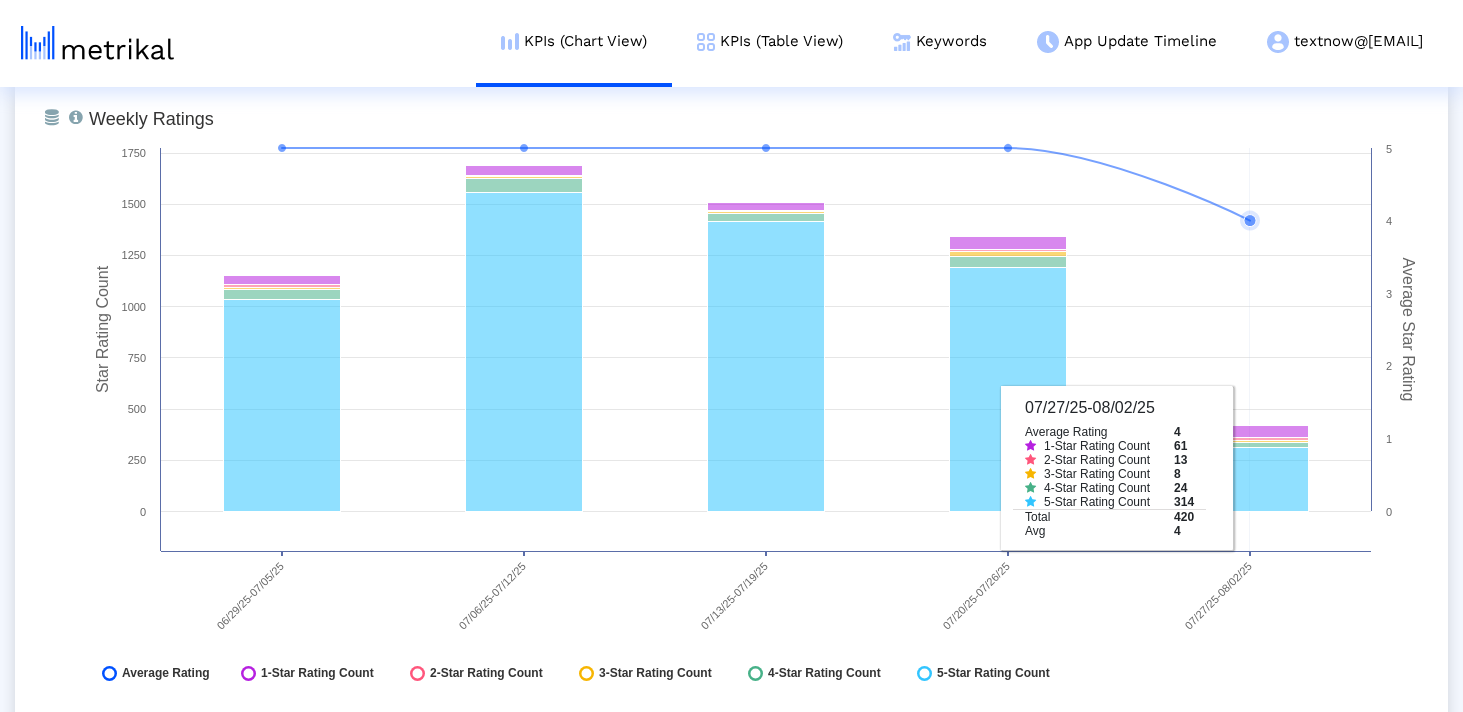 click 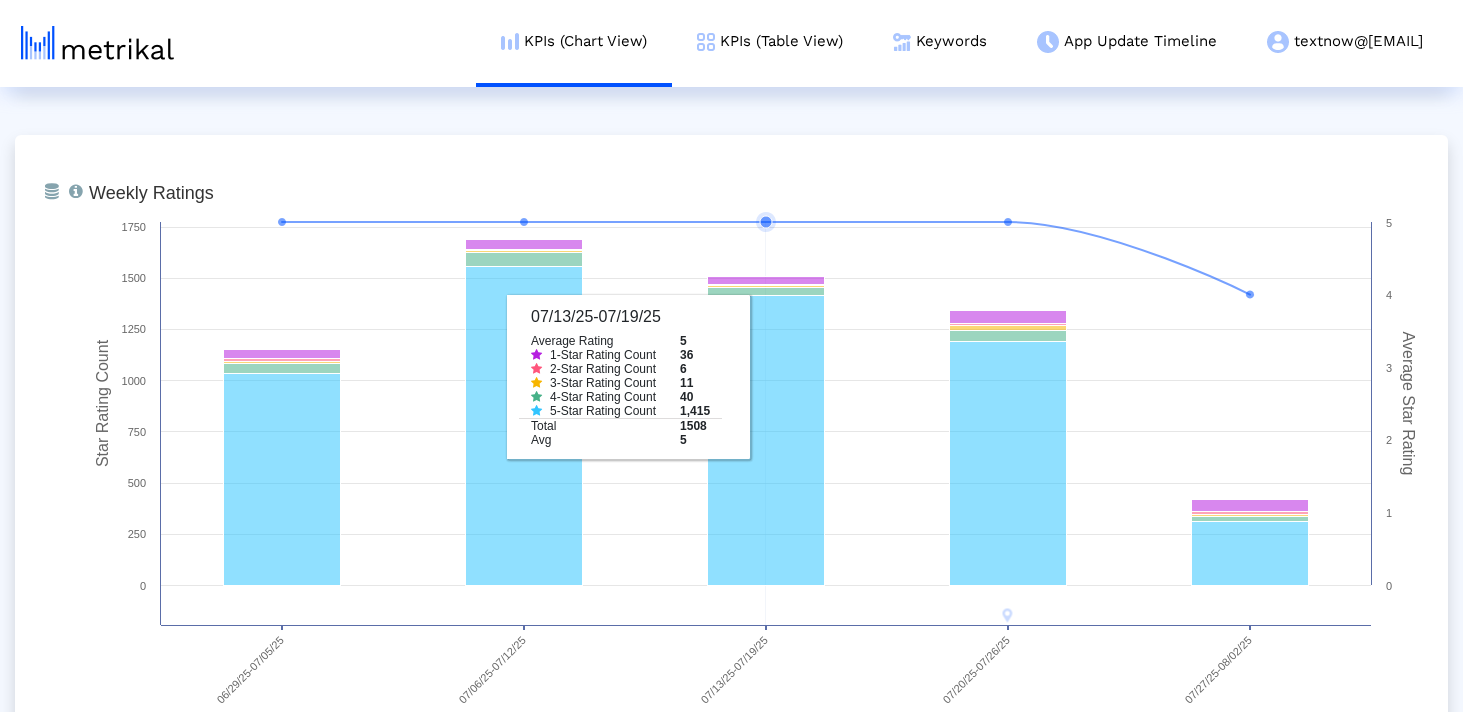 scroll, scrollTop: 5137, scrollLeft: 0, axis: vertical 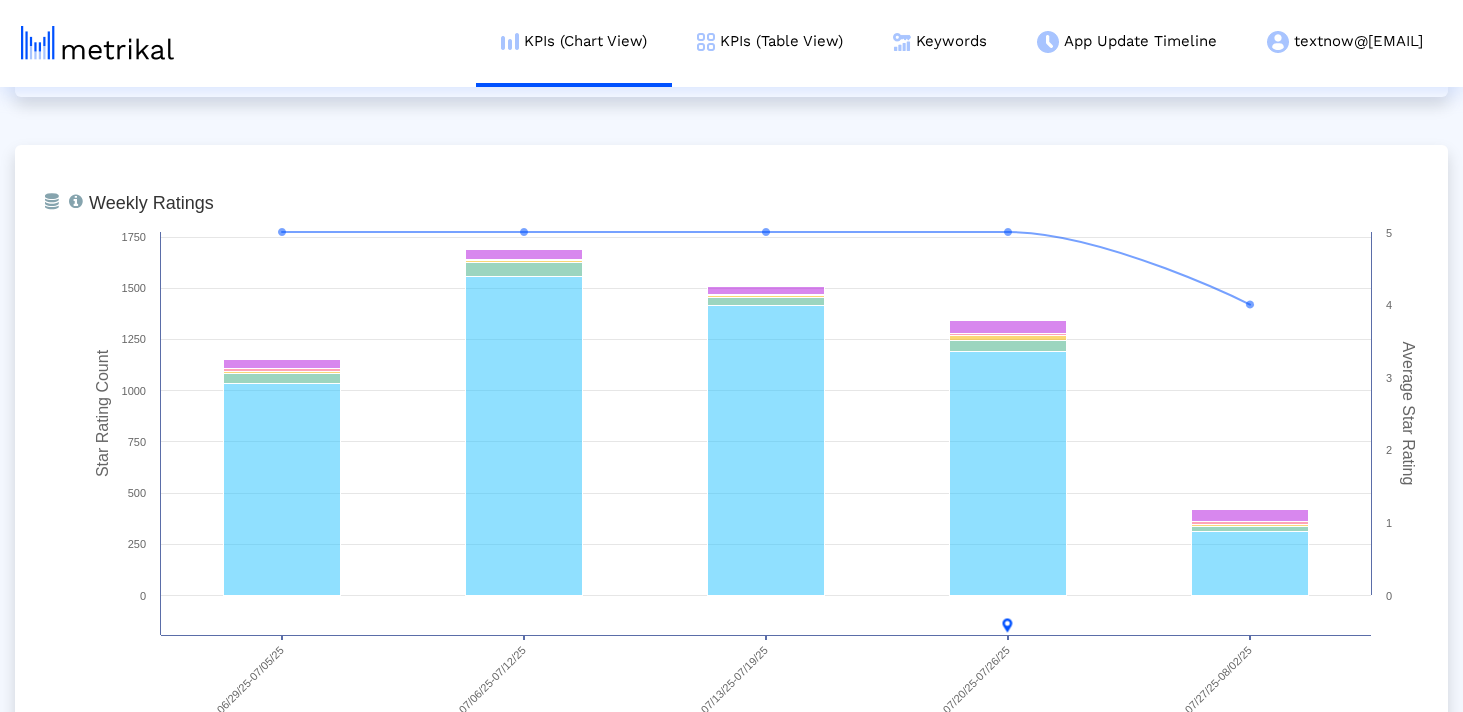 drag, startPoint x: 95, startPoint y: 199, endPoint x: 283, endPoint y: 199, distance: 188 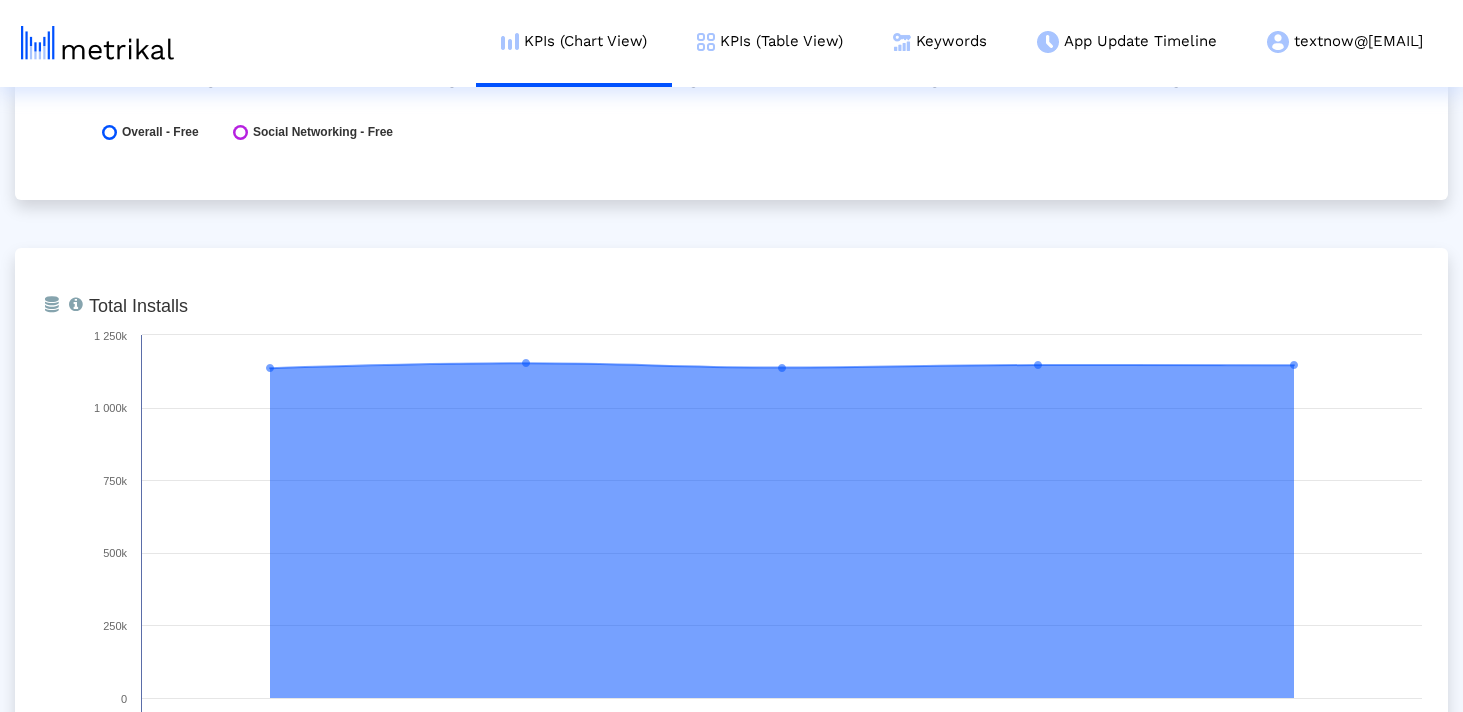 scroll, scrollTop: 0, scrollLeft: 0, axis: both 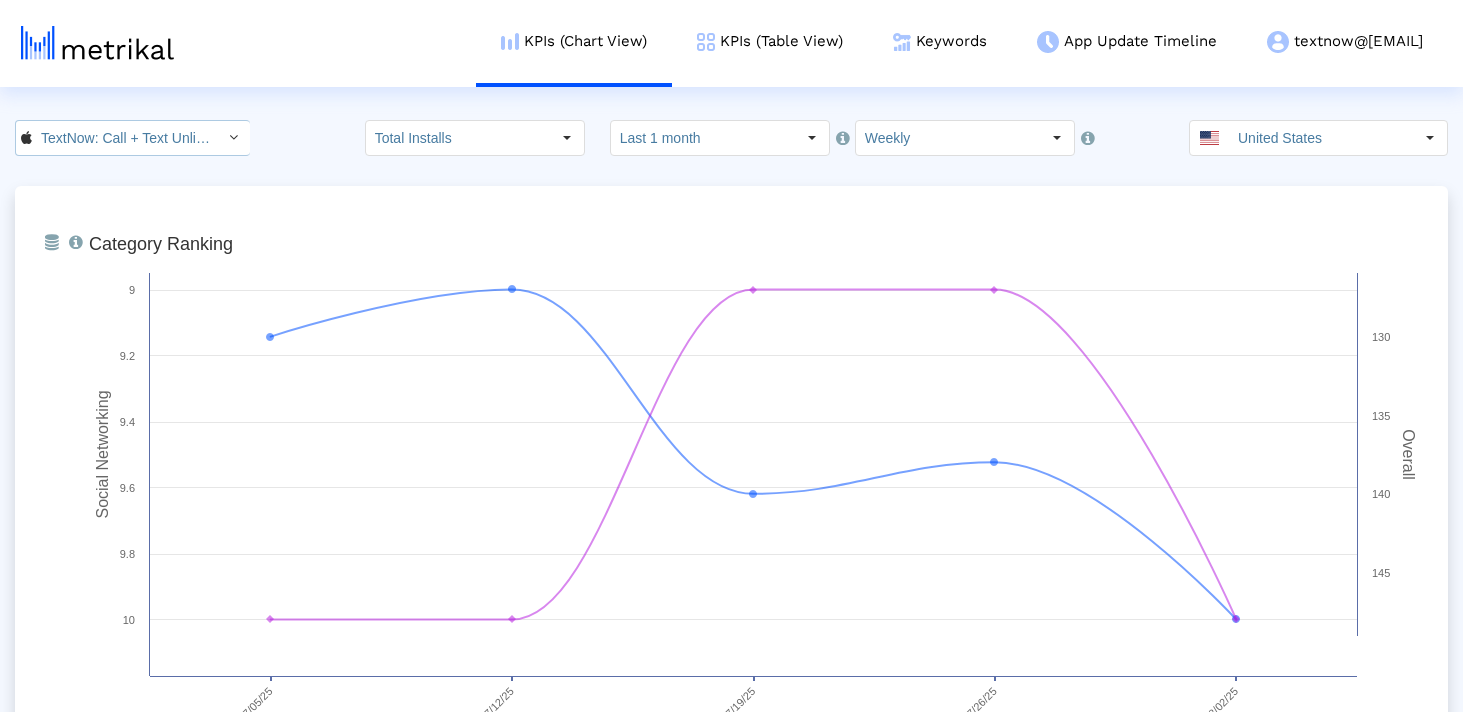 drag, startPoint x: 92, startPoint y: 145, endPoint x: 102, endPoint y: 170, distance: 26.925823 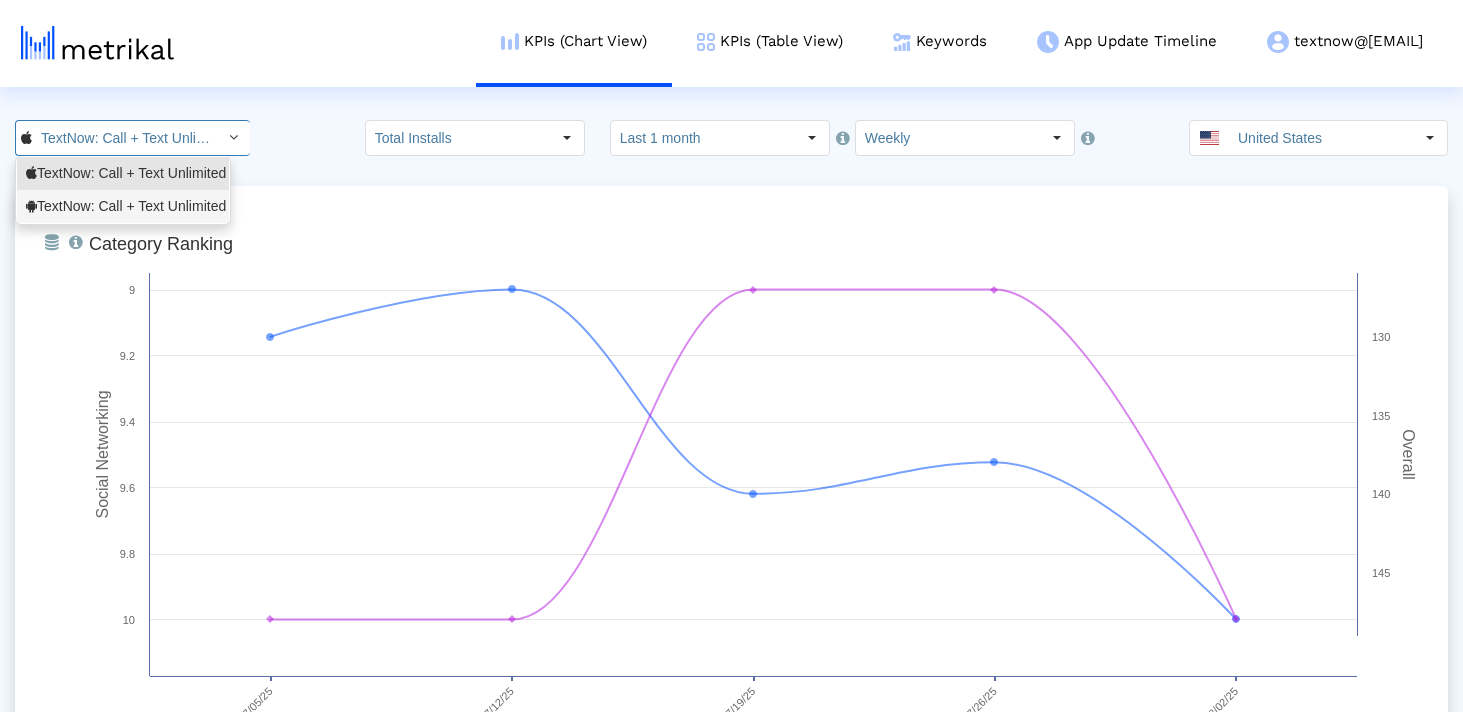 click on "TextNow: Call + Text Unlimited <com.enflick.android.TextNow>" at bounding box center (123, 206) 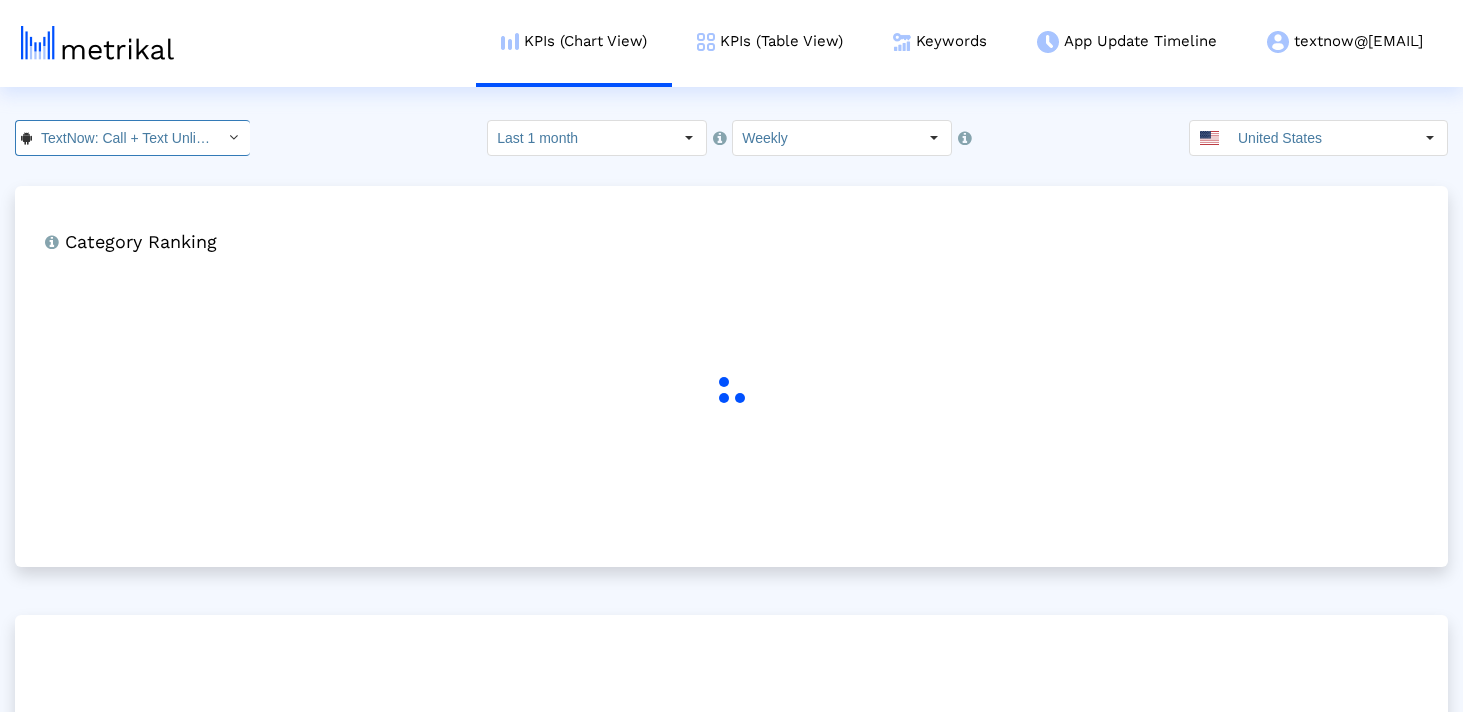 scroll, scrollTop: 0, scrollLeft: 251, axis: horizontal 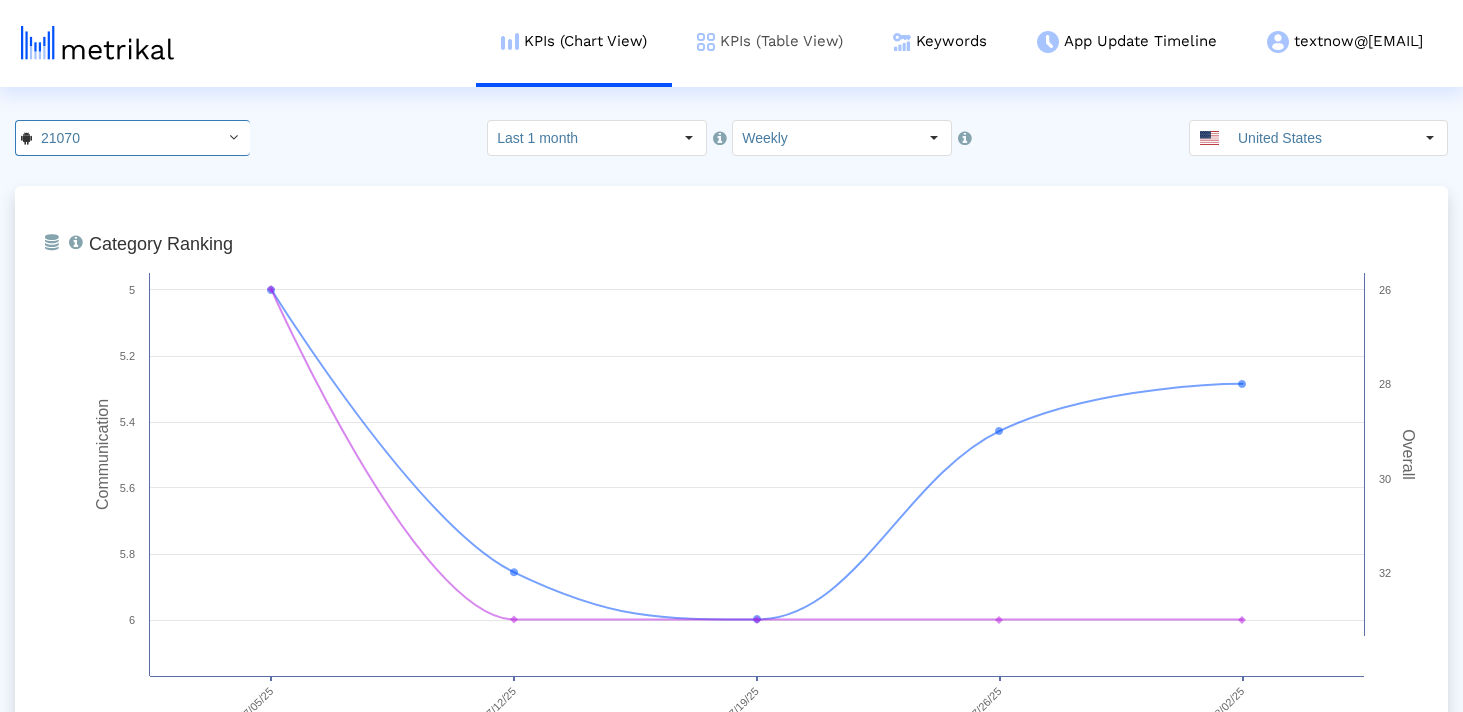 click on "KPIs (Table View)" at bounding box center [770, 41] 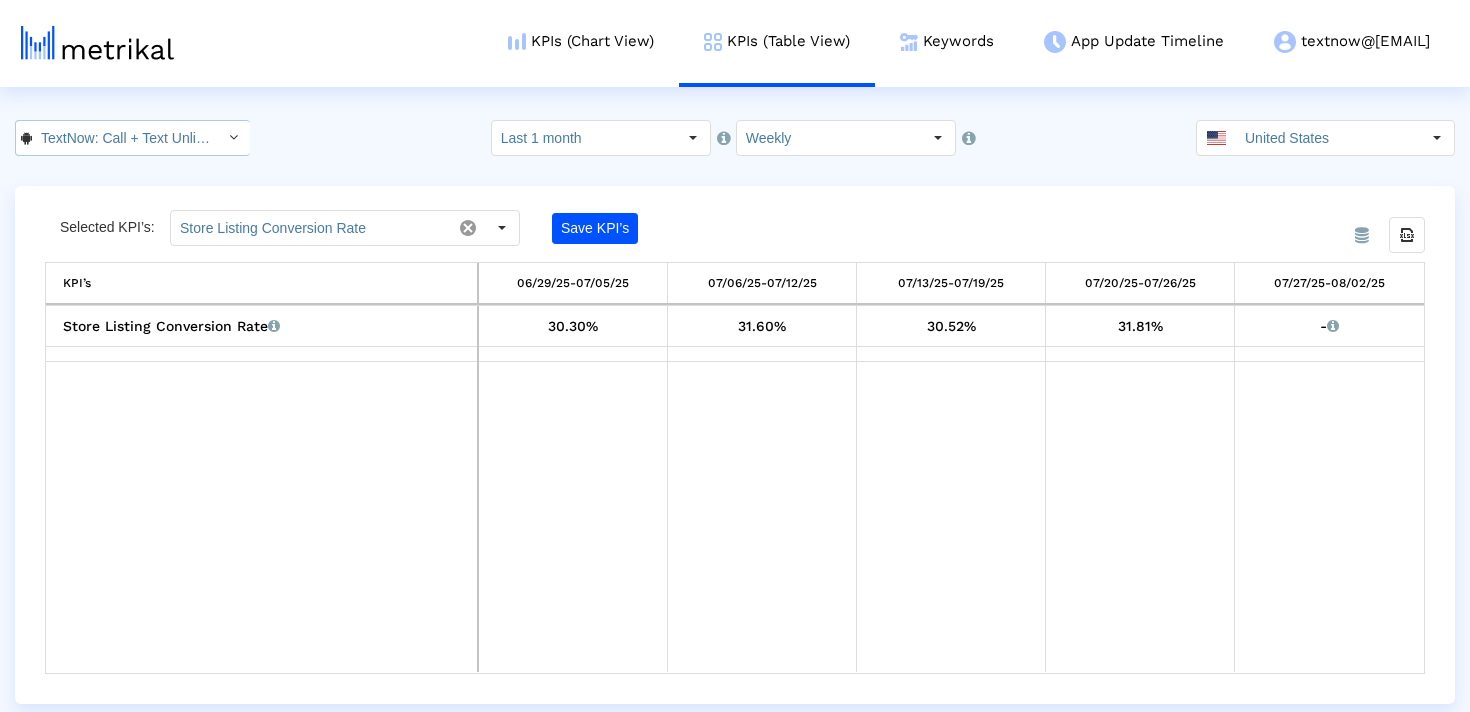 click 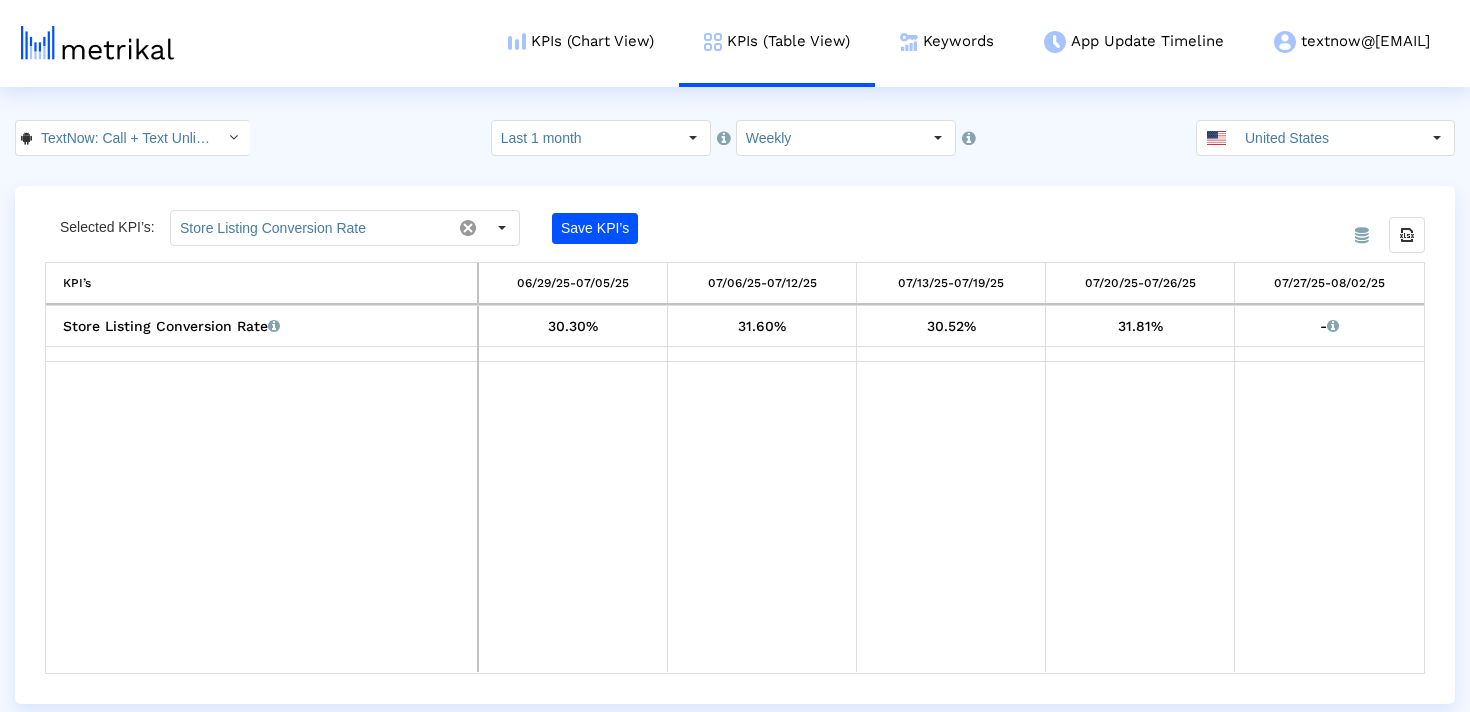 click on "TextNow: Call + Text Unlimited < com.enflick.android.TextNow >  Select how far back from today you would like to view the data below.  Last 1 month  Select how would like to group the data below.  Weekly United States" 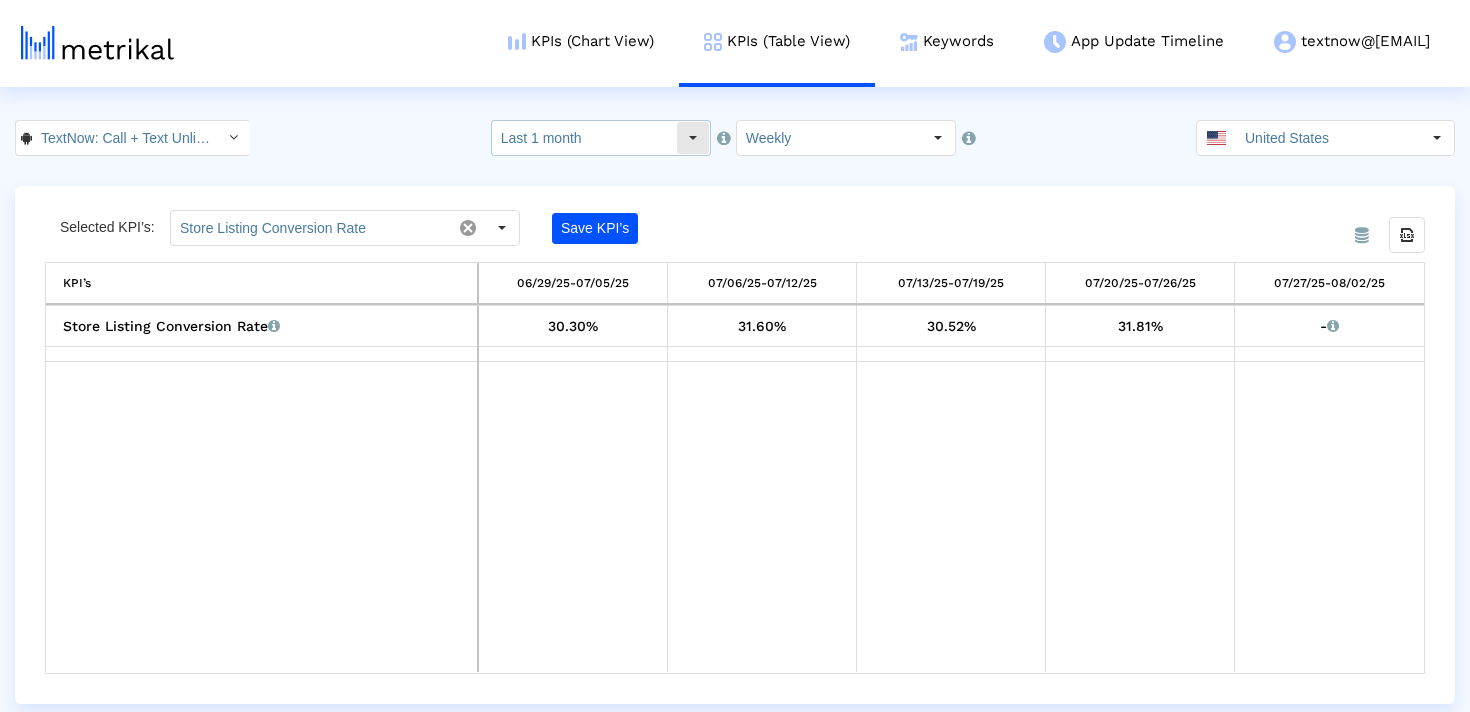 click on "Last 1 month" 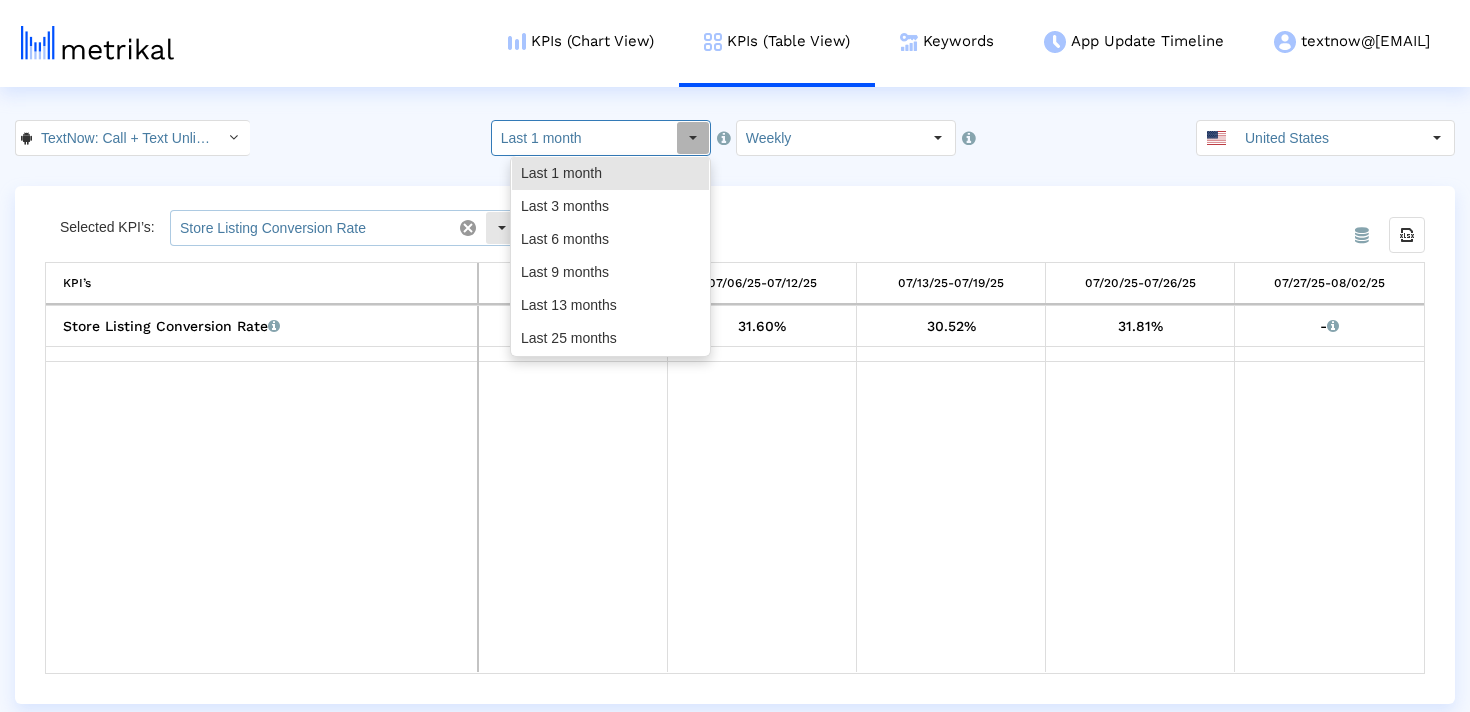 click on "Store Listing Conversion Rate" 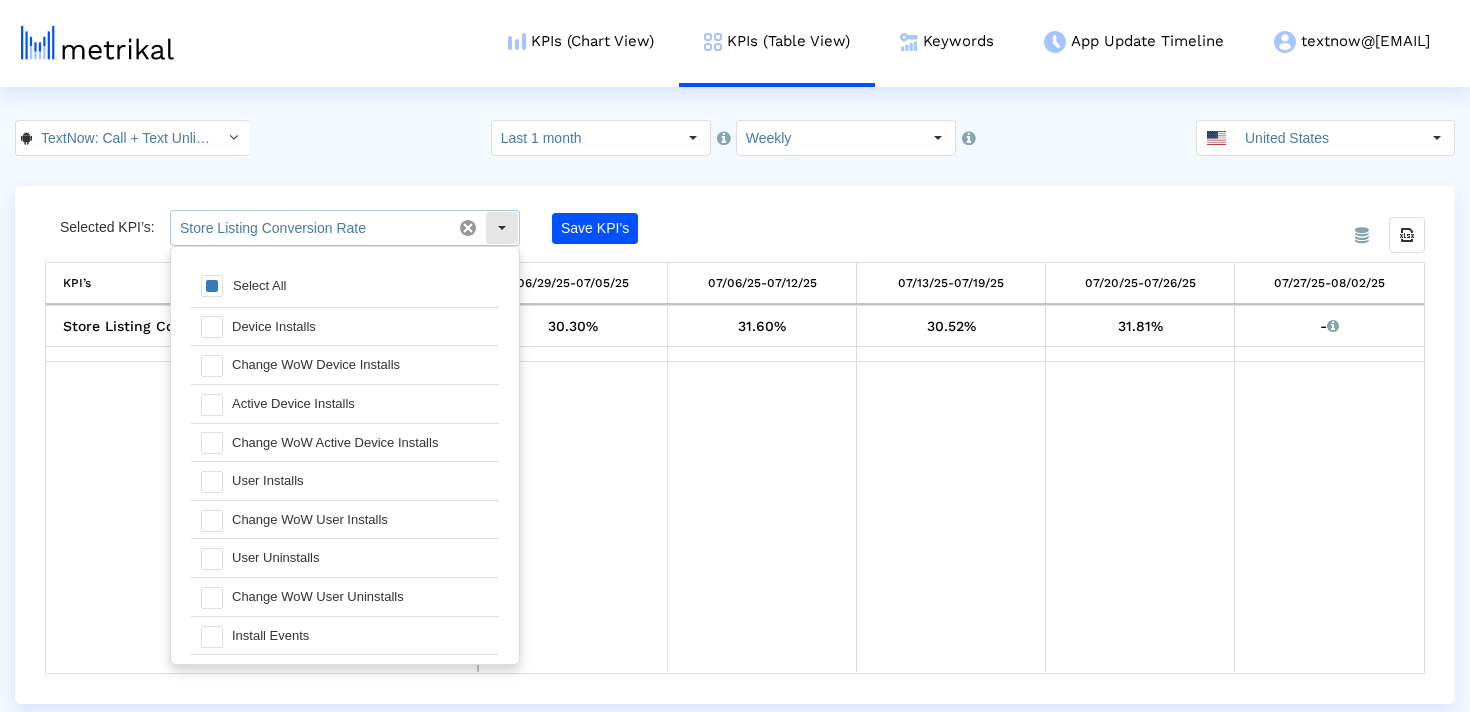scroll, scrollTop: 20, scrollLeft: 0, axis: vertical 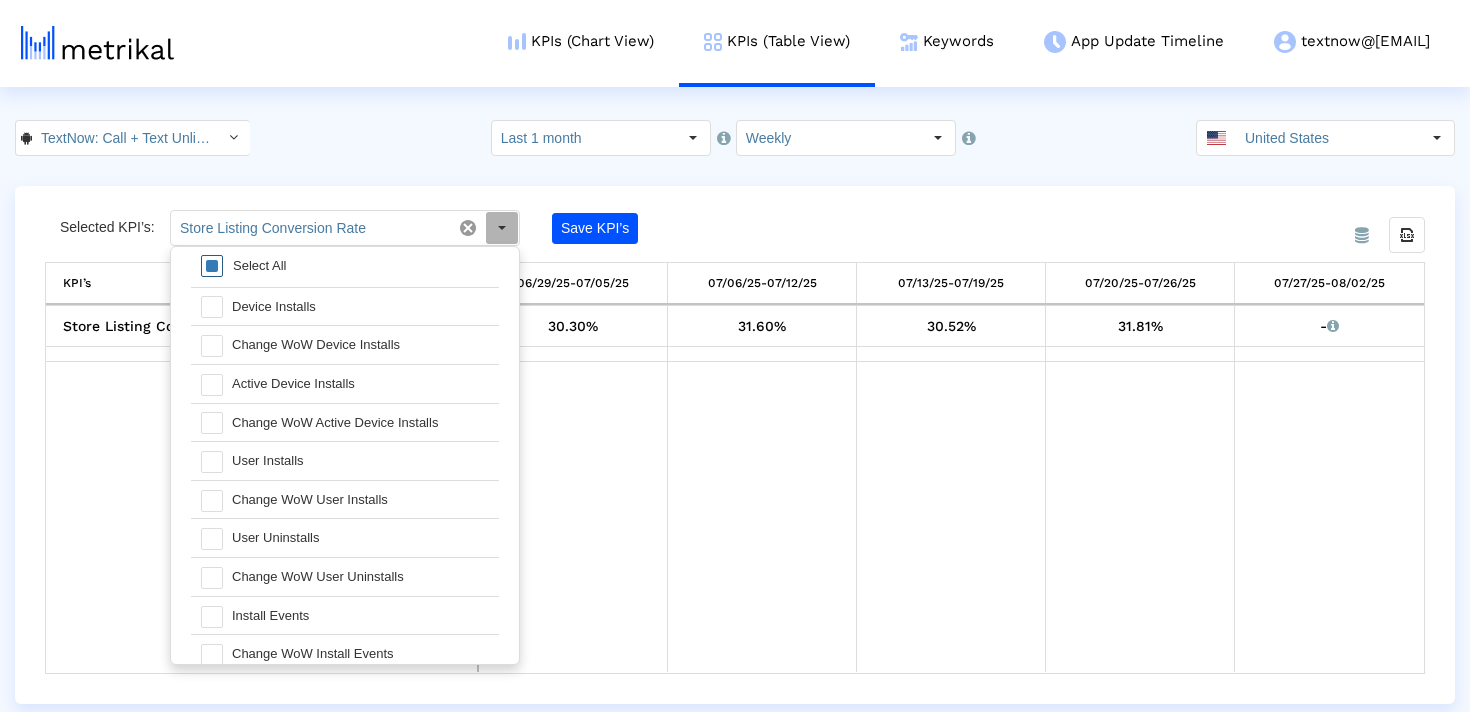 click at bounding box center [212, 266] 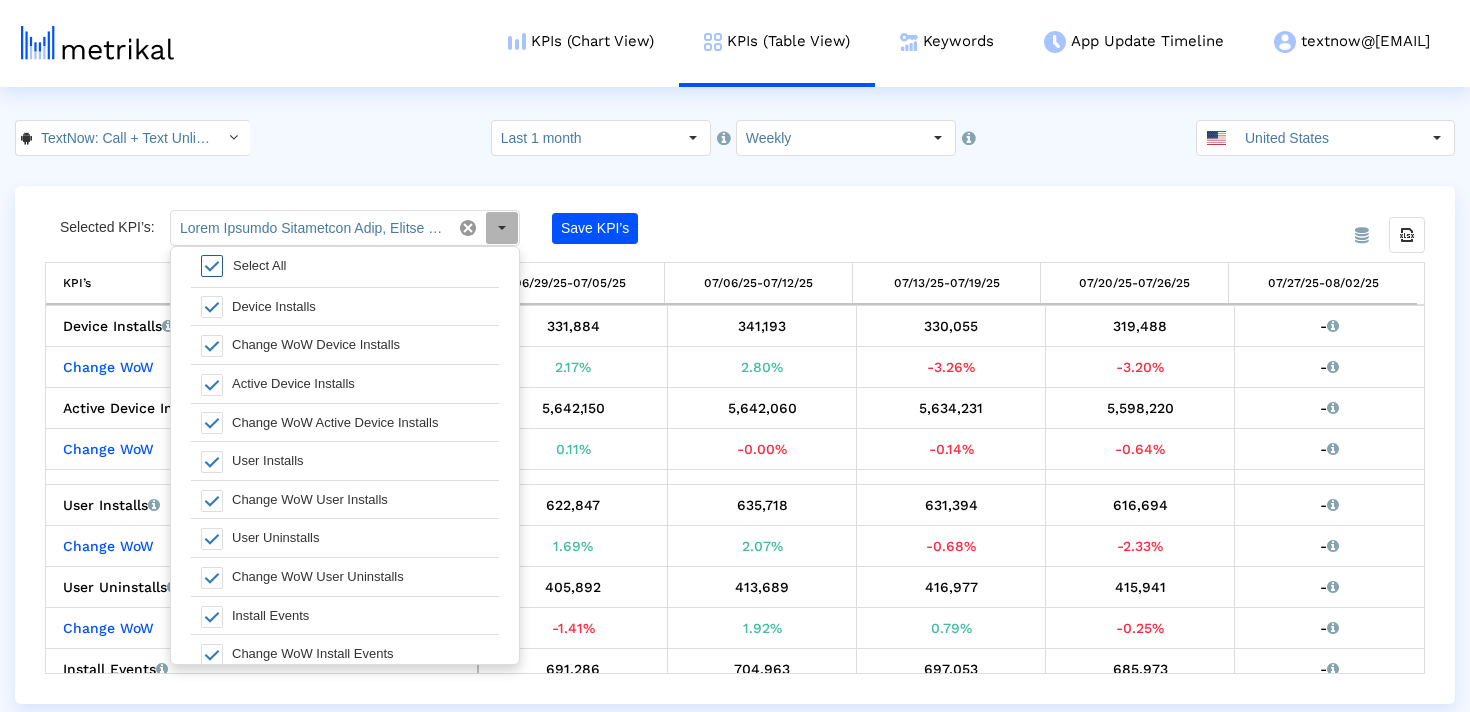 click at bounding box center (212, 266) 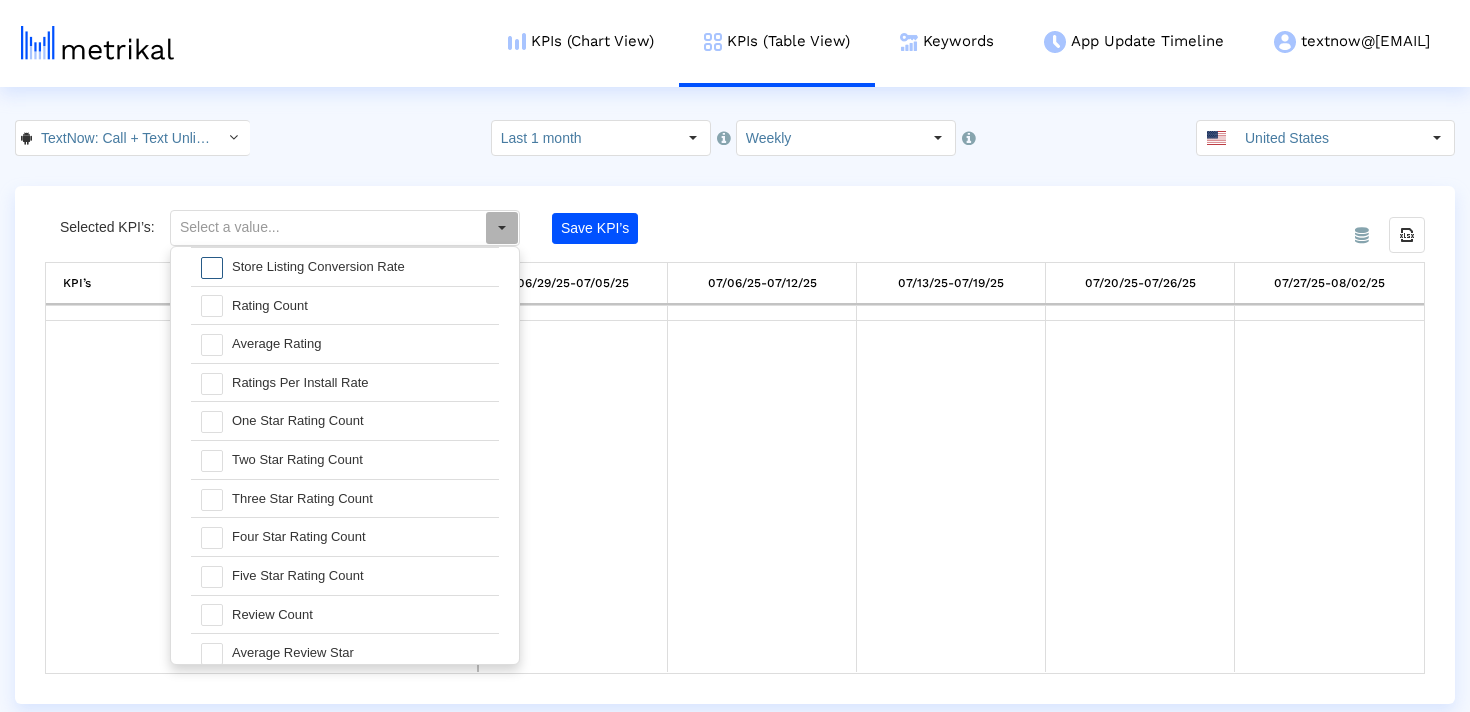 scroll, scrollTop: 656, scrollLeft: 0, axis: vertical 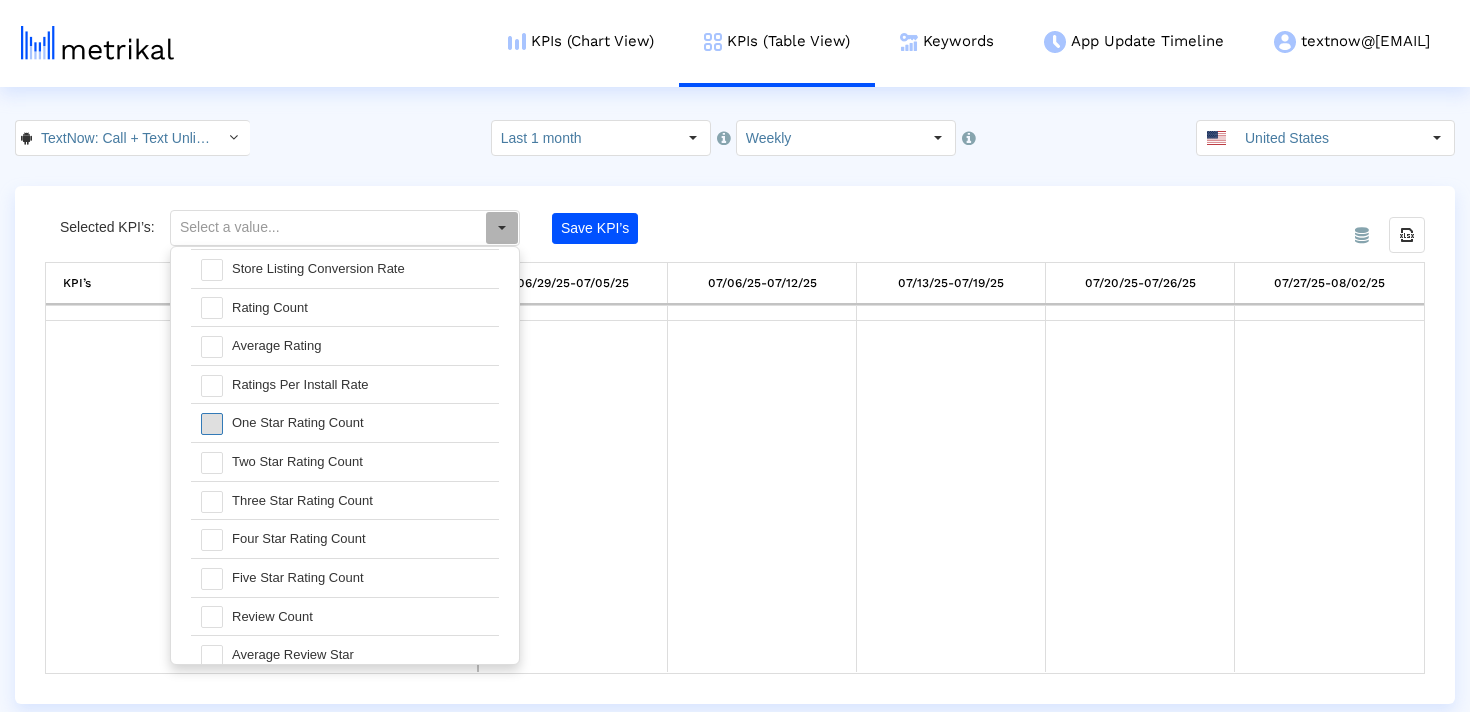 click at bounding box center [212, 424] 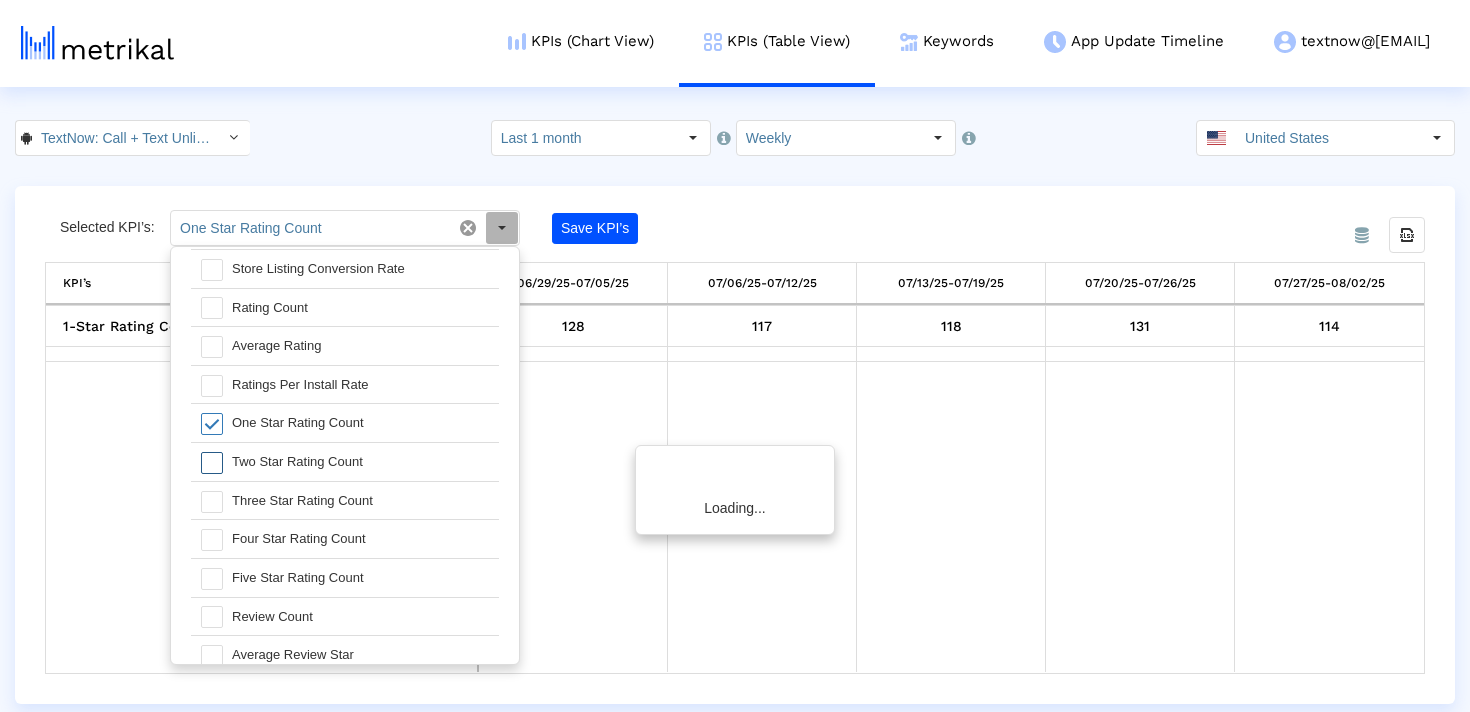 click at bounding box center [212, 463] 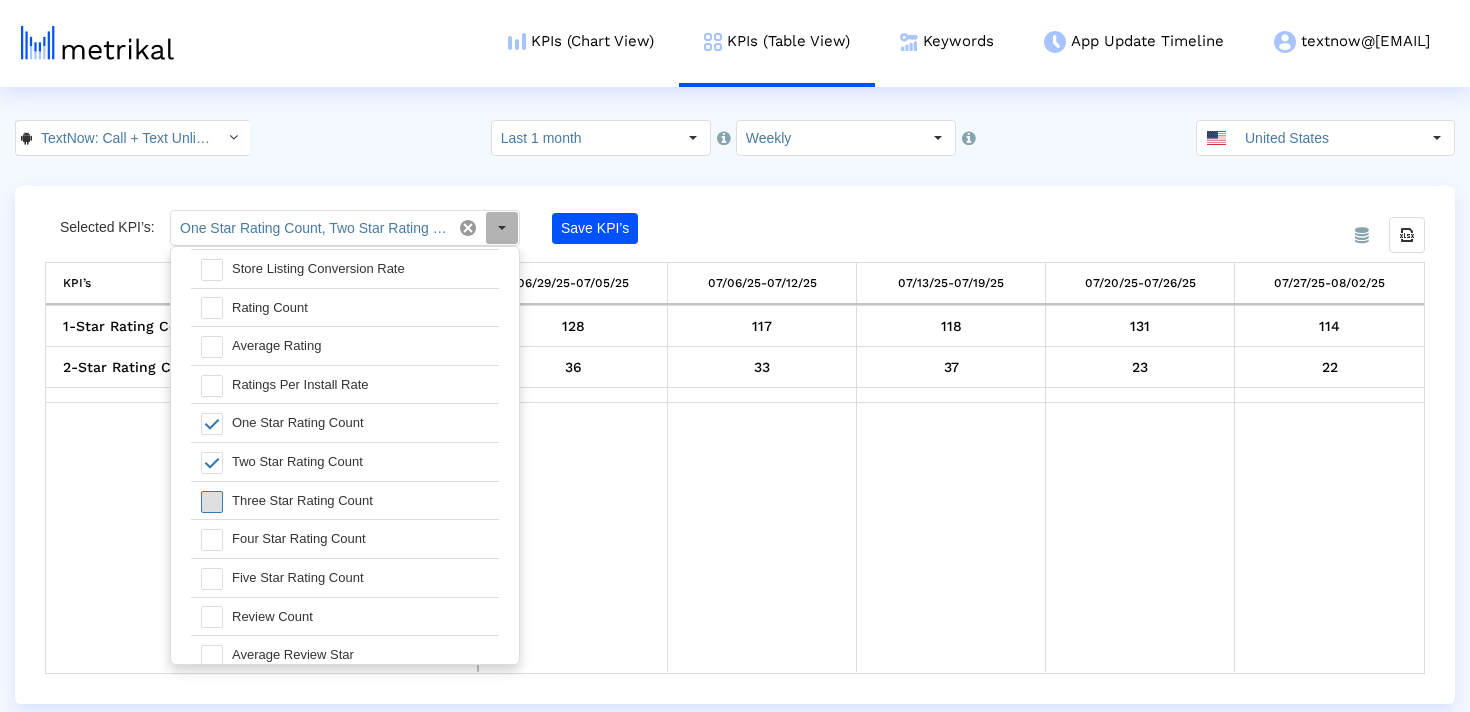 click at bounding box center (212, 502) 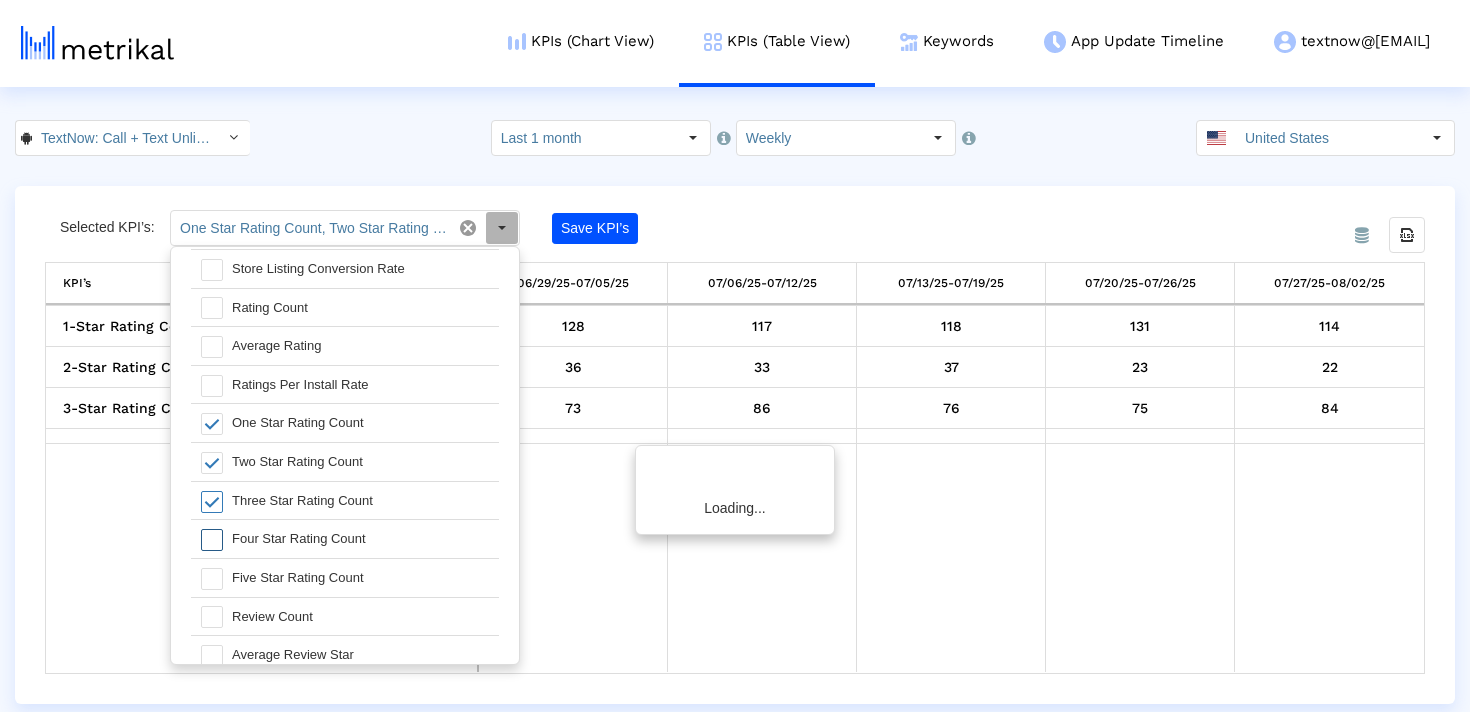 click at bounding box center (212, 540) 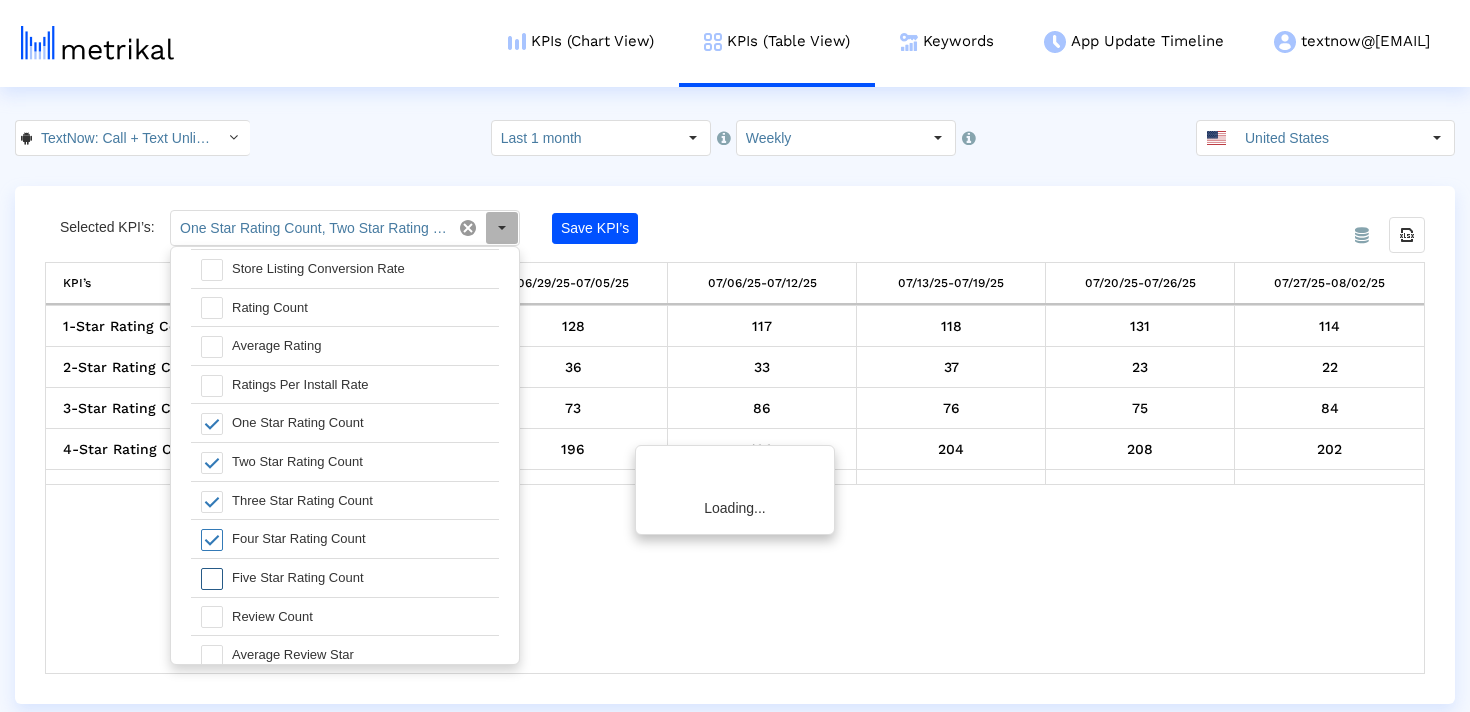 click at bounding box center (212, 579) 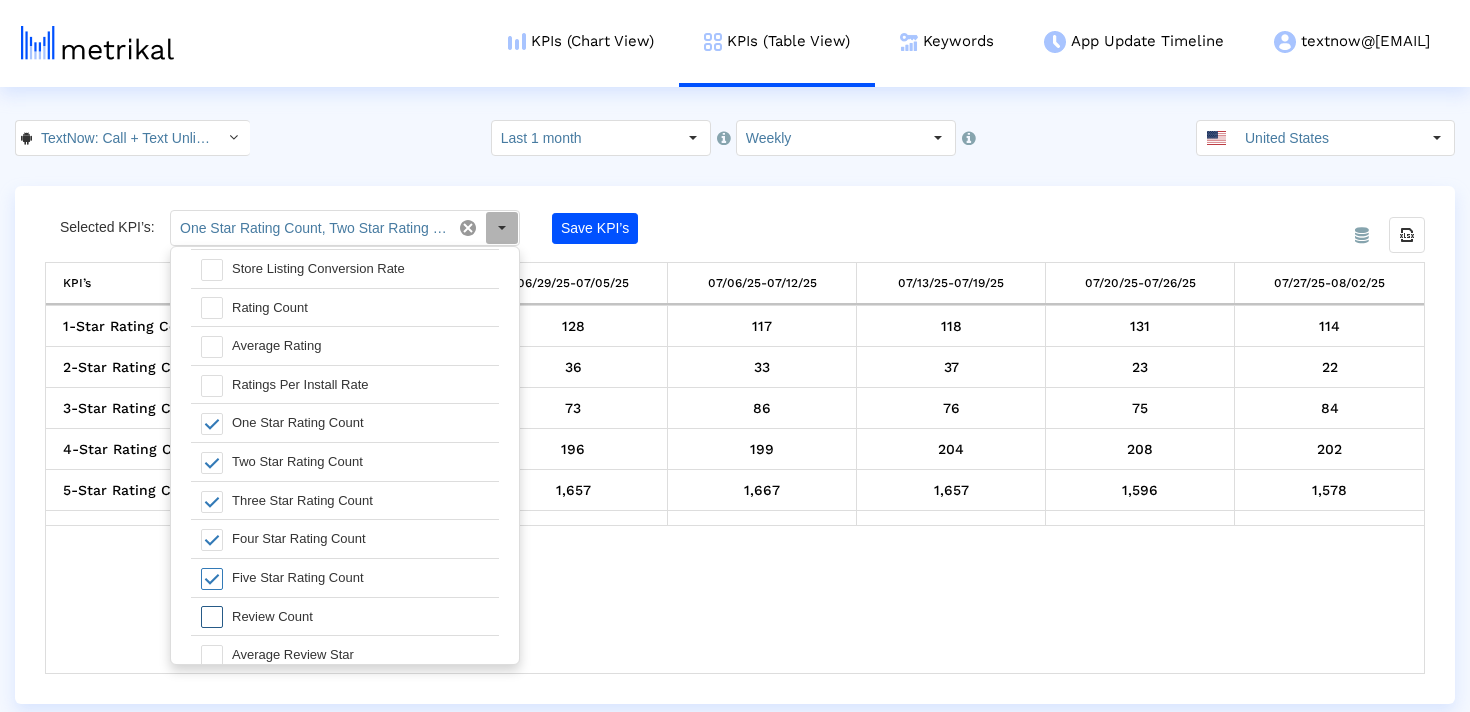 click at bounding box center (262, 526) 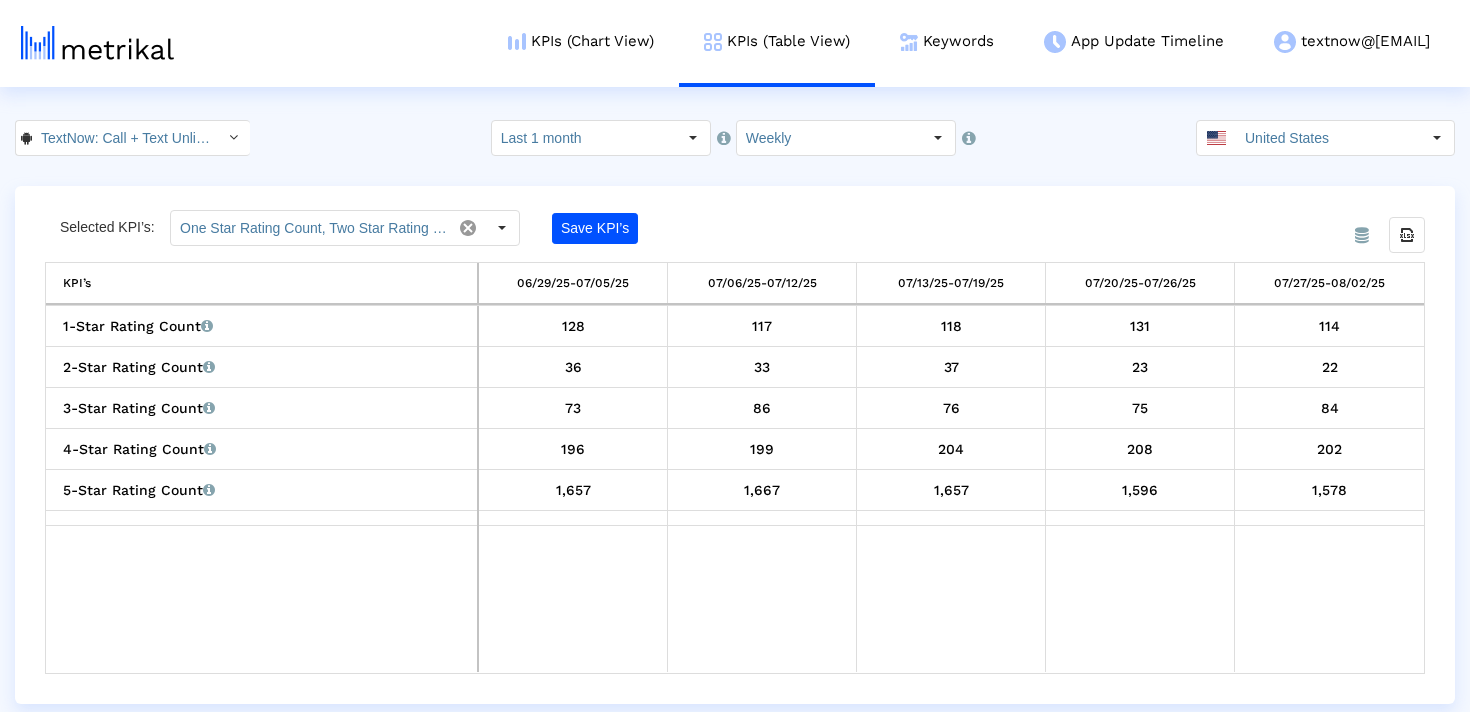 drag, startPoint x: 60, startPoint y: 315, endPoint x: 1376, endPoint y: 504, distance: 1329.5026 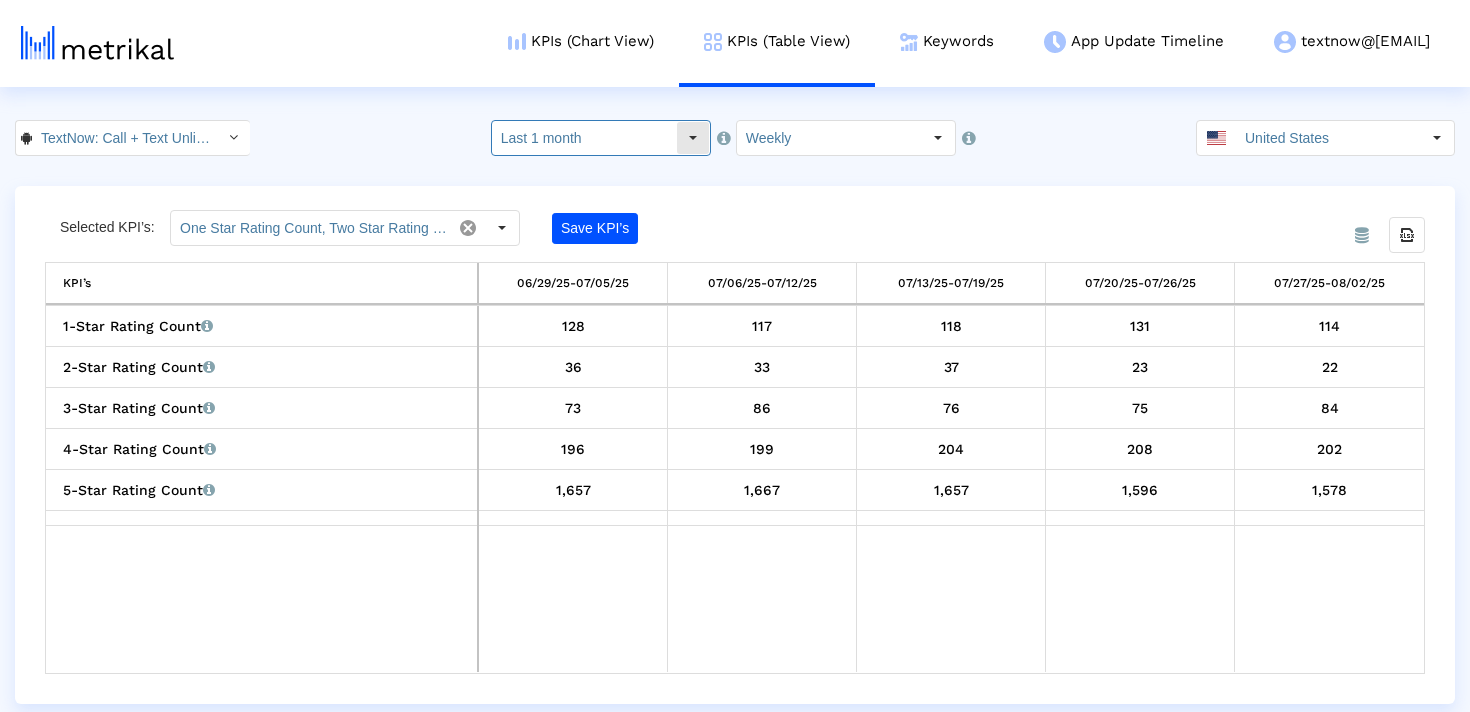 click on "Last 1 month" 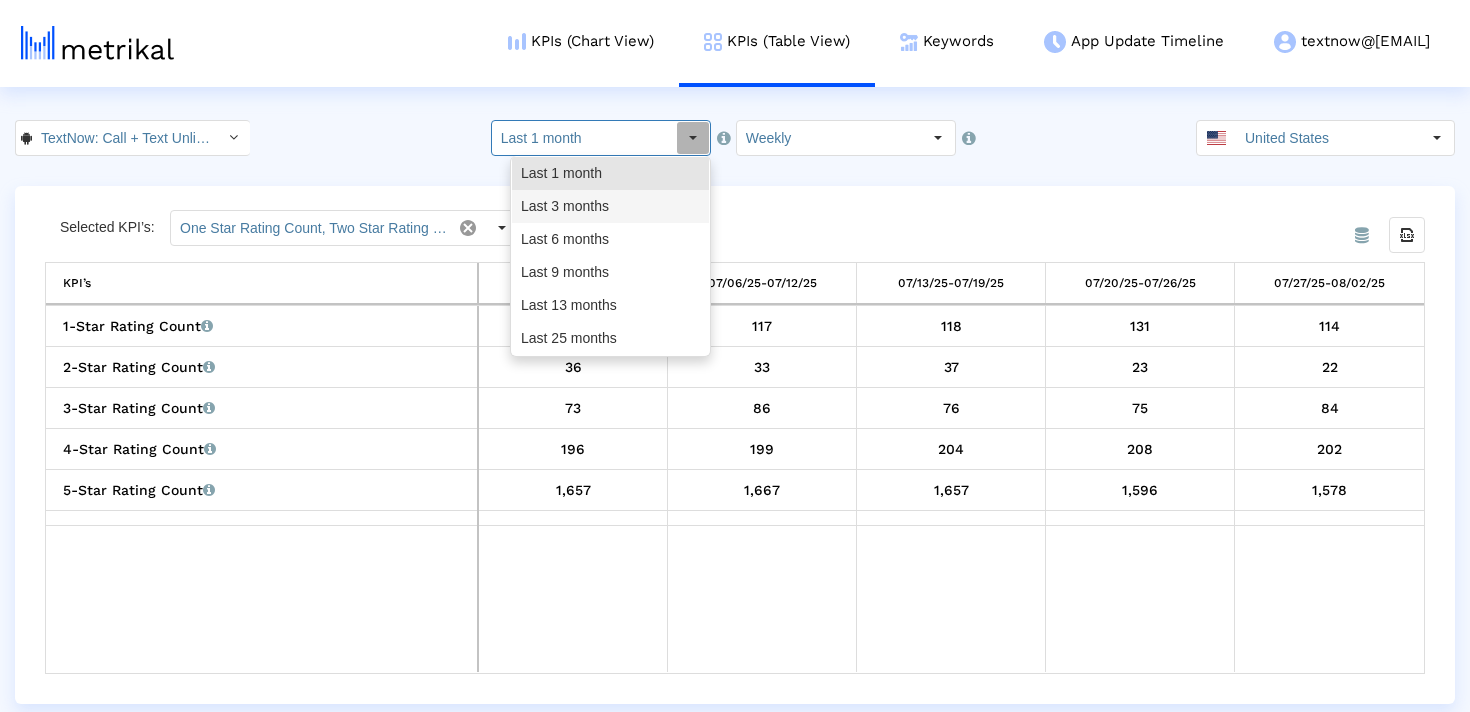 click on "Last 3 months" at bounding box center [610, 206] 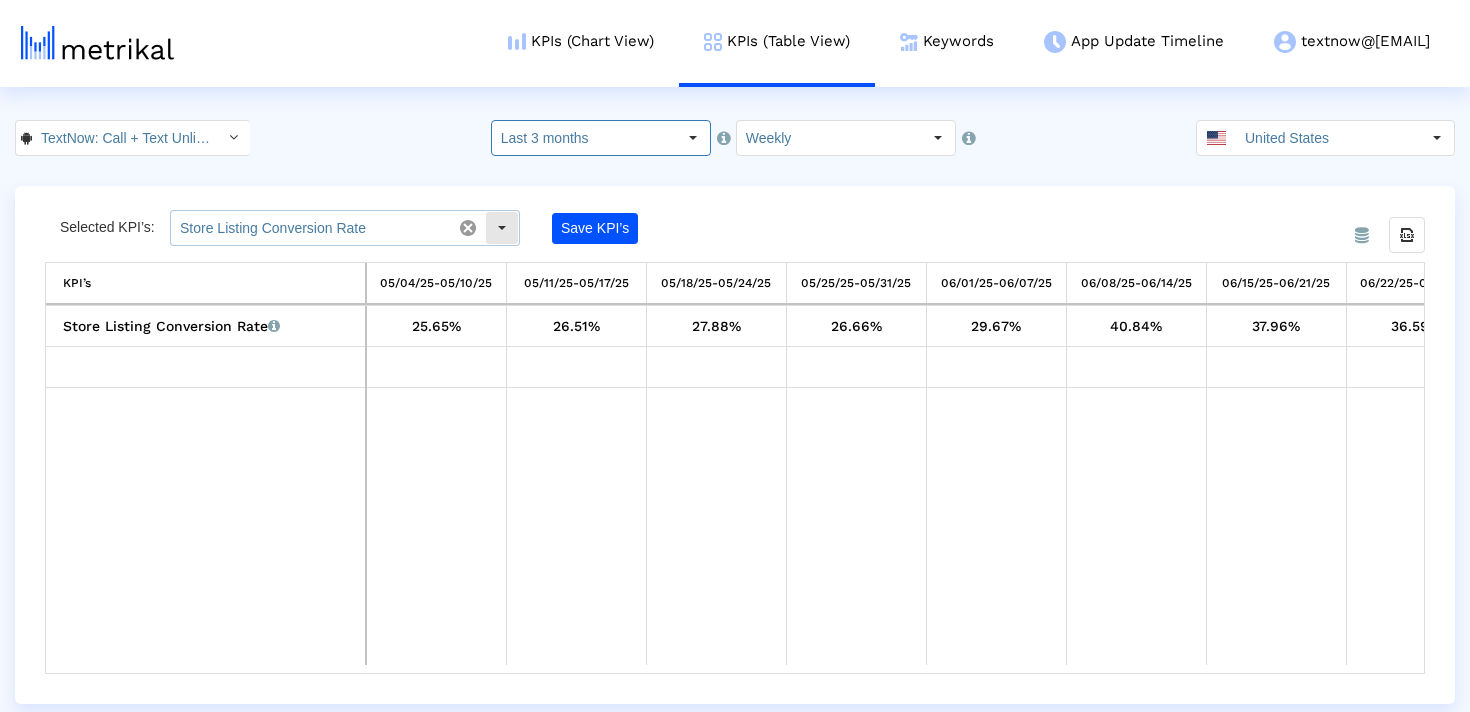 click 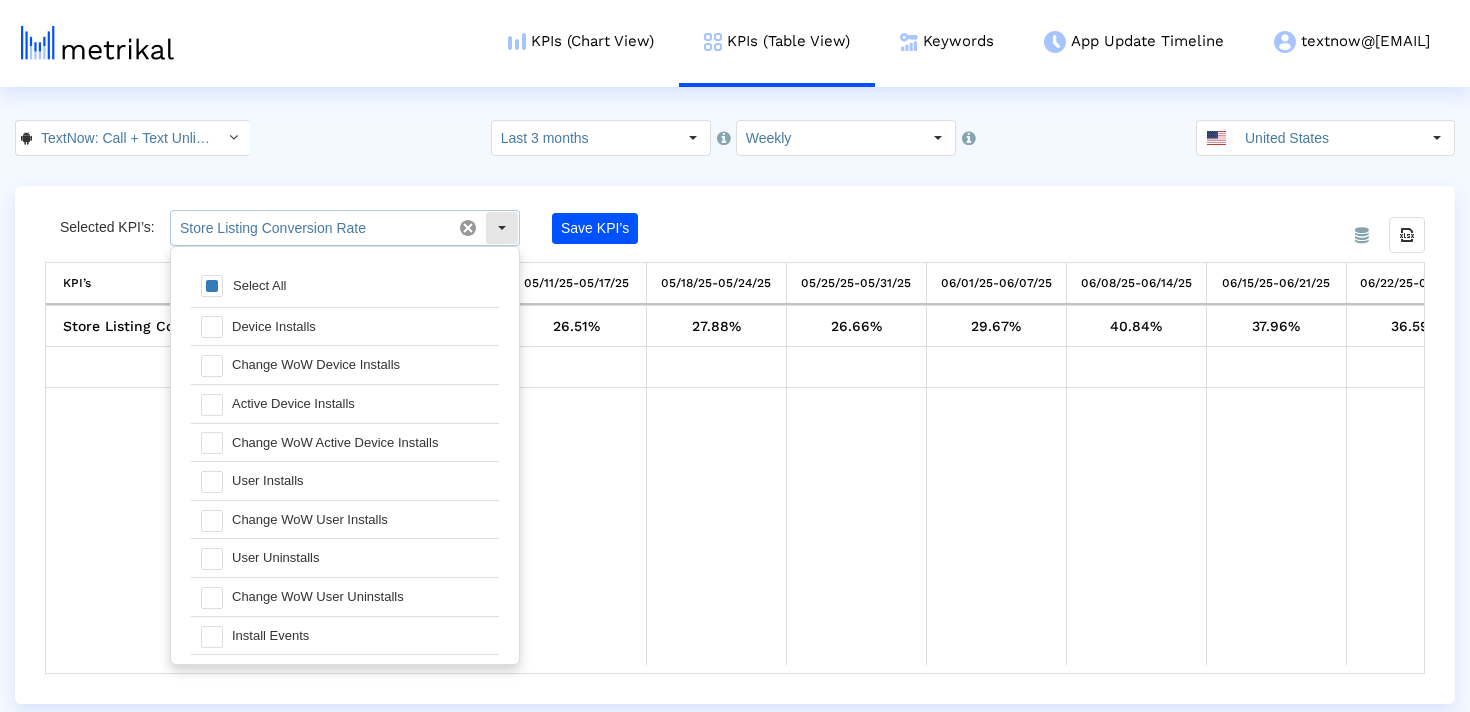 scroll, scrollTop: 20, scrollLeft: 0, axis: vertical 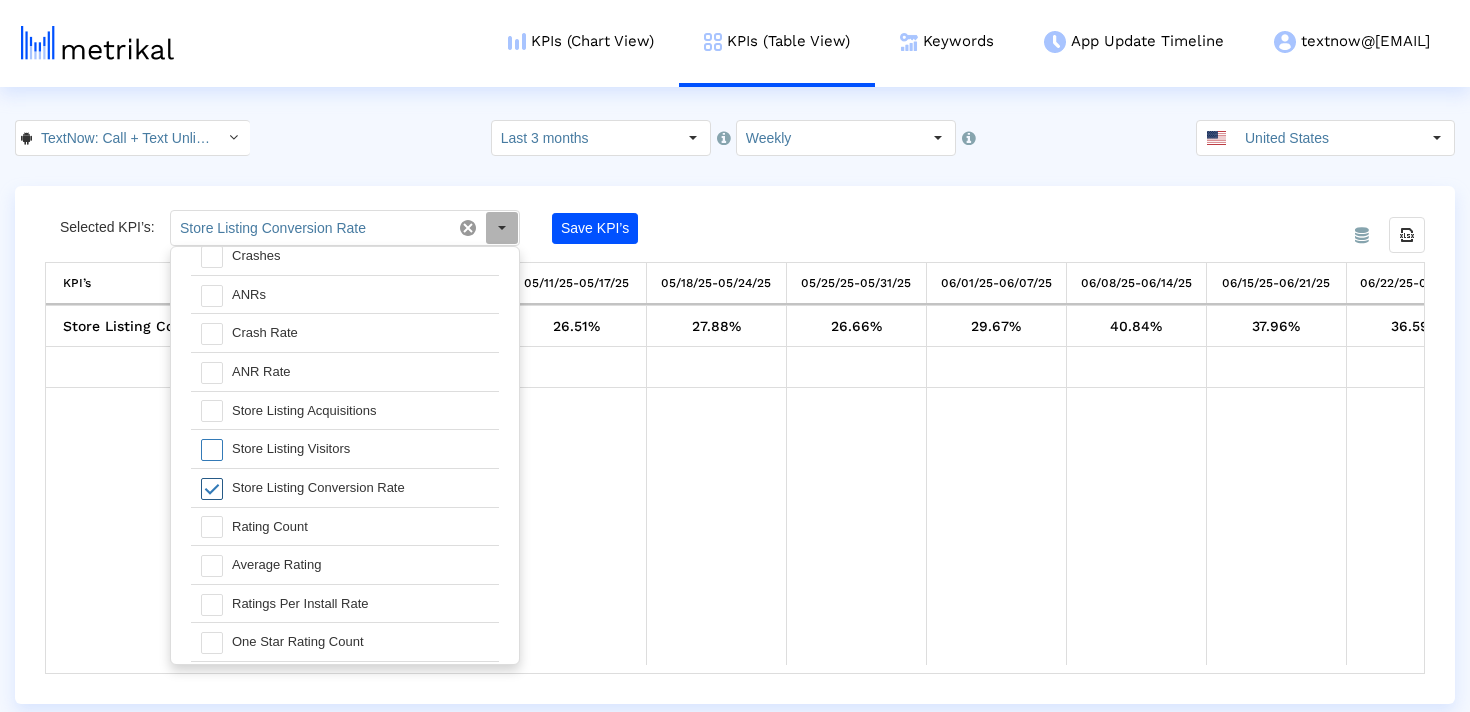 click at bounding box center [212, 489] 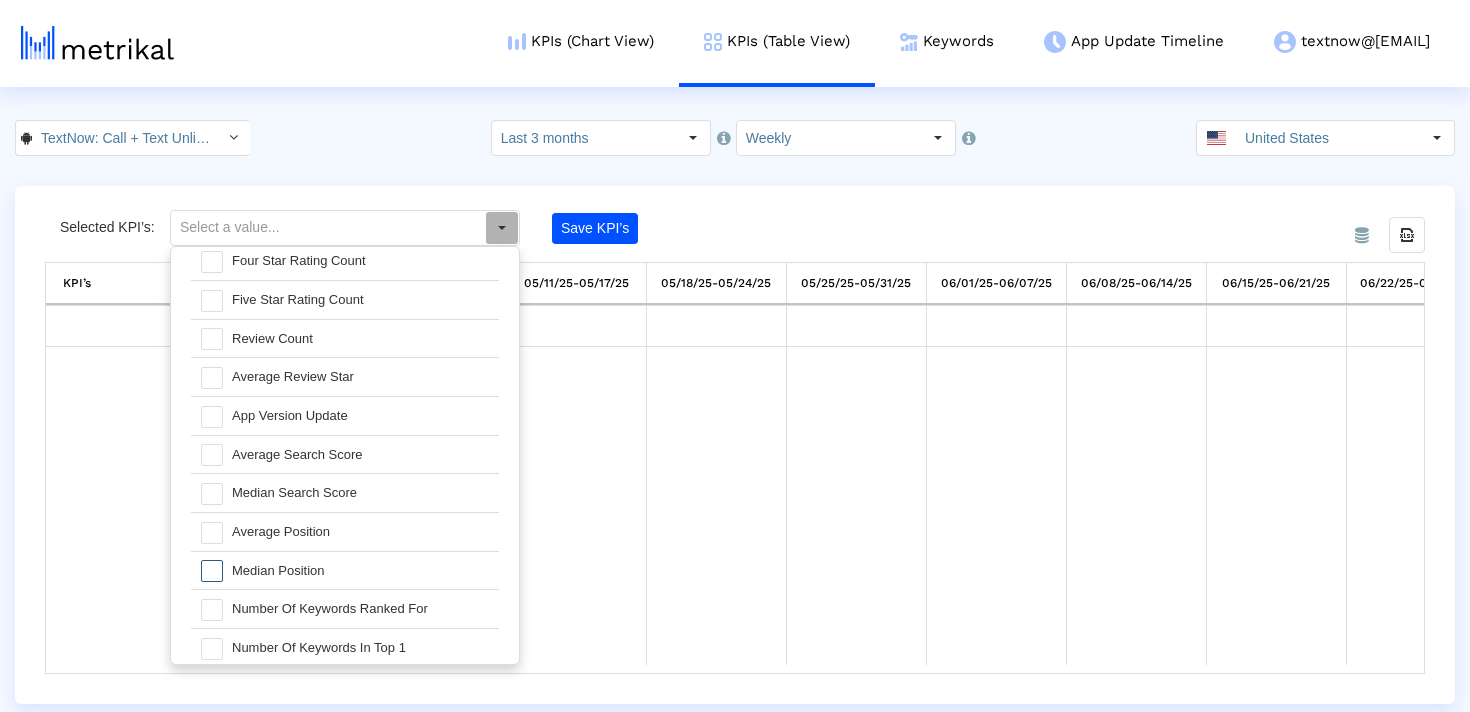 scroll, scrollTop: 668, scrollLeft: 0, axis: vertical 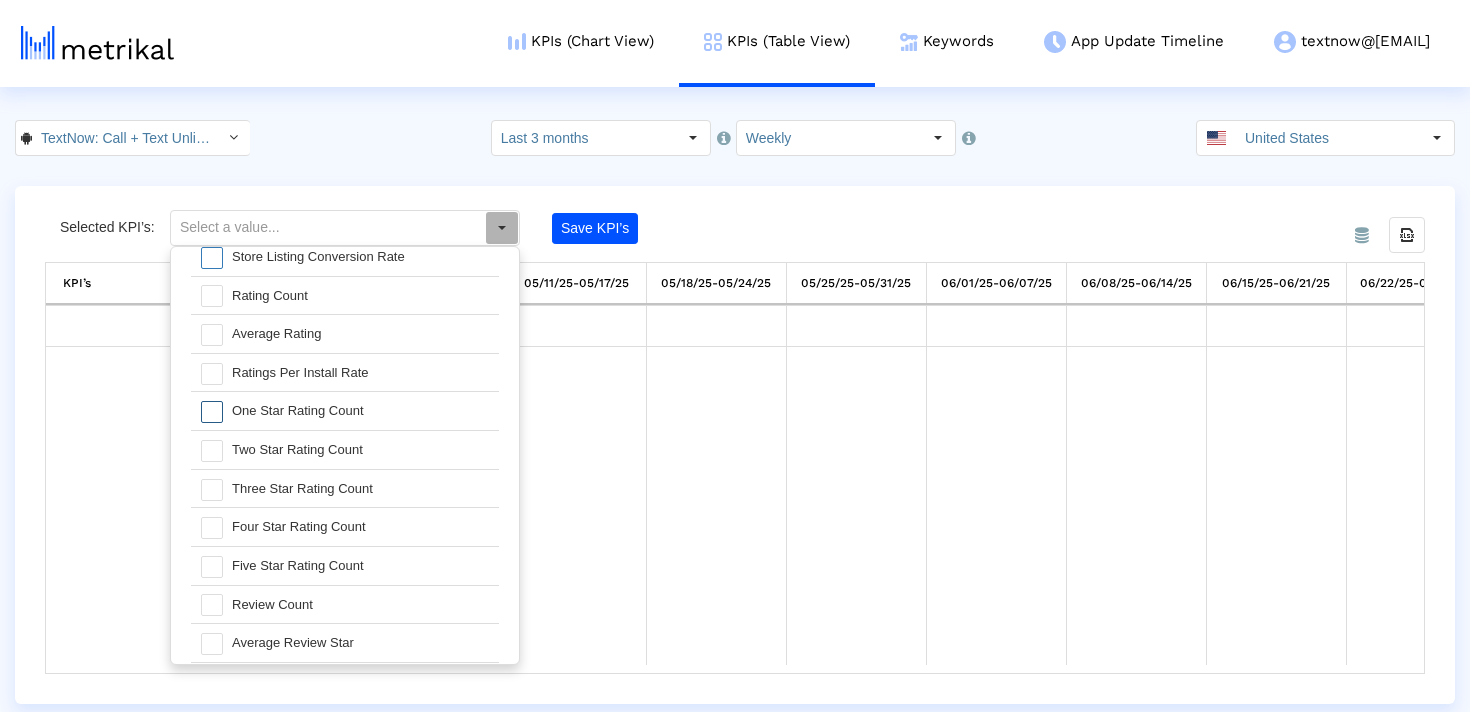 click at bounding box center [212, 412] 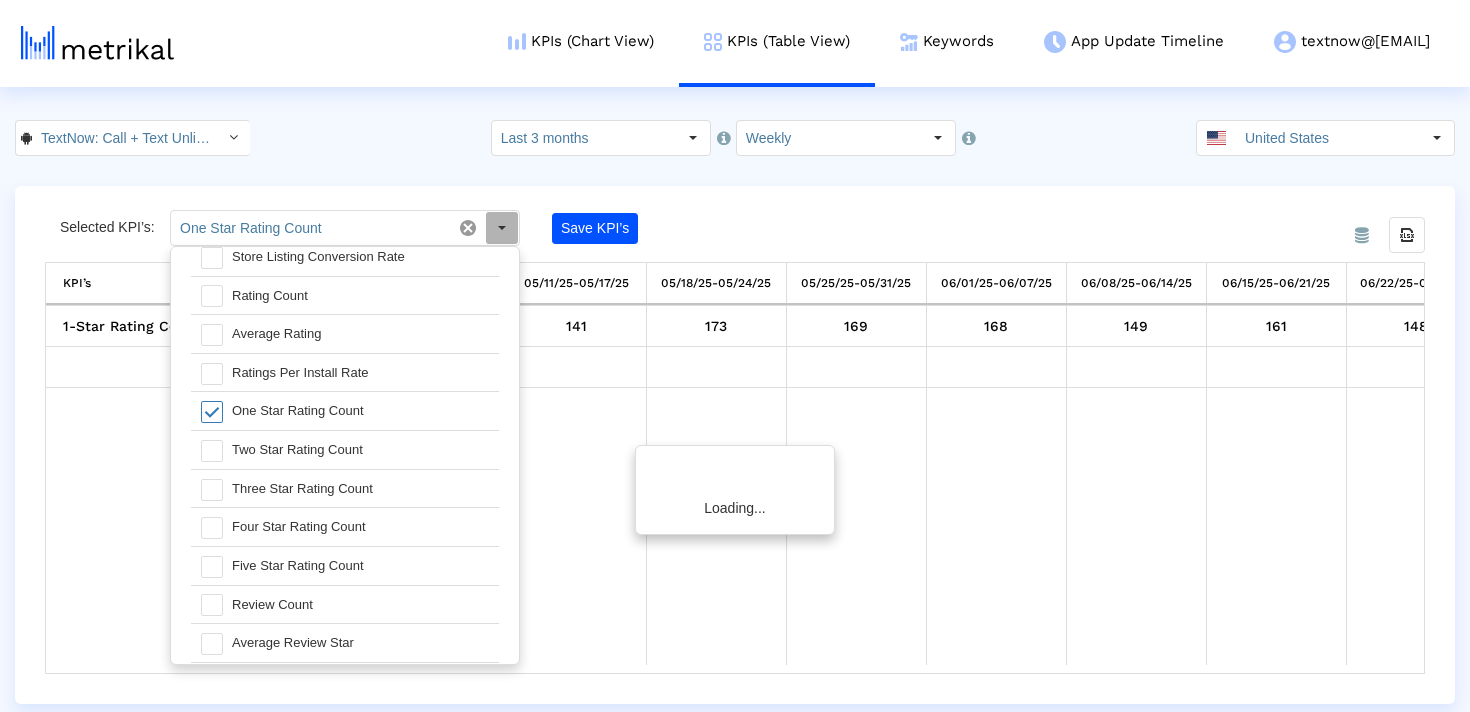 click at bounding box center [212, 451] 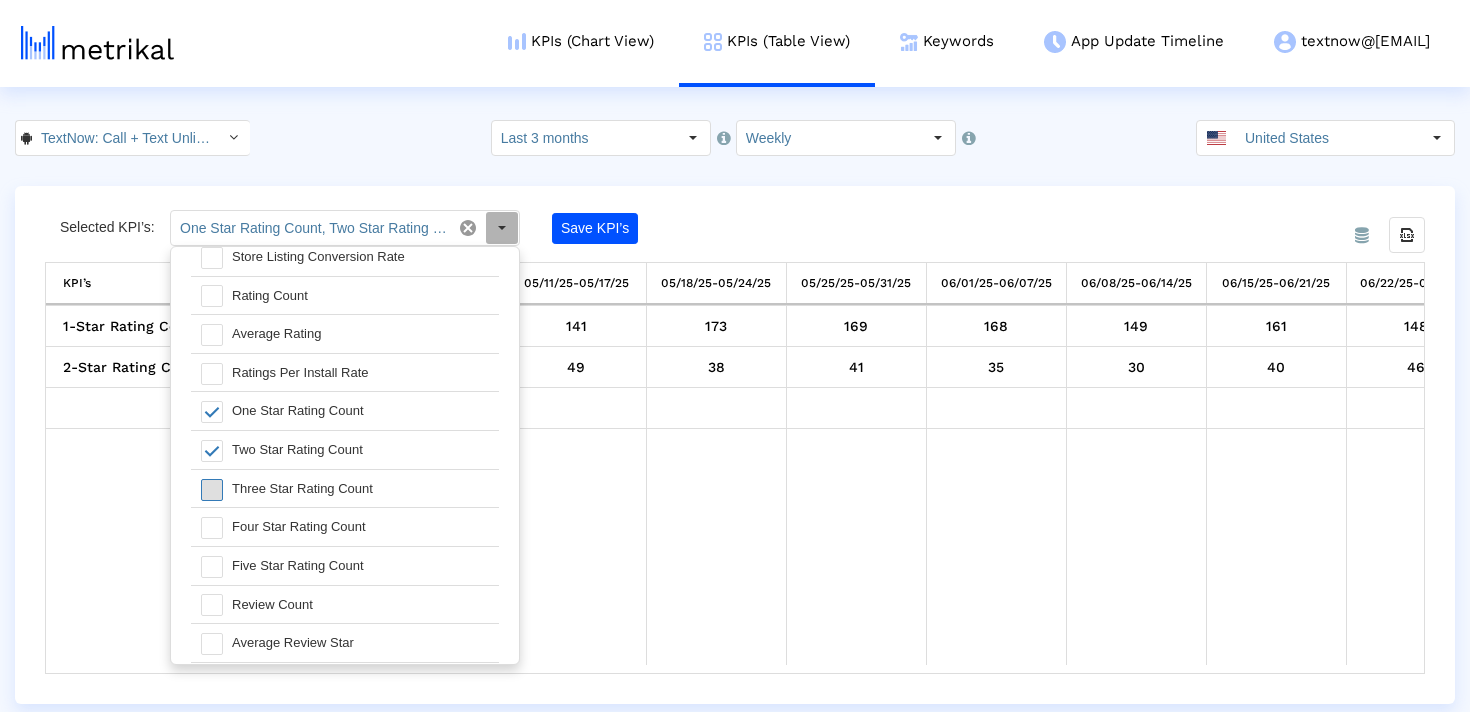 click at bounding box center (212, 490) 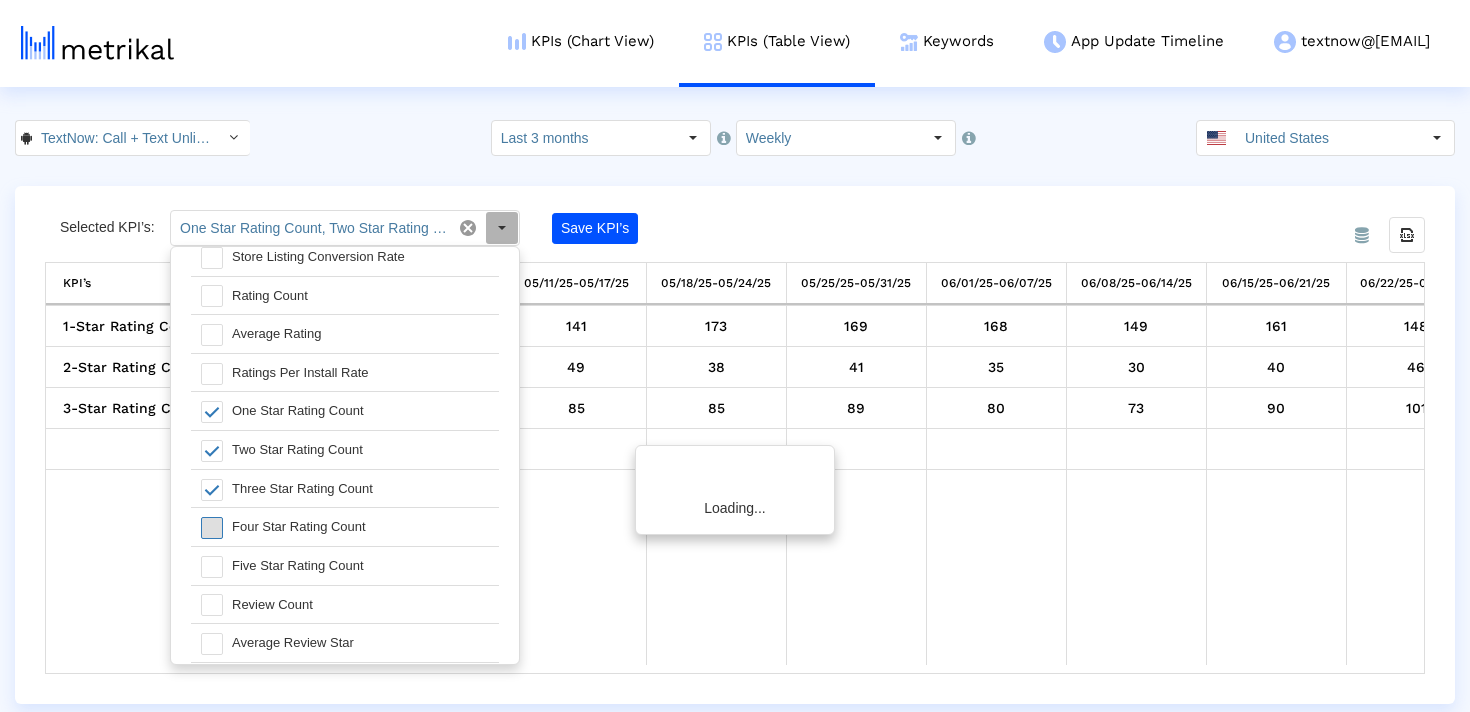 click at bounding box center (212, 528) 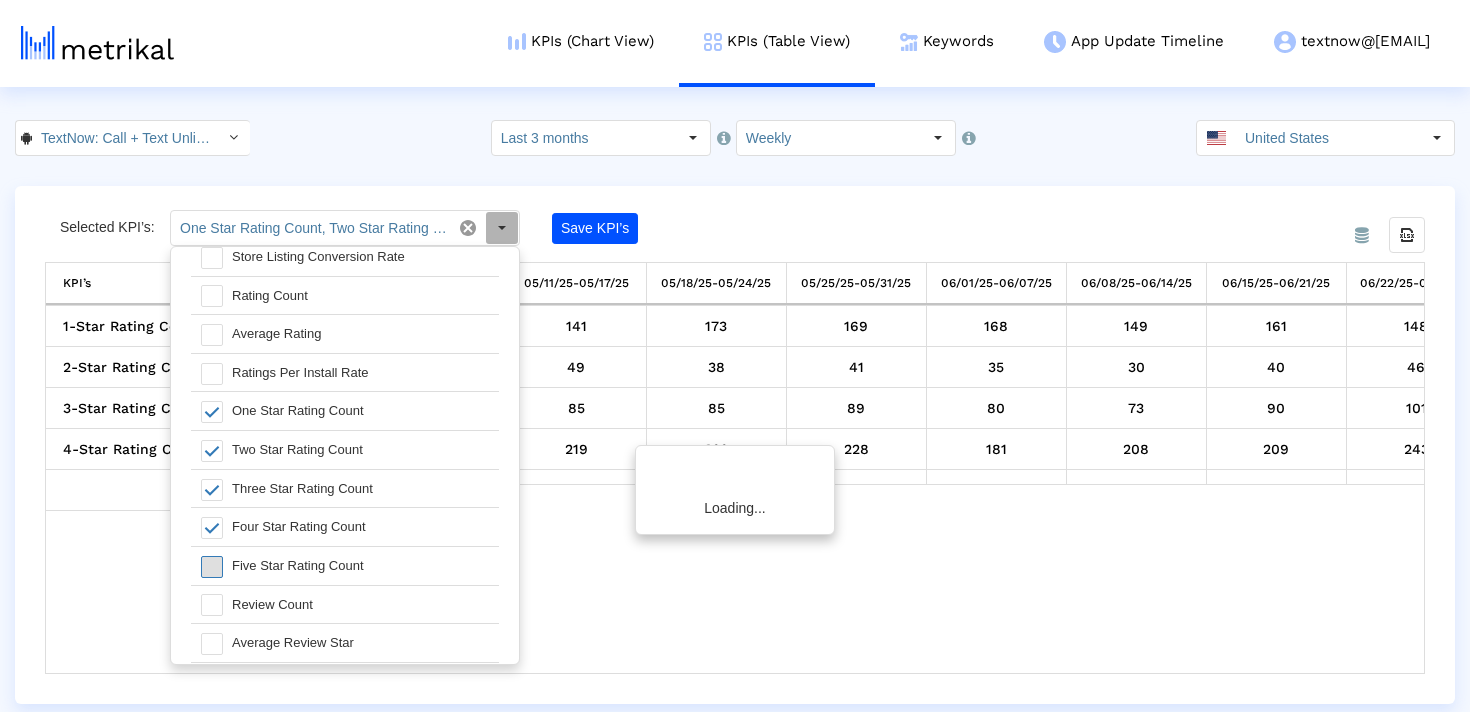 click at bounding box center (212, 567) 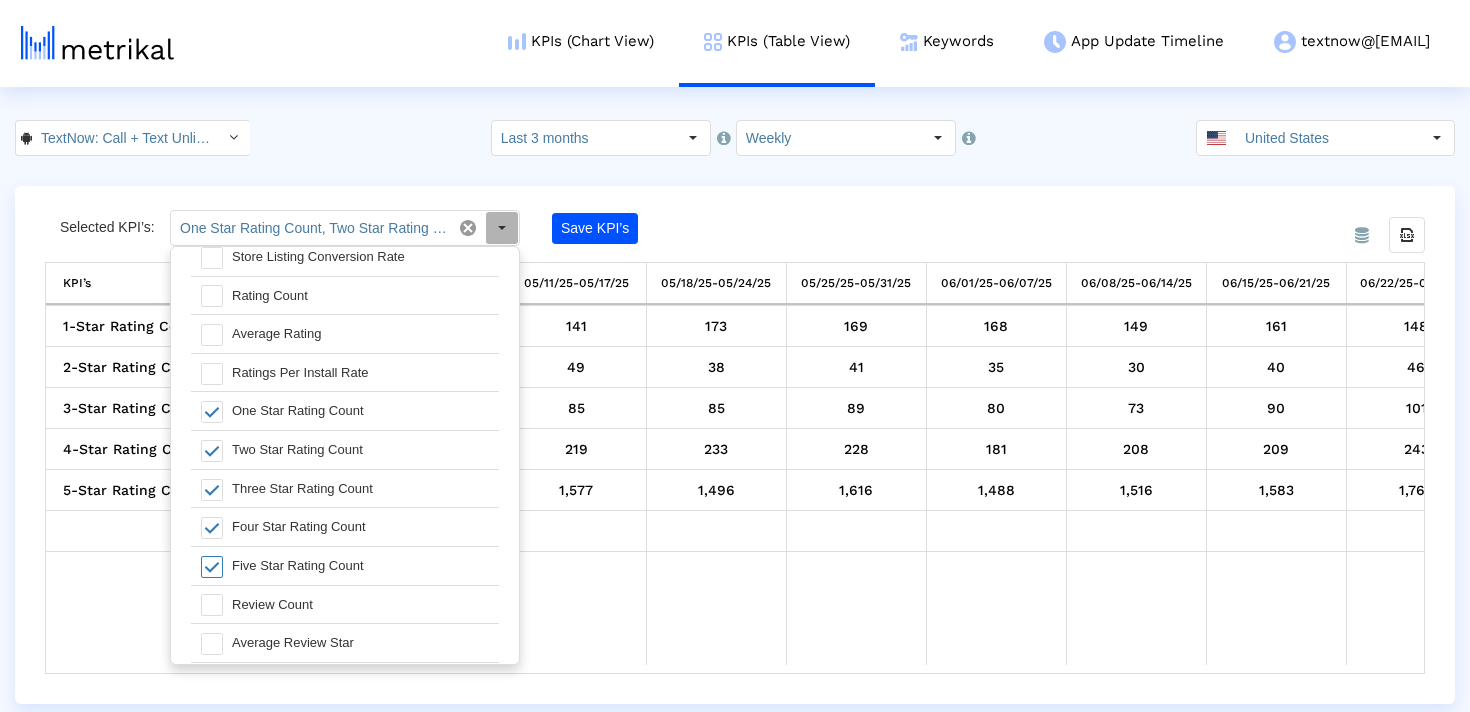 click at bounding box center [856, 609] 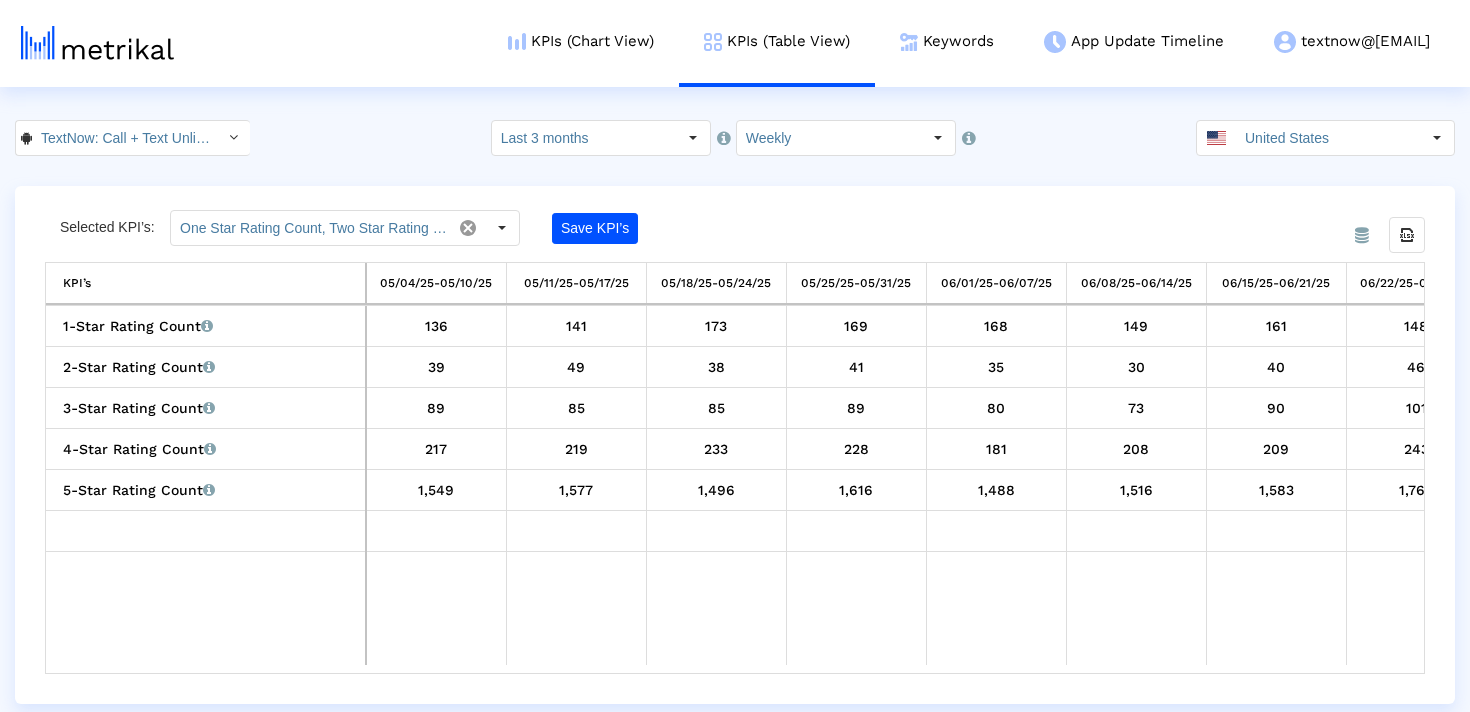scroll, scrollTop: 0, scrollLeft: 762, axis: horizontal 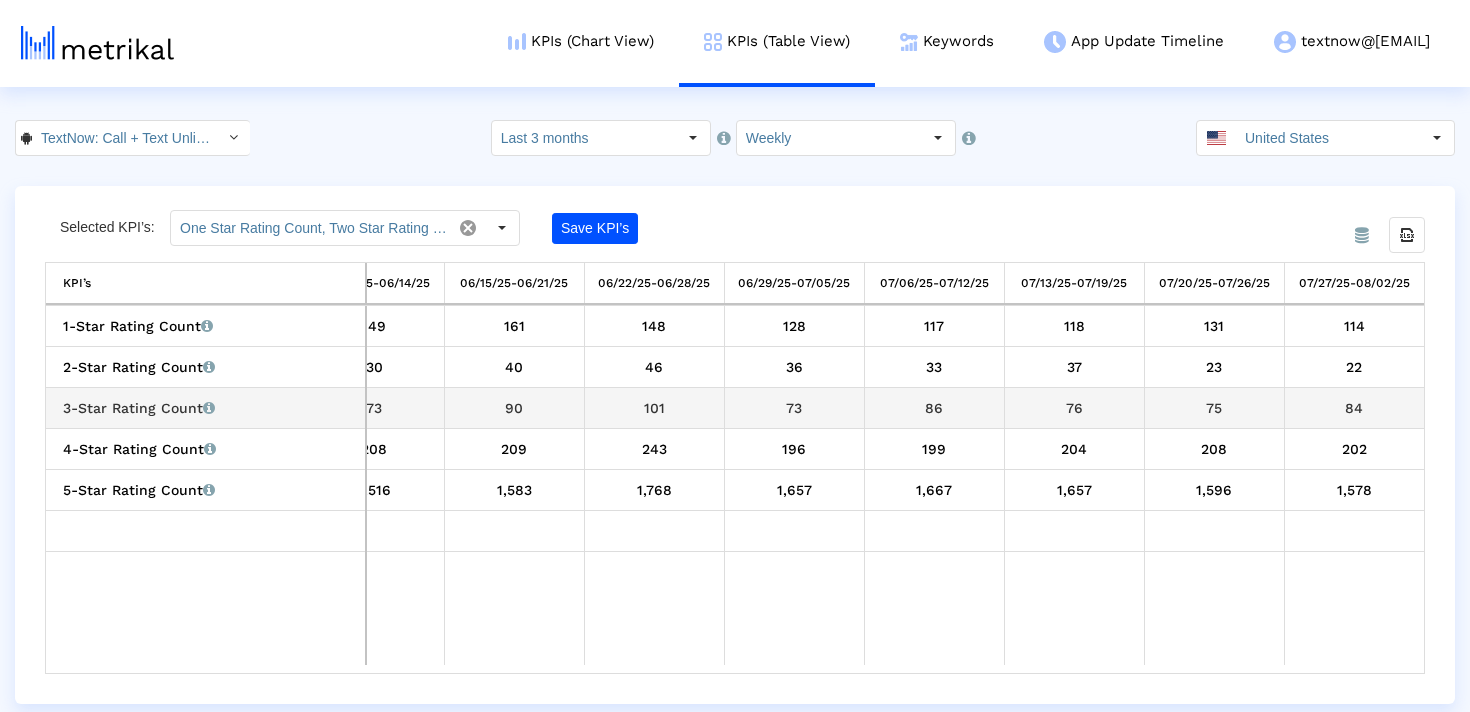 click on "101" at bounding box center [654, 408] 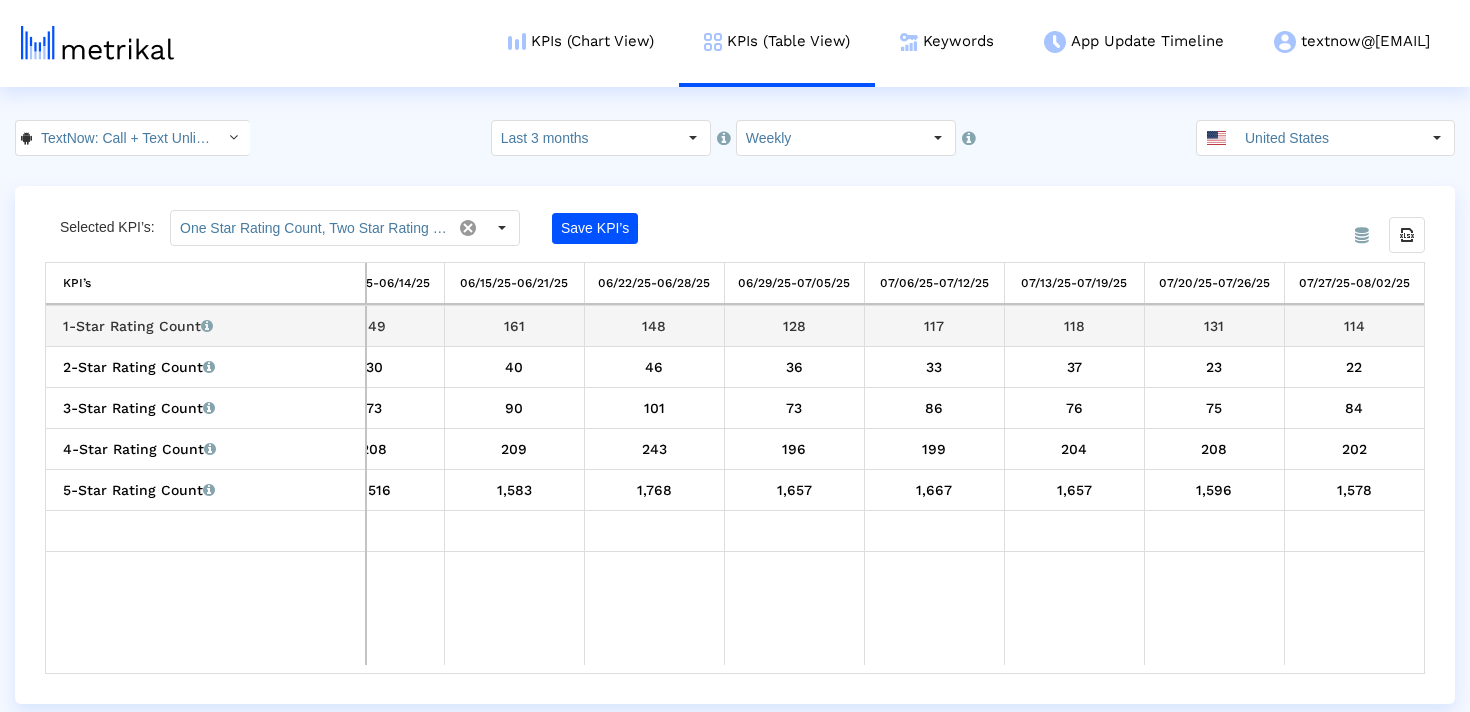 drag, startPoint x: 619, startPoint y: 322, endPoint x: 1088, endPoint y: 329, distance: 469.05225 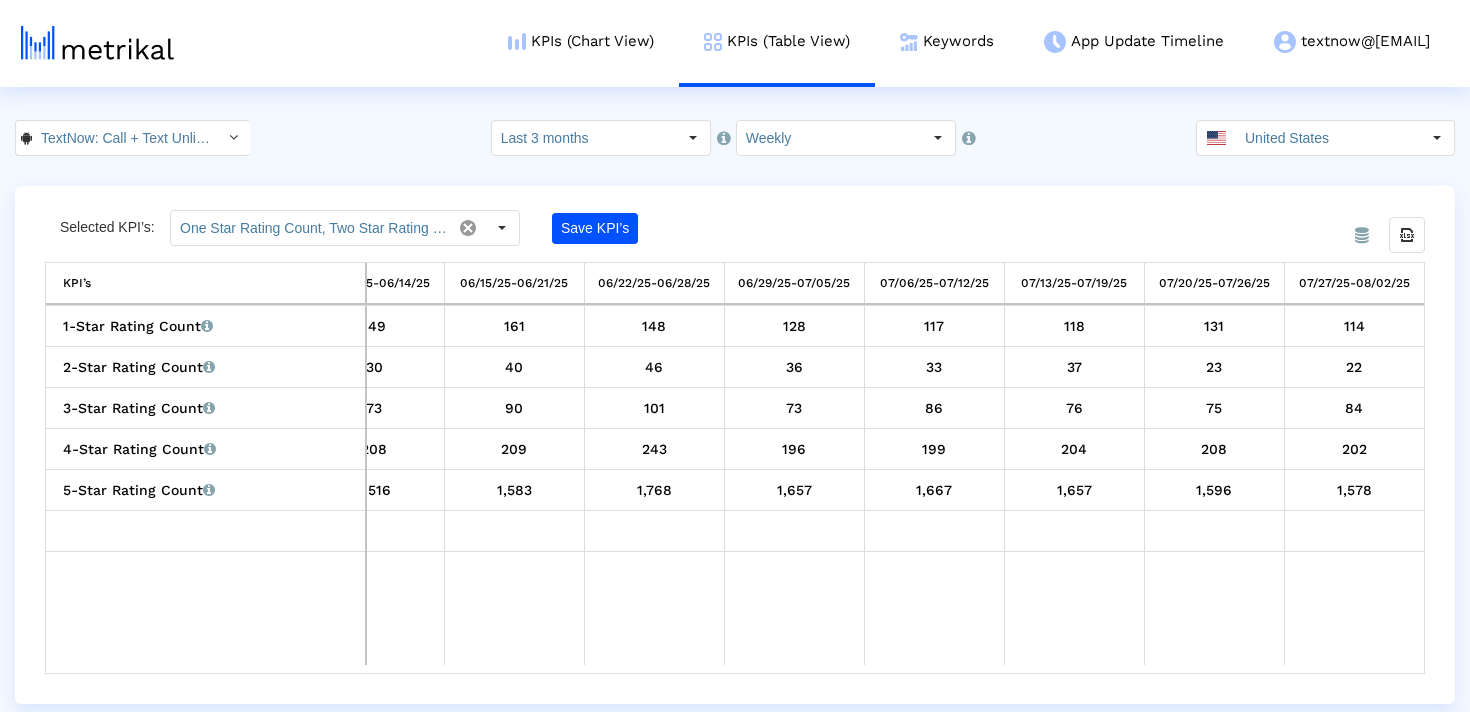 copy on "148   128   117   118" 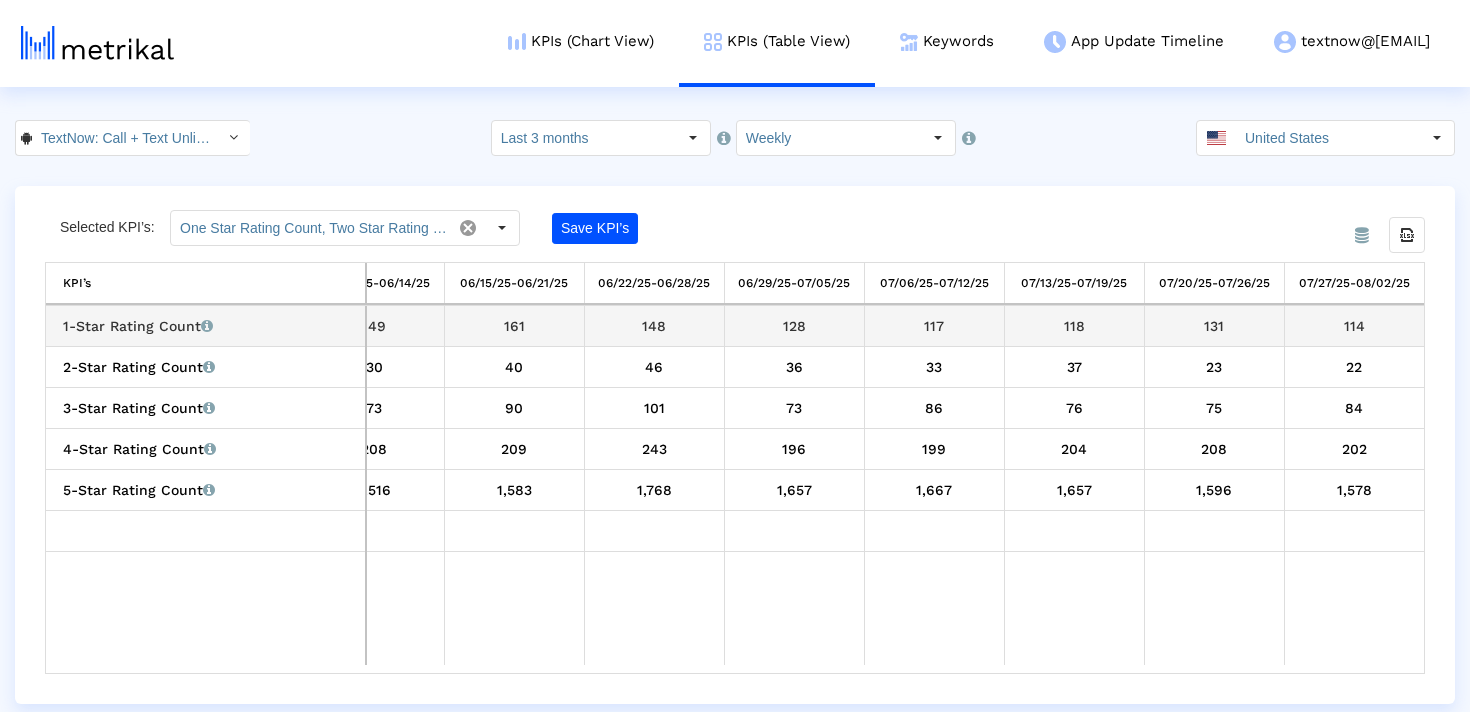 scroll, scrollTop: 0, scrollLeft: 710, axis: horizontal 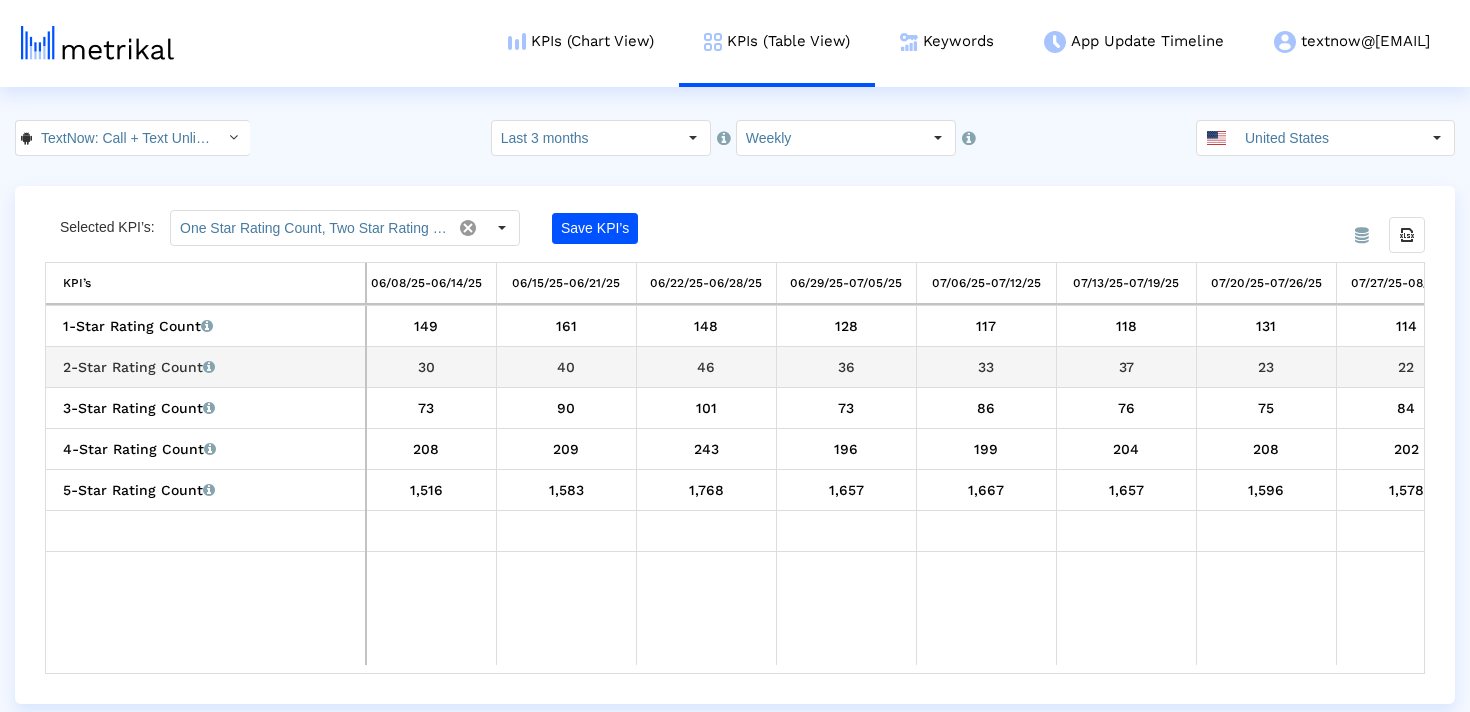 click on "46" at bounding box center [706, 367] 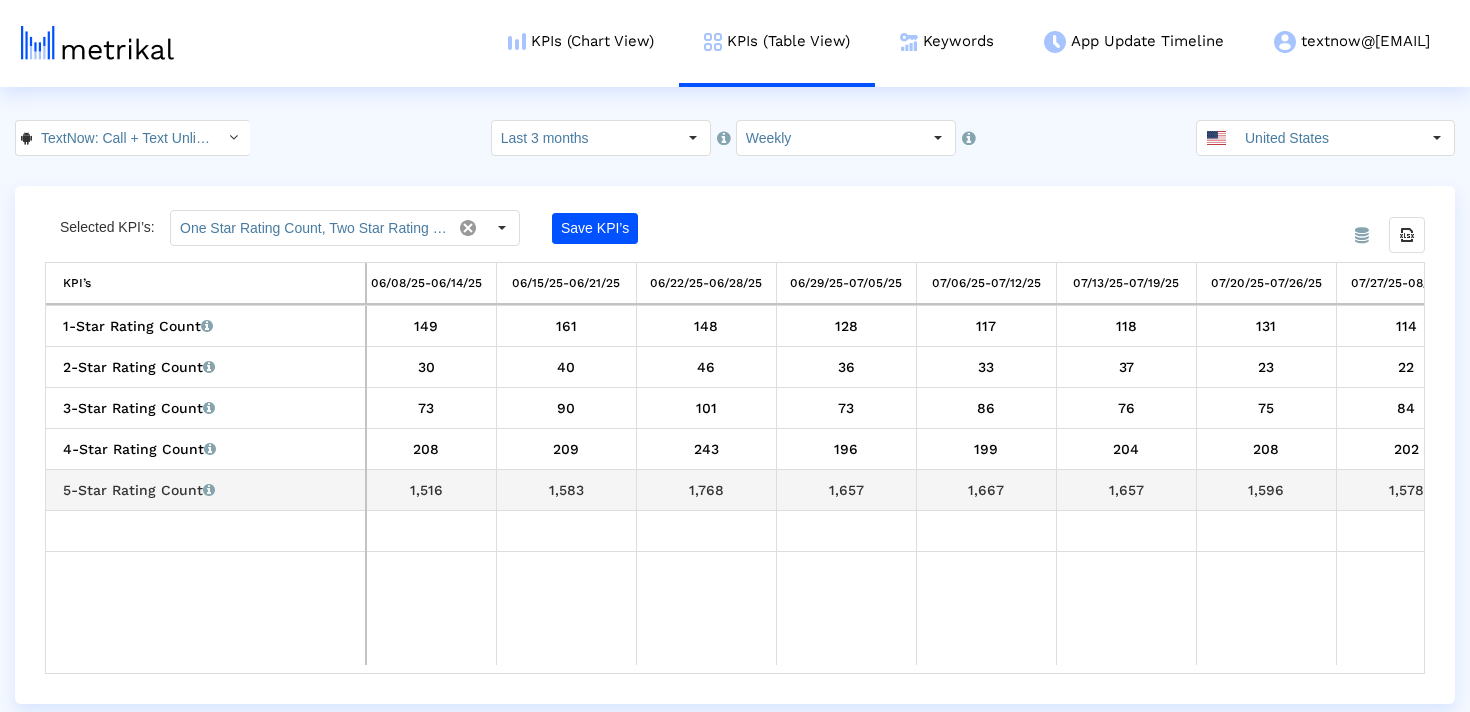 drag, startPoint x: 683, startPoint y: 325, endPoint x: 1285, endPoint y: 483, distance: 622.3889 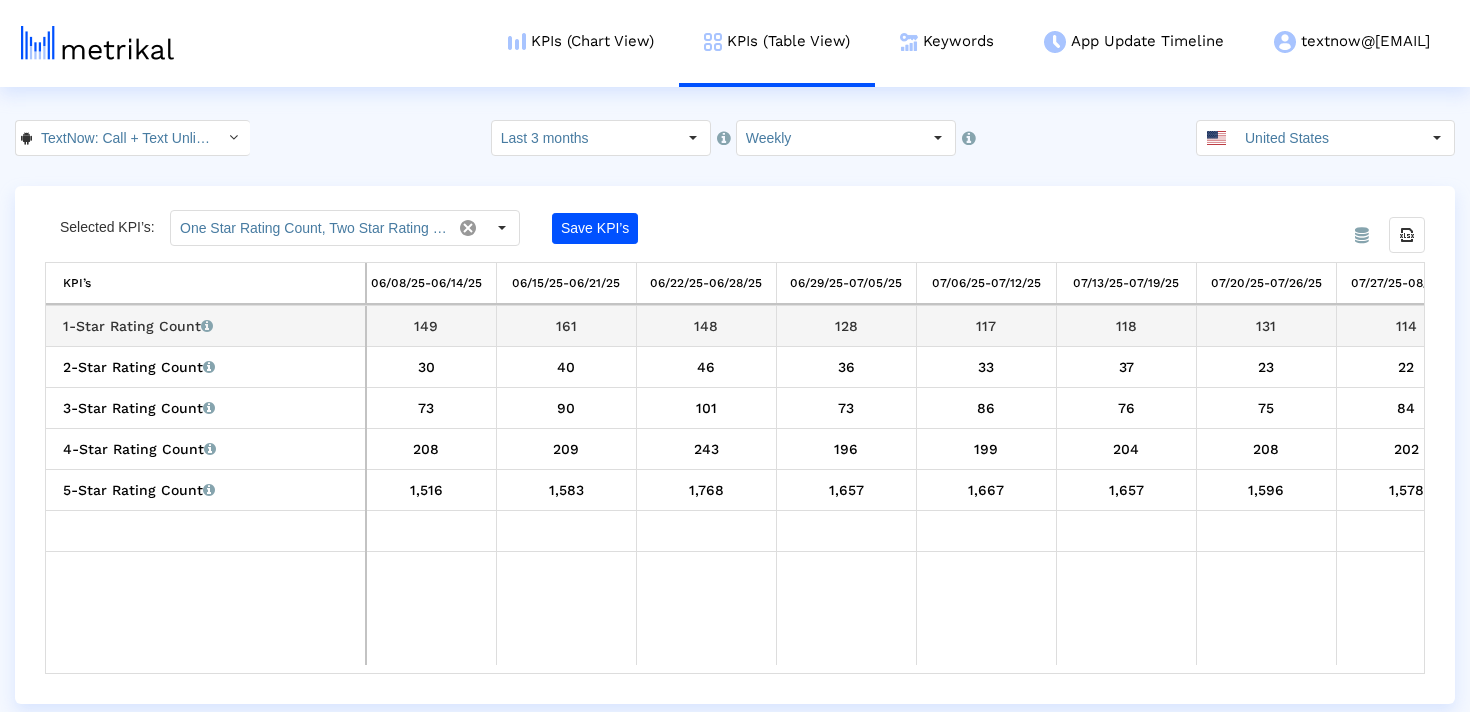 drag, startPoint x: 685, startPoint y: 324, endPoint x: 1289, endPoint y: 325, distance: 604.00085 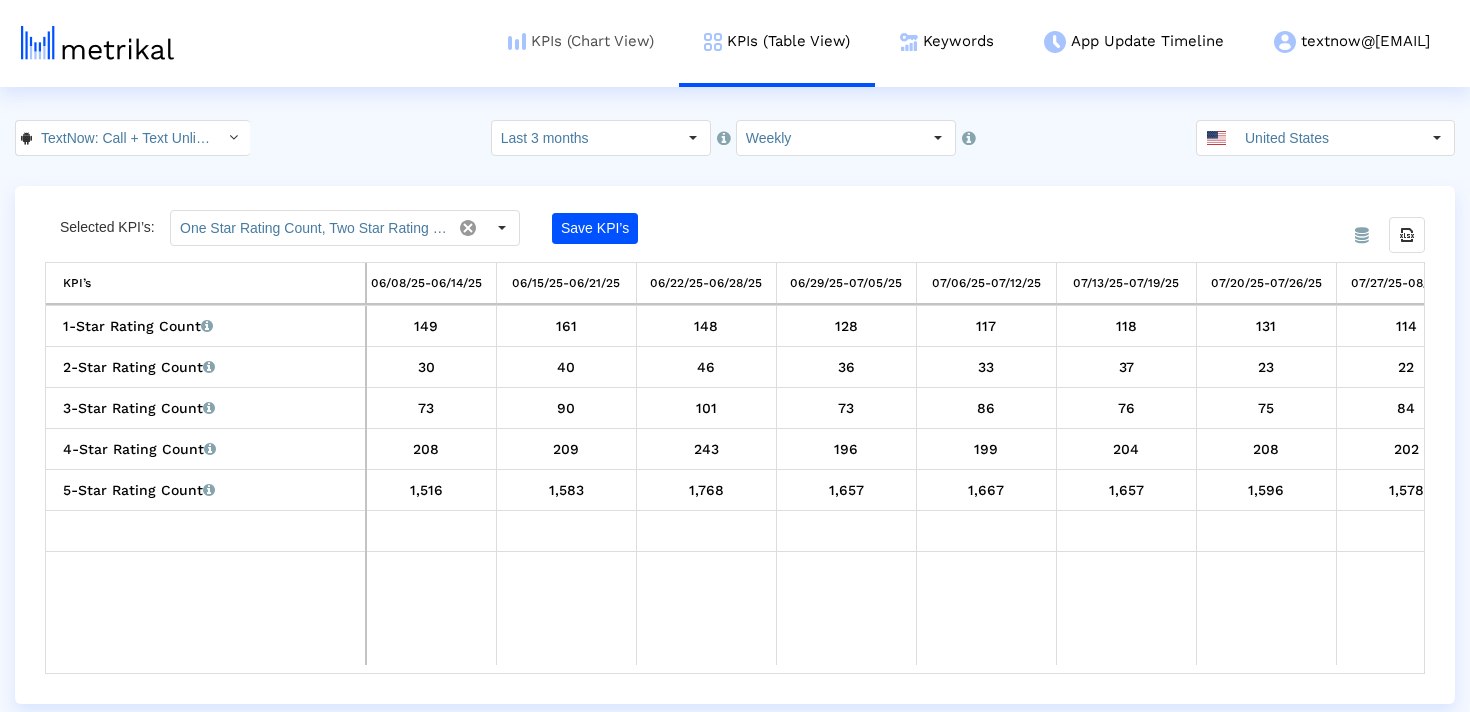 copy on "148   128   117   118   131" 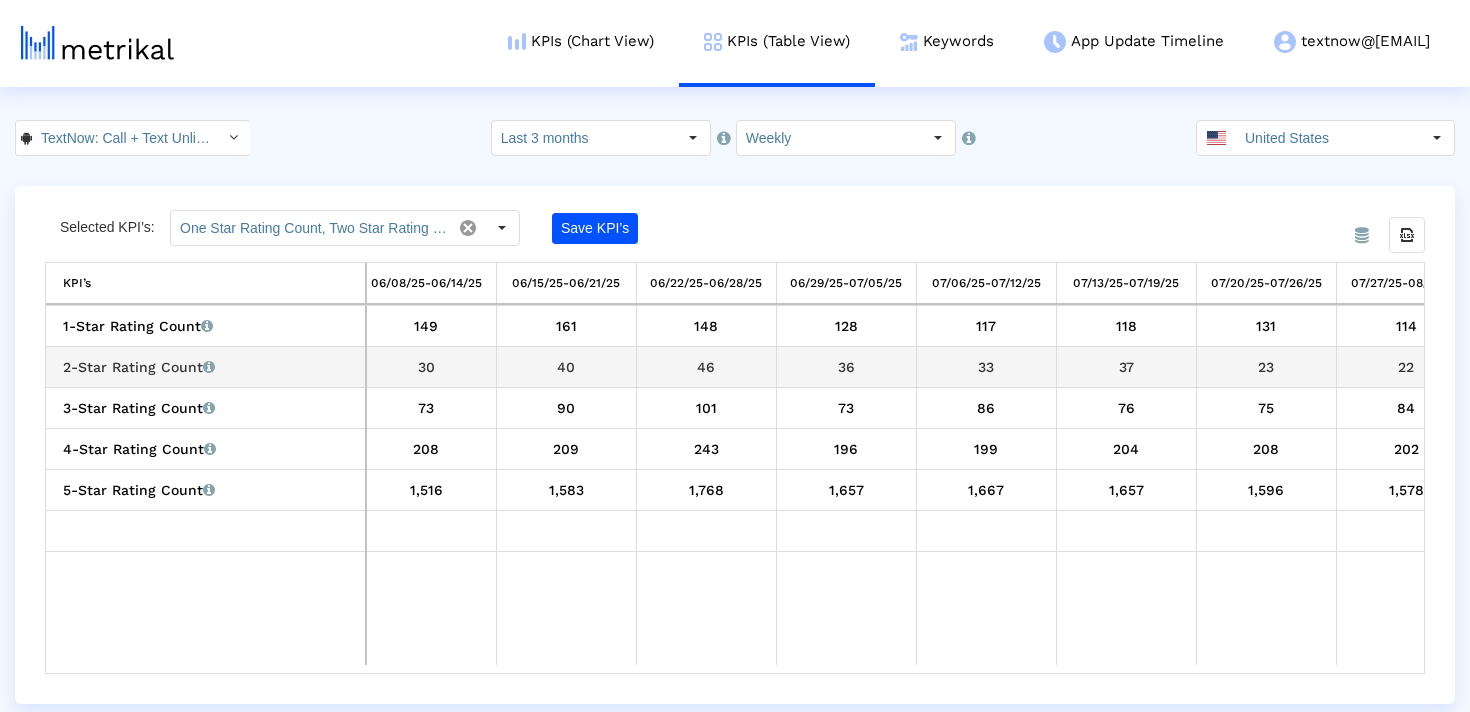 drag, startPoint x: 691, startPoint y: 365, endPoint x: 1318, endPoint y: 365, distance: 627 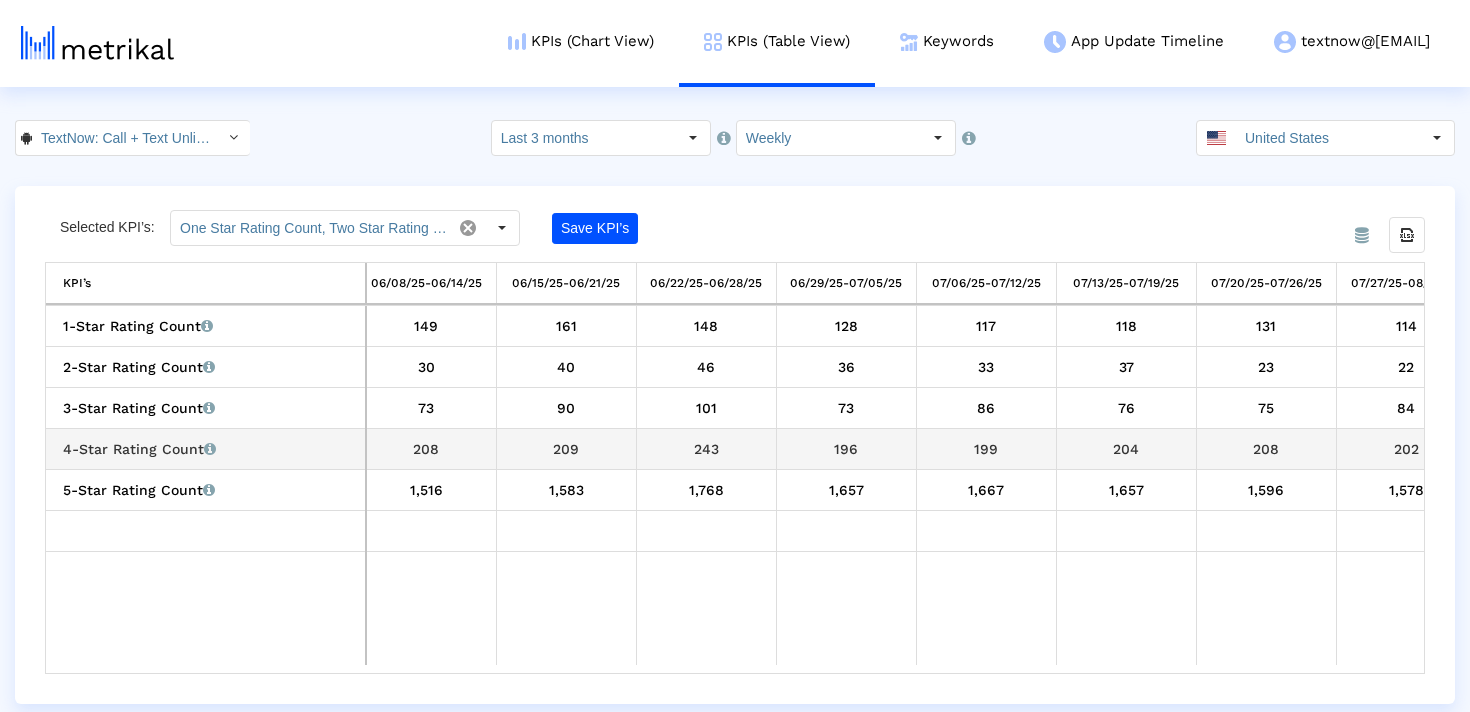 click on "196" at bounding box center (846, 449) 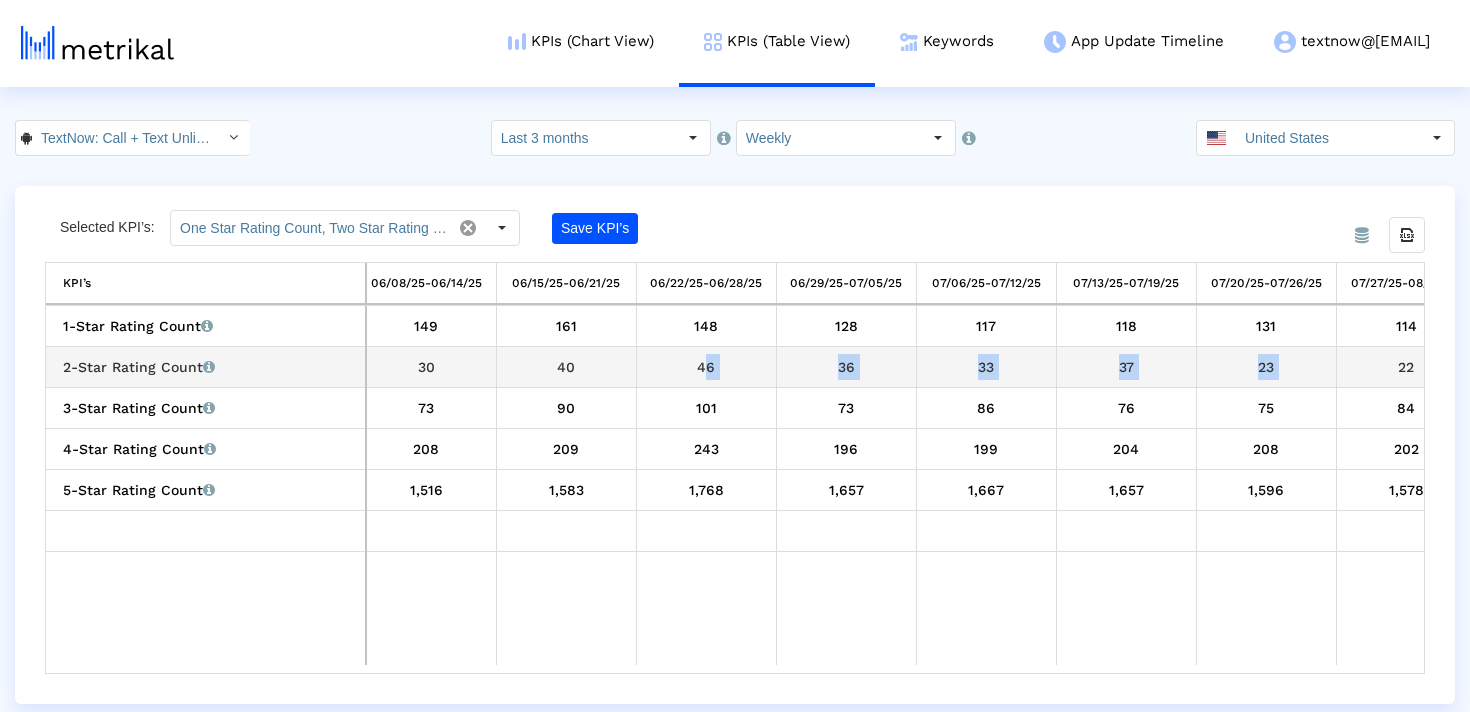 drag, startPoint x: 692, startPoint y: 362, endPoint x: 1381, endPoint y: 372, distance: 689.0726 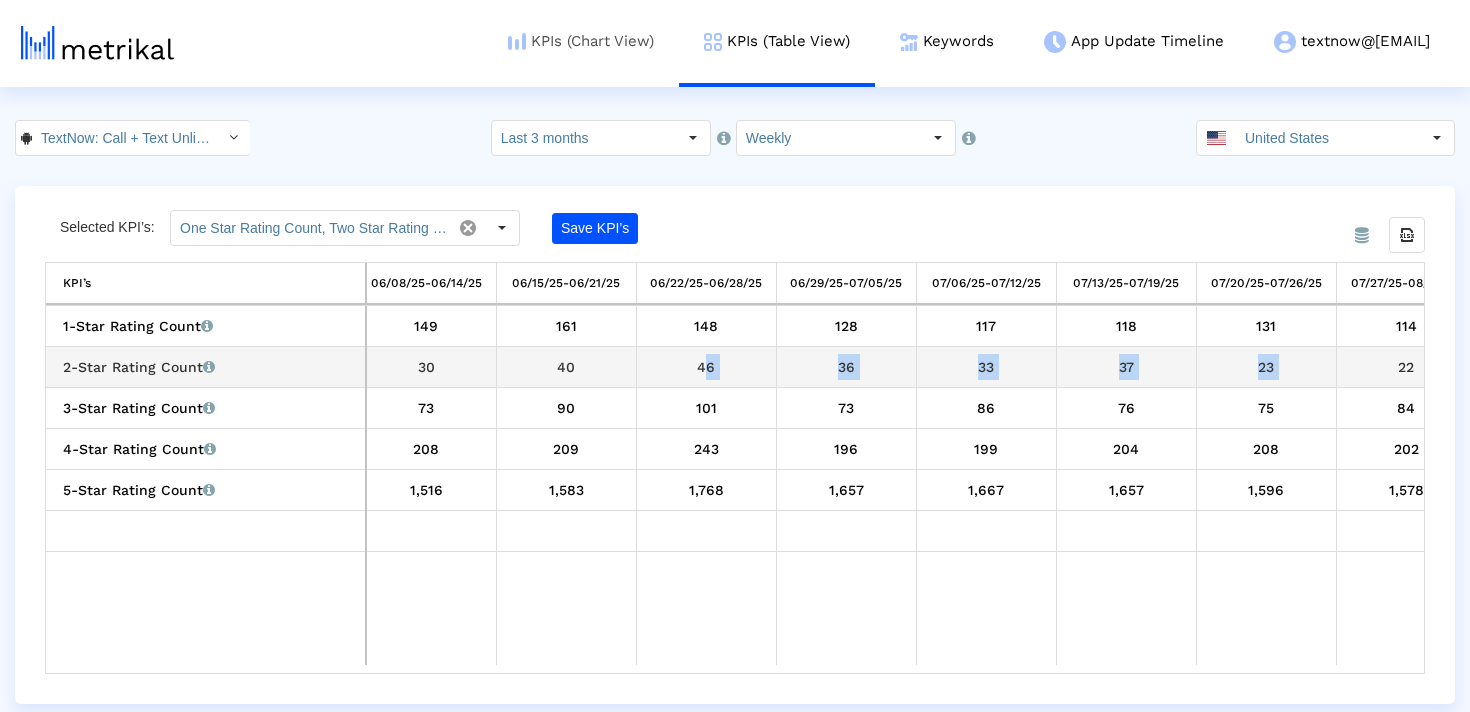 copy on "46   36   33   37   23" 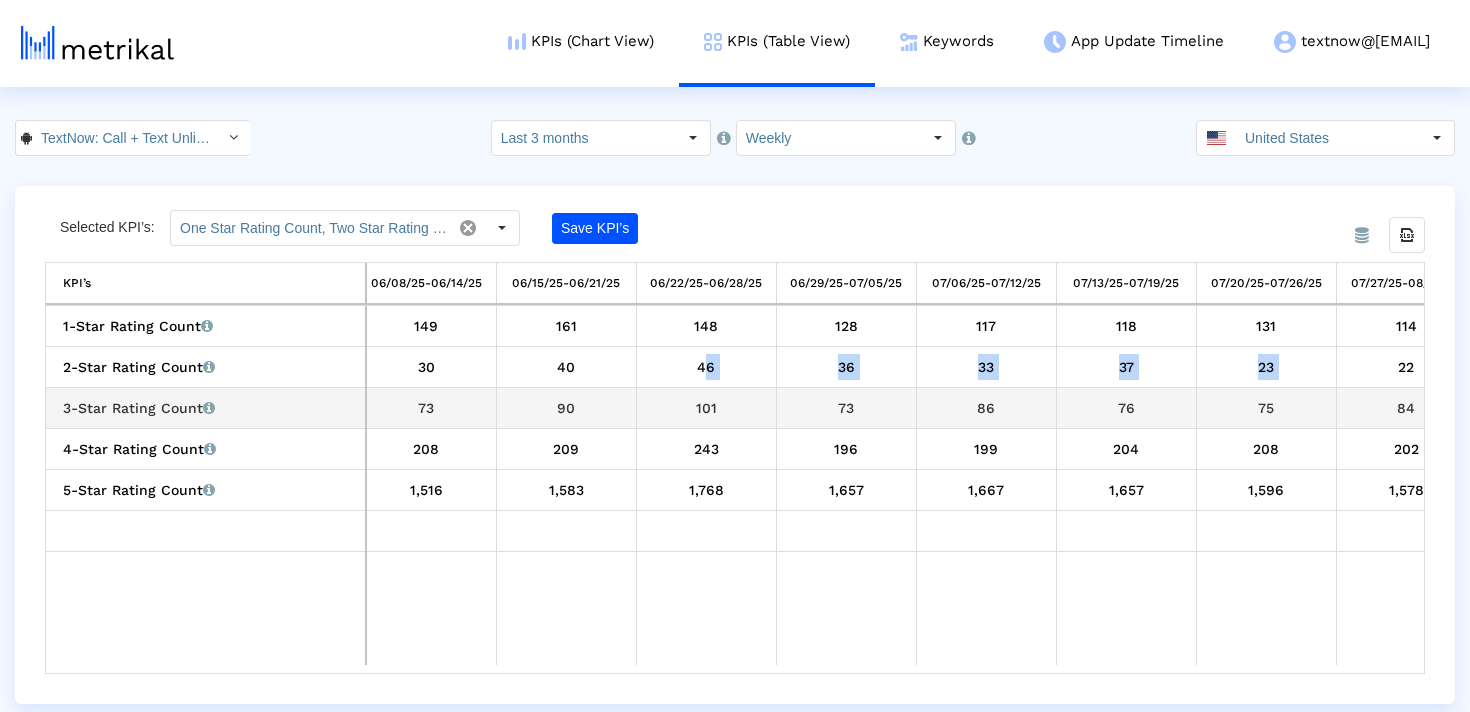drag, startPoint x: 686, startPoint y: 406, endPoint x: 1296, endPoint y: 405, distance: 610.0008 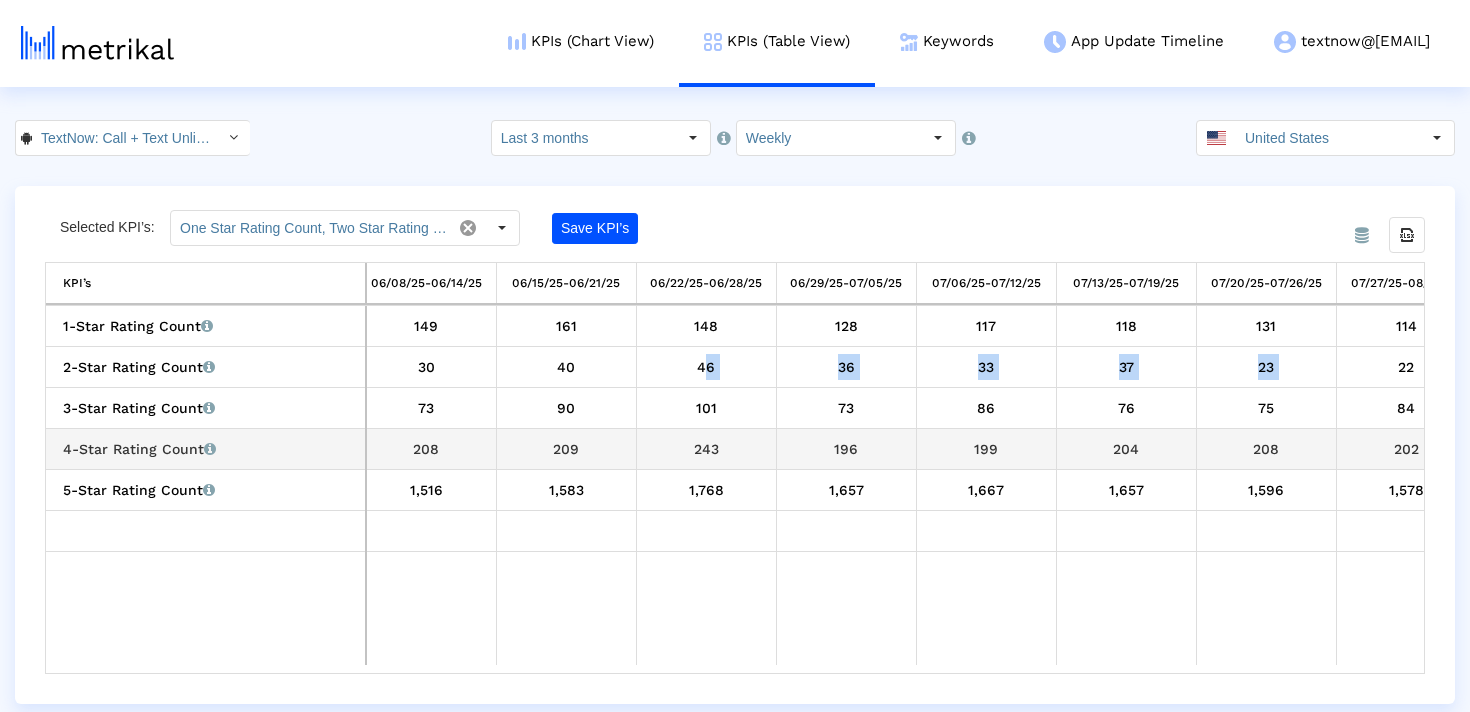drag, startPoint x: 679, startPoint y: 446, endPoint x: 1292, endPoint y: 447, distance: 613.0008 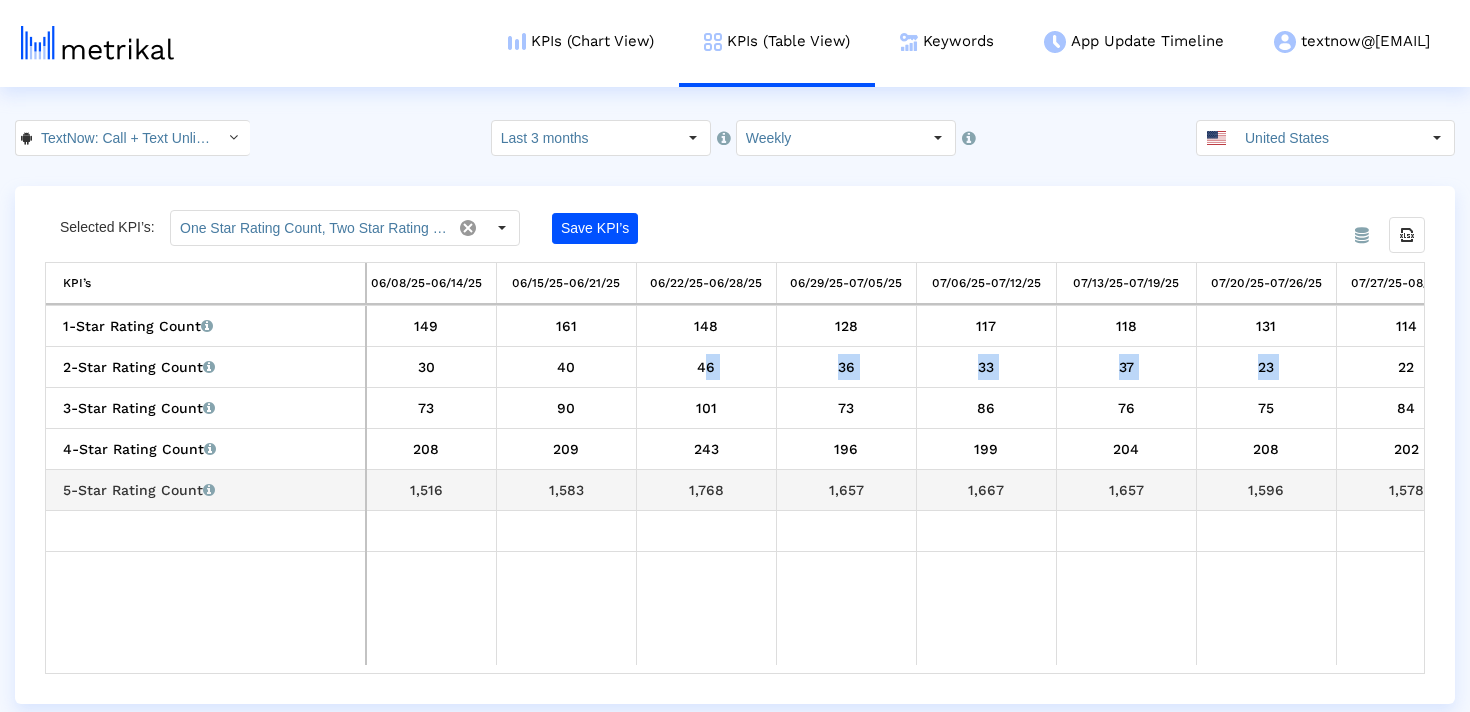 drag, startPoint x: 671, startPoint y: 504, endPoint x: 1340, endPoint y: 488, distance: 669.1913 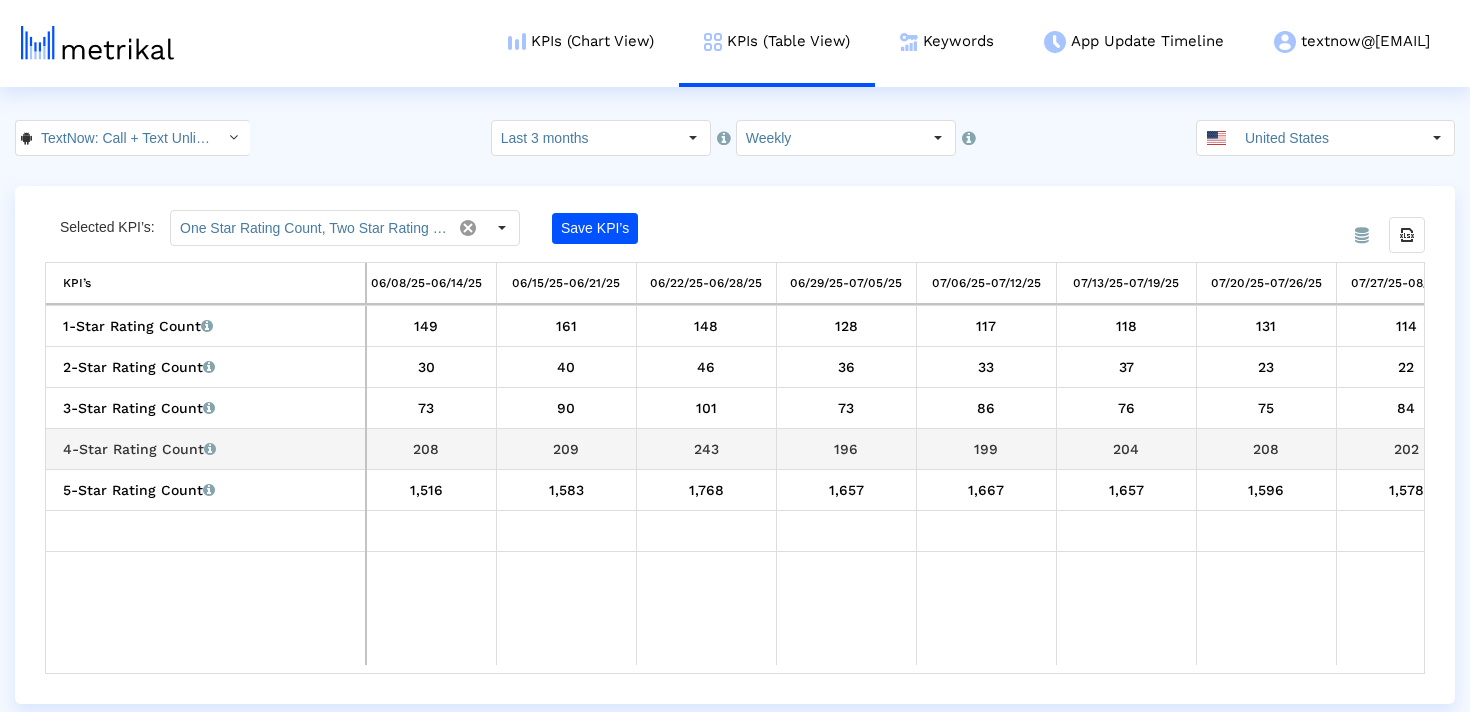 click on "243" at bounding box center [706, 449] 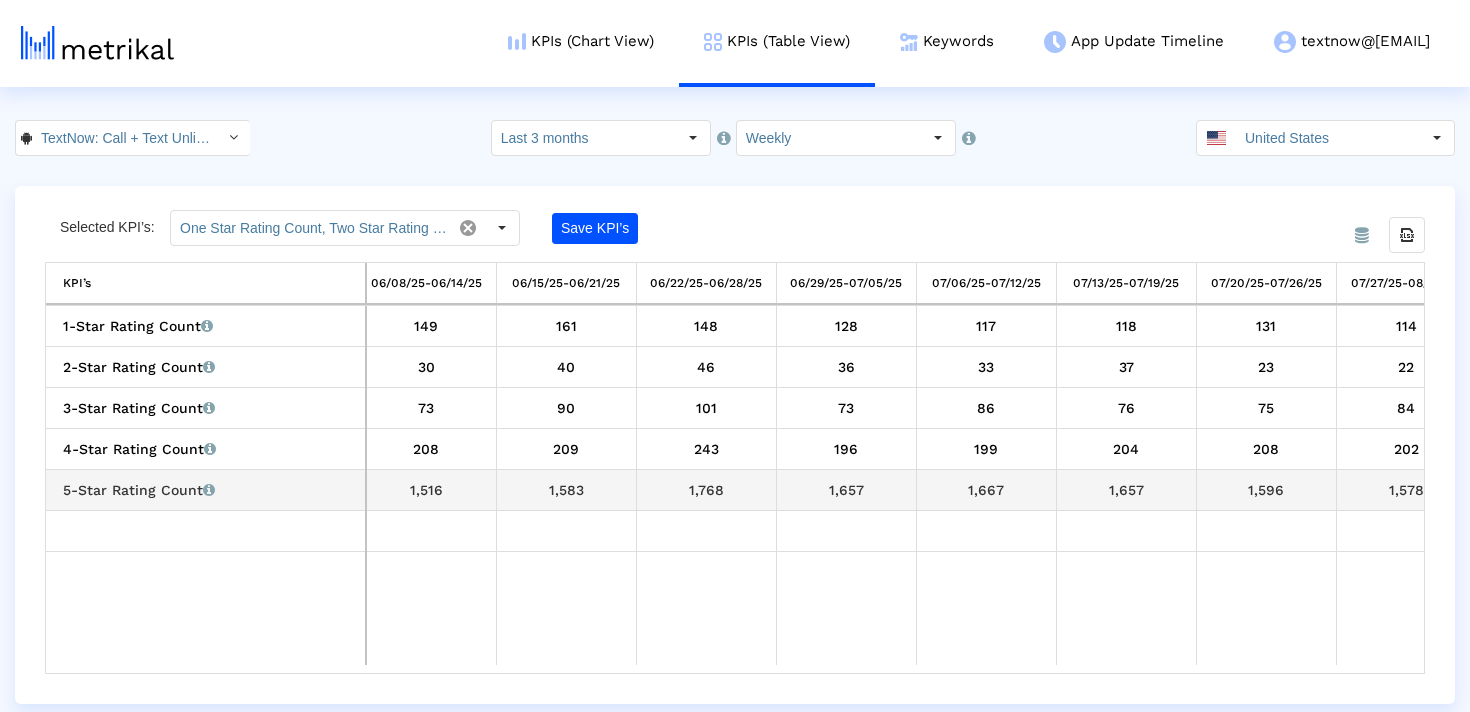drag, startPoint x: 663, startPoint y: 496, endPoint x: 1298, endPoint y: 501, distance: 635.0197 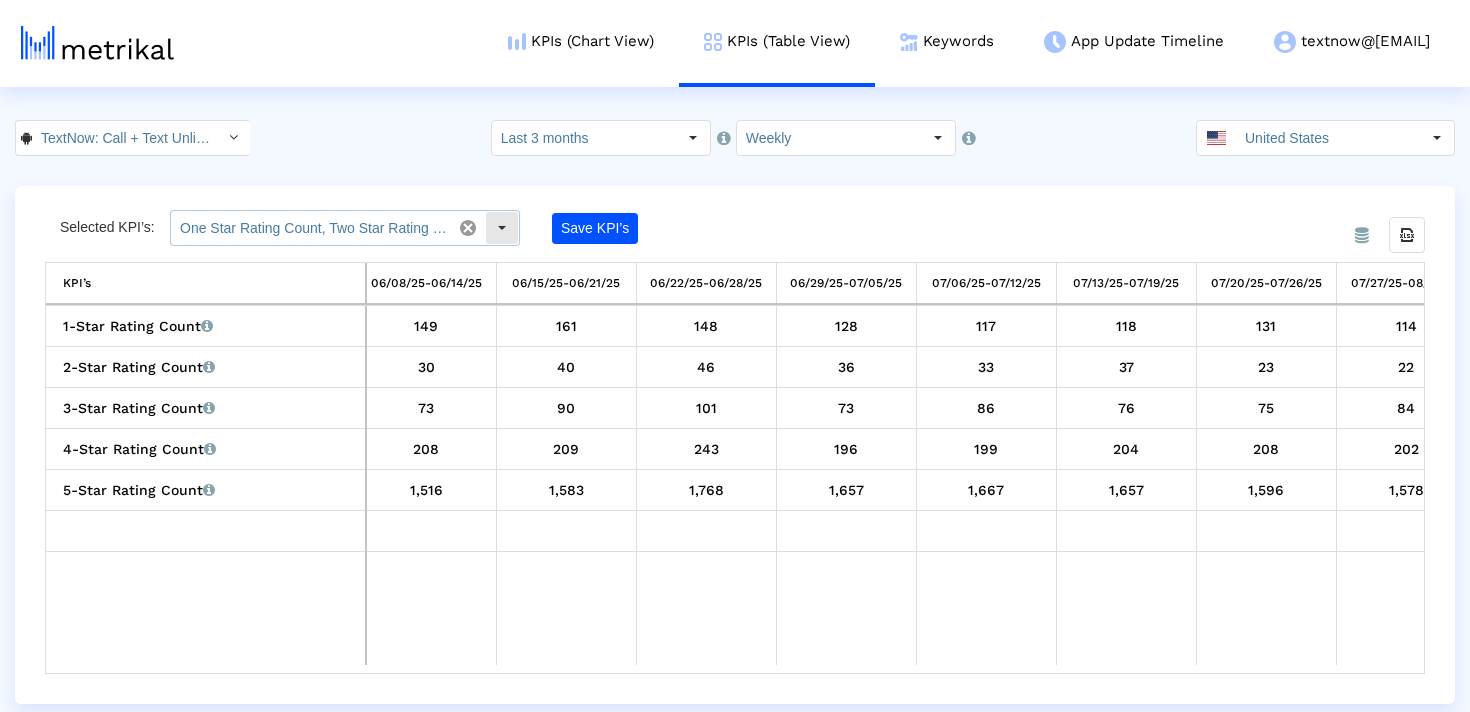 click on "One Star Rating Count, Two Star Rating Count, Three Star Rating Count, Four Star Rating Count, Five Star Rating Count" 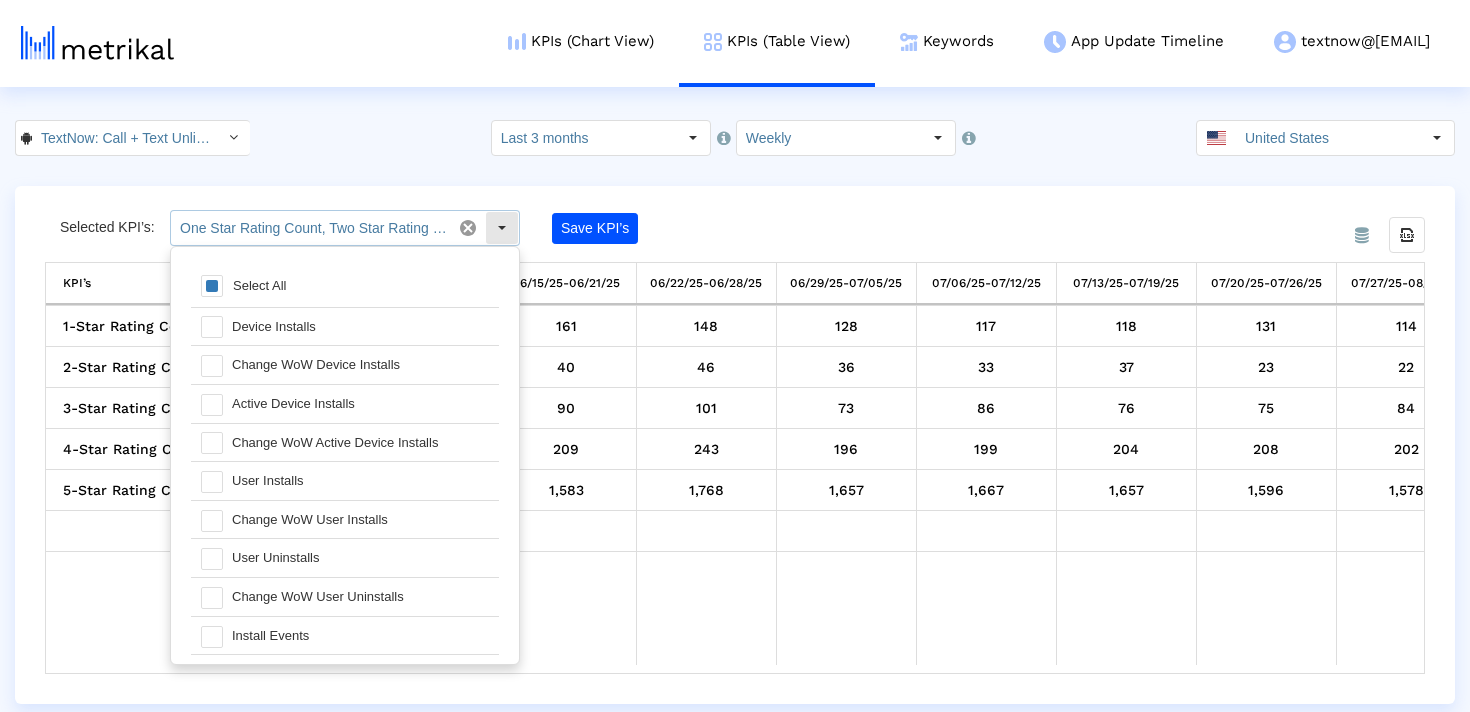 scroll, scrollTop: 20, scrollLeft: 0, axis: vertical 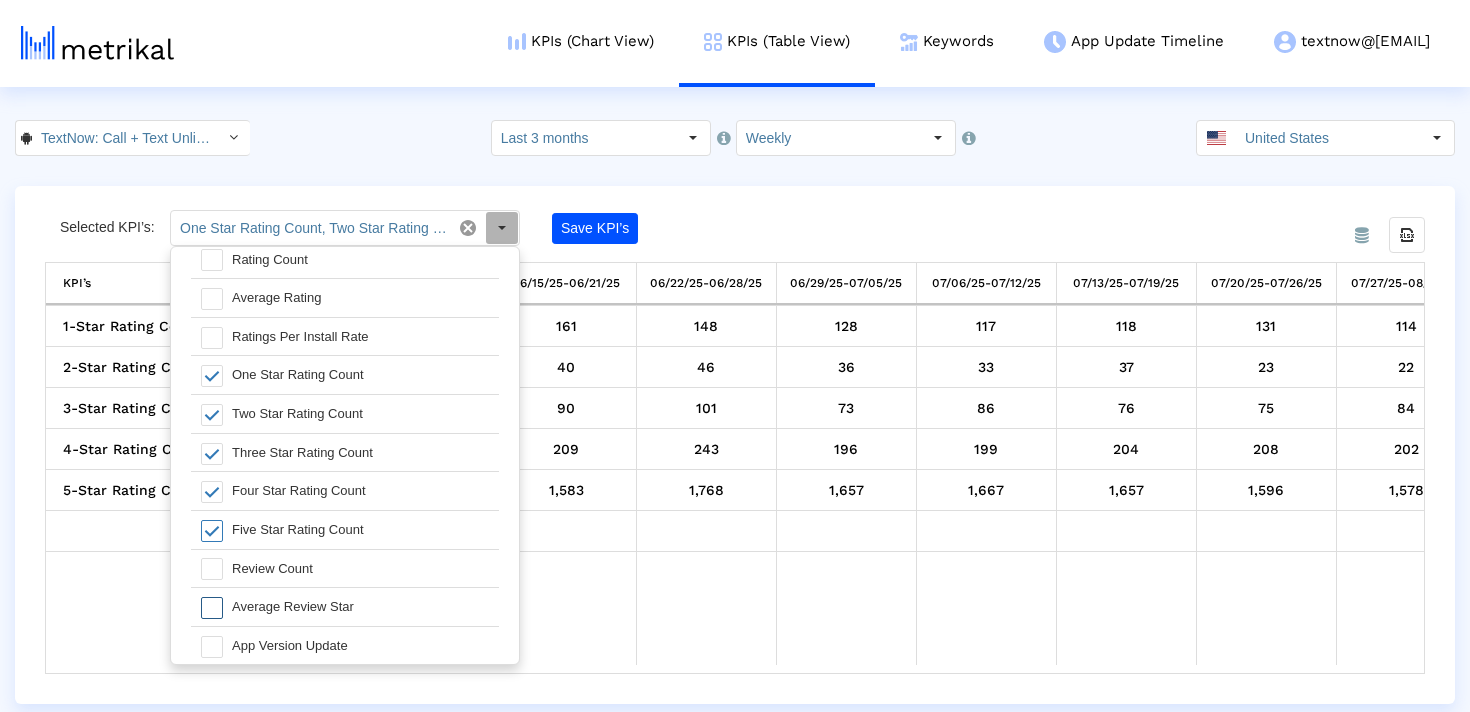 click on "Average Review Star" at bounding box center [360, 607] 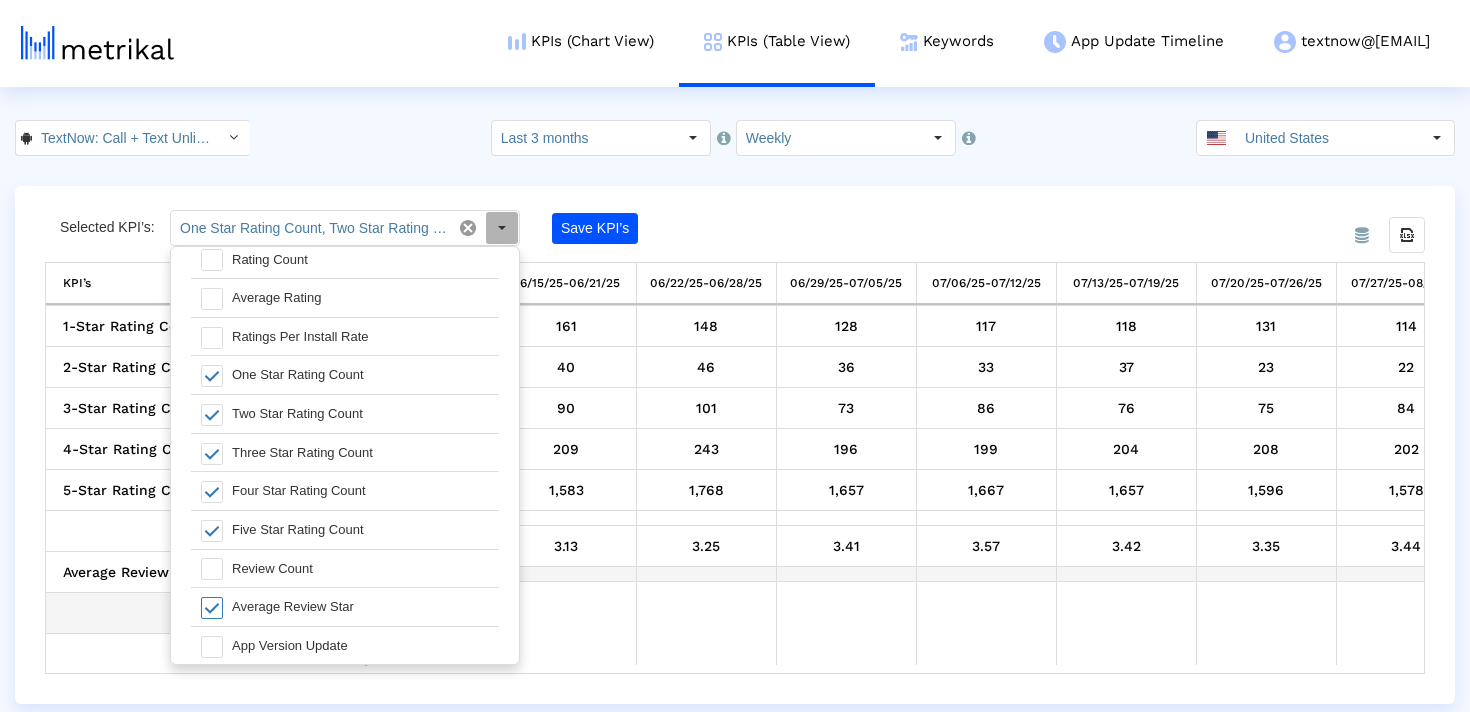 click at bounding box center [706, 574] 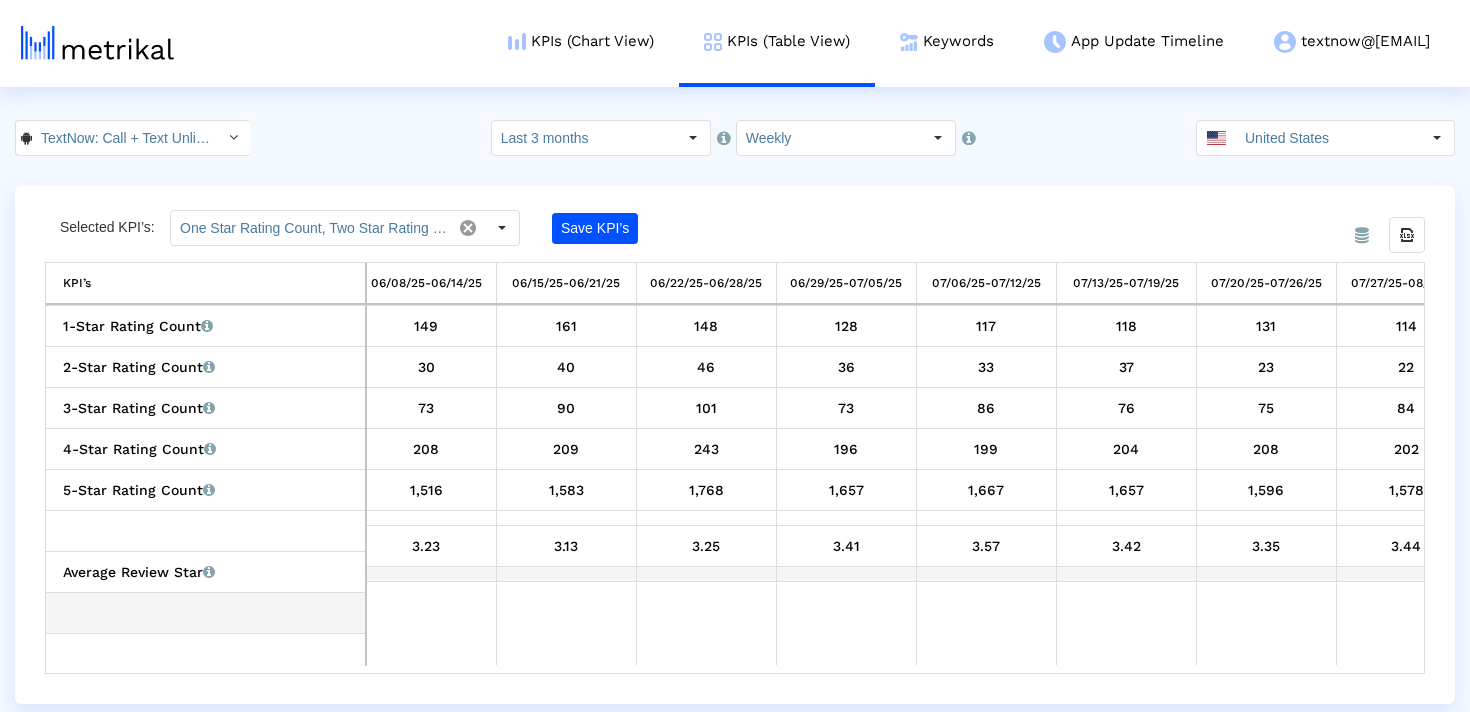 scroll, scrollTop: 0, scrollLeft: 762, axis: horizontal 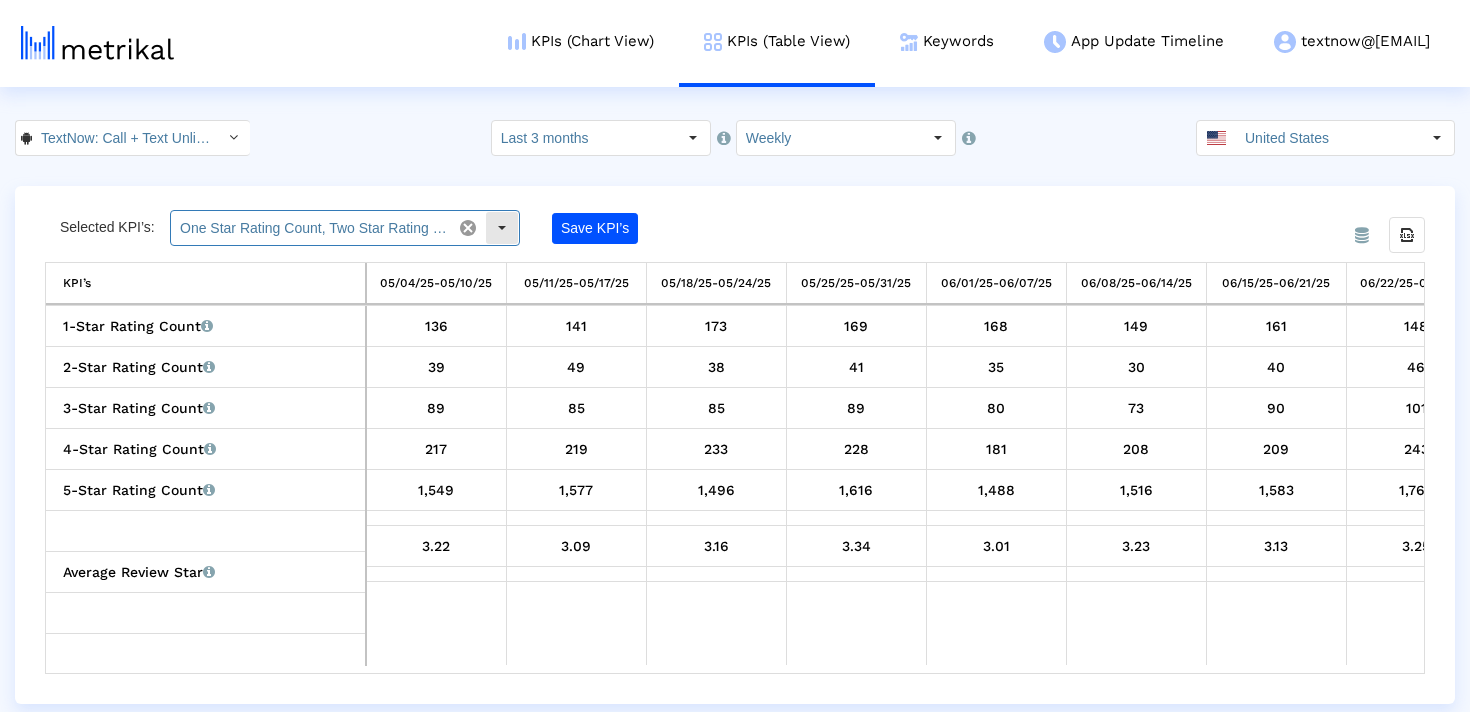 click on "One Star Rating Count, Two Star Rating Count, Three Star Rating Count, Four Star Rating Count, Five Star Rating Count, Average Review Star" 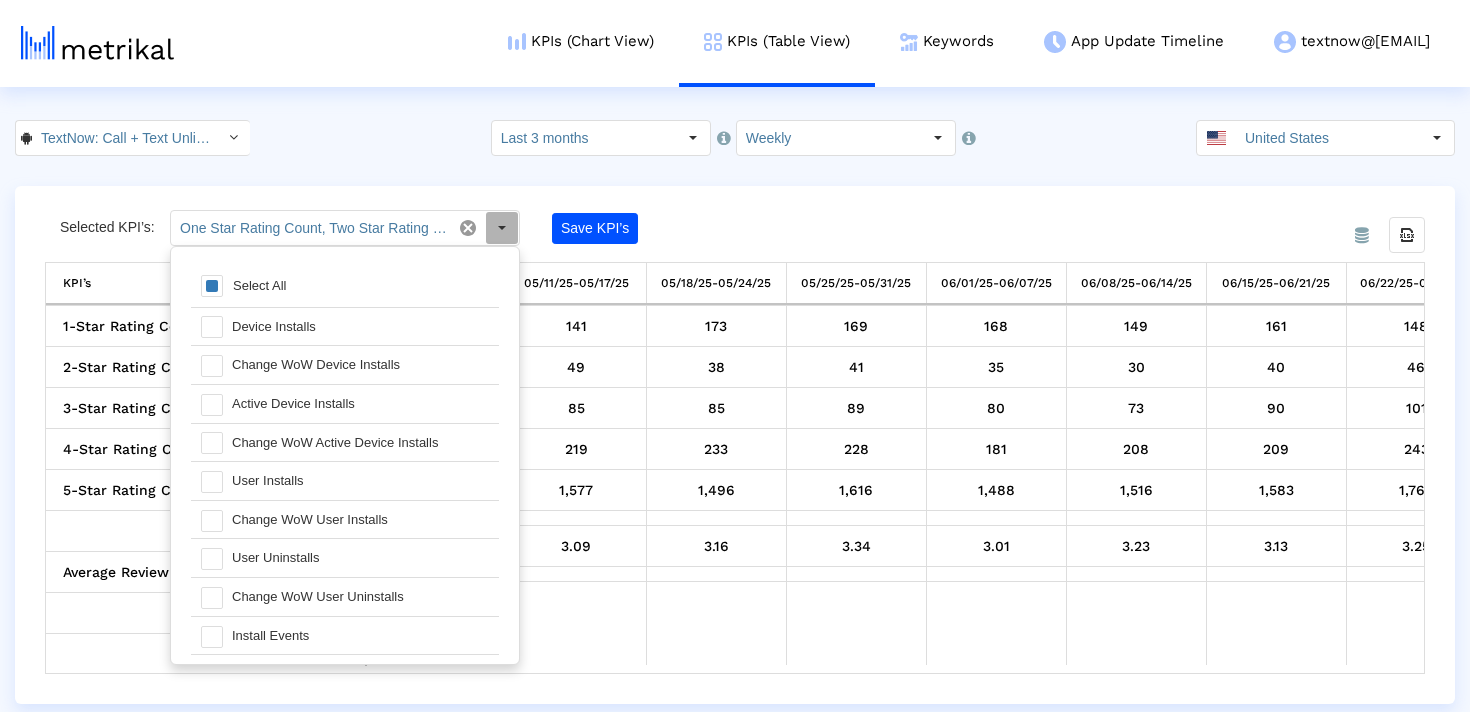 scroll, scrollTop: 20, scrollLeft: 0, axis: vertical 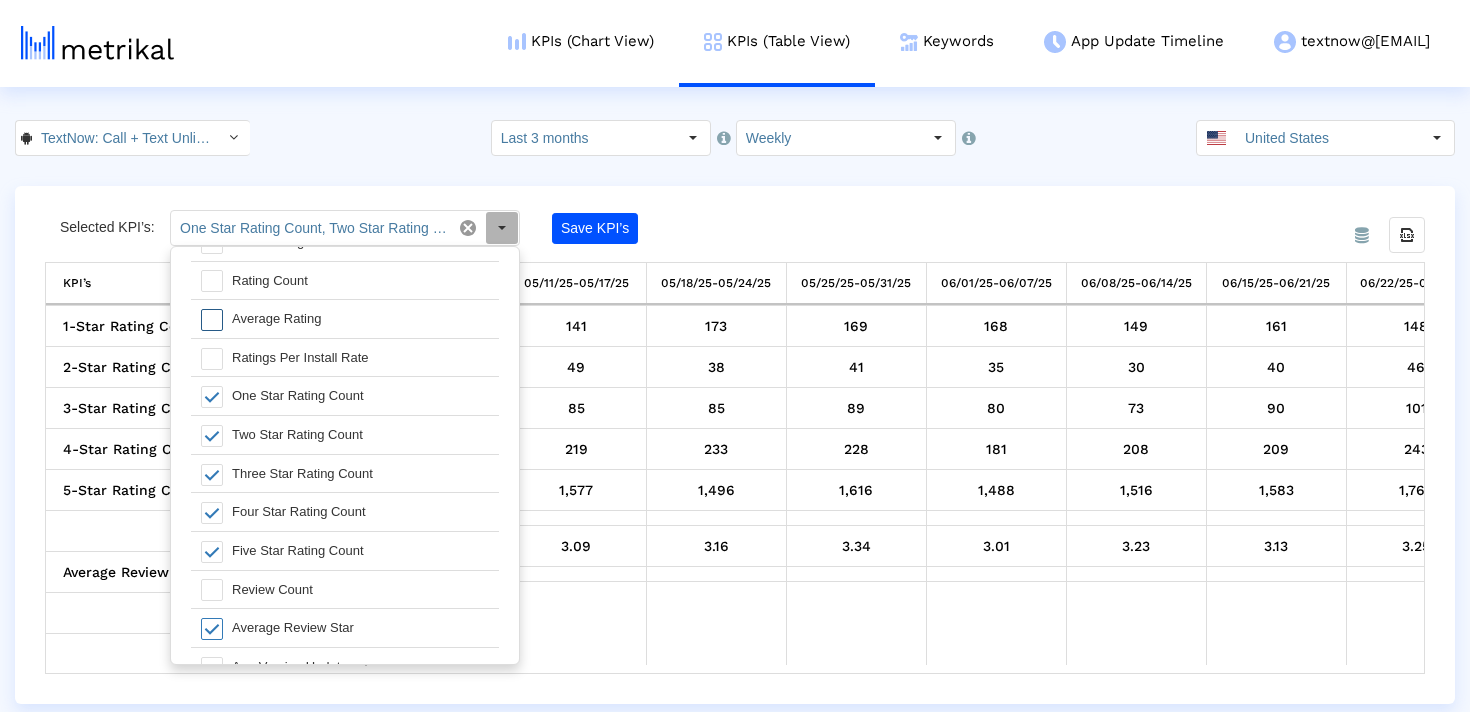 click on "Average Rating" at bounding box center [360, 319] 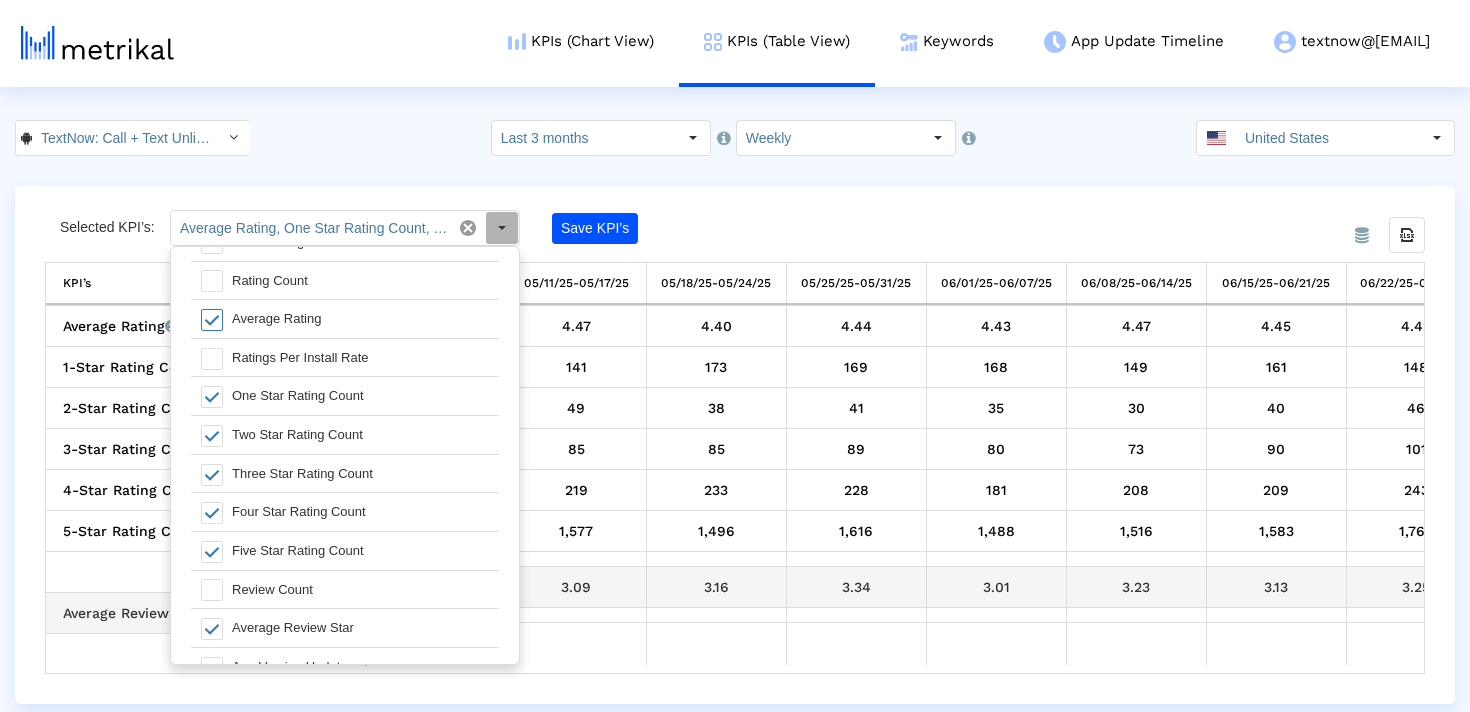 click on "1,496" at bounding box center (716, 531) 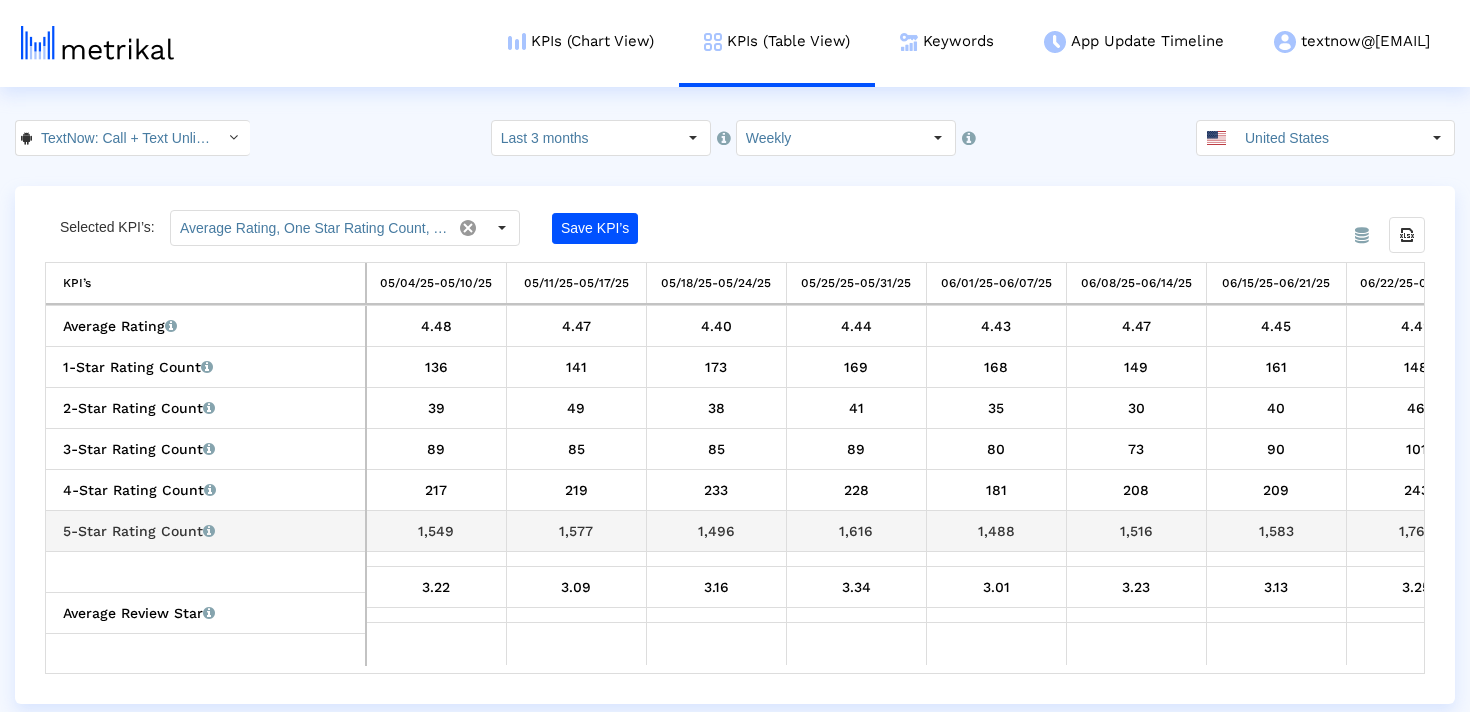 scroll, scrollTop: 0, scrollLeft: 281, axis: horizontal 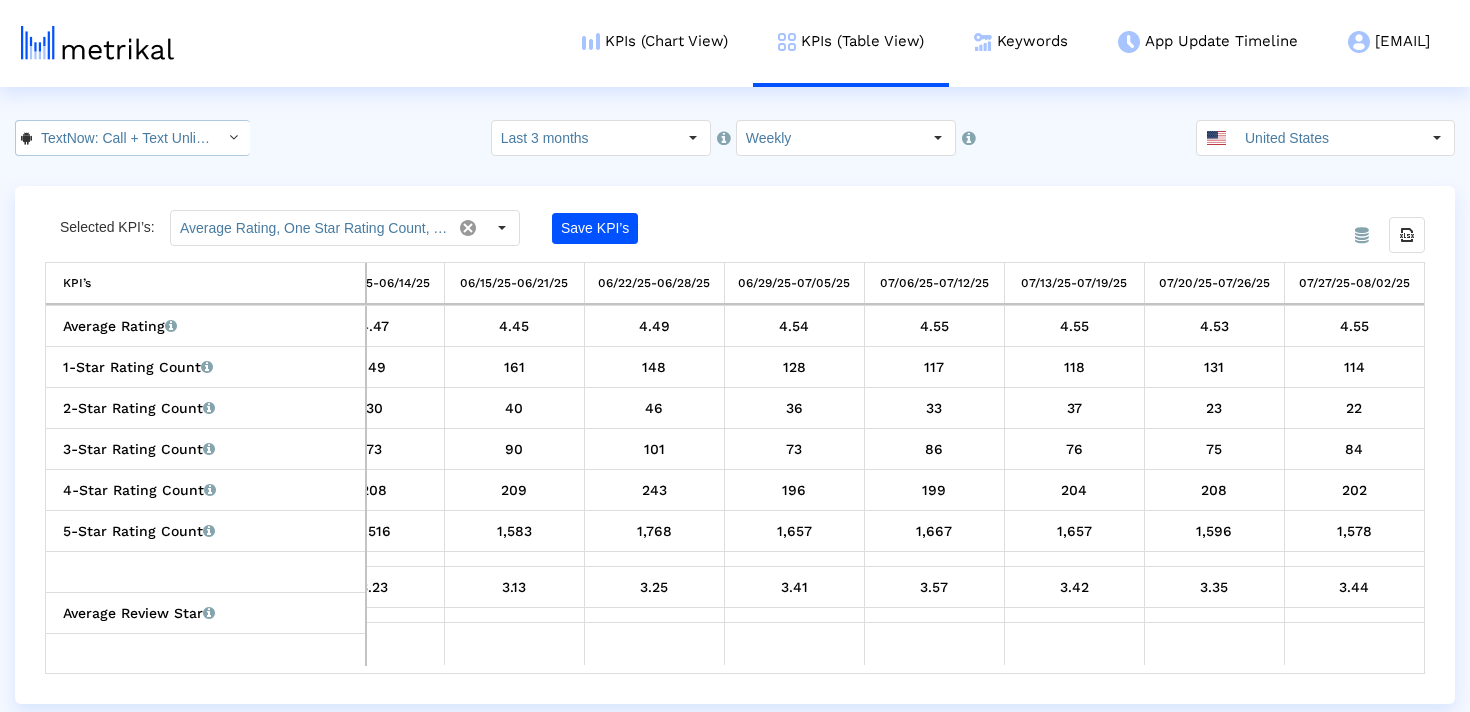 click on "TextNow: Call + Text Unlimited < com.enflick.android.TextNow >" 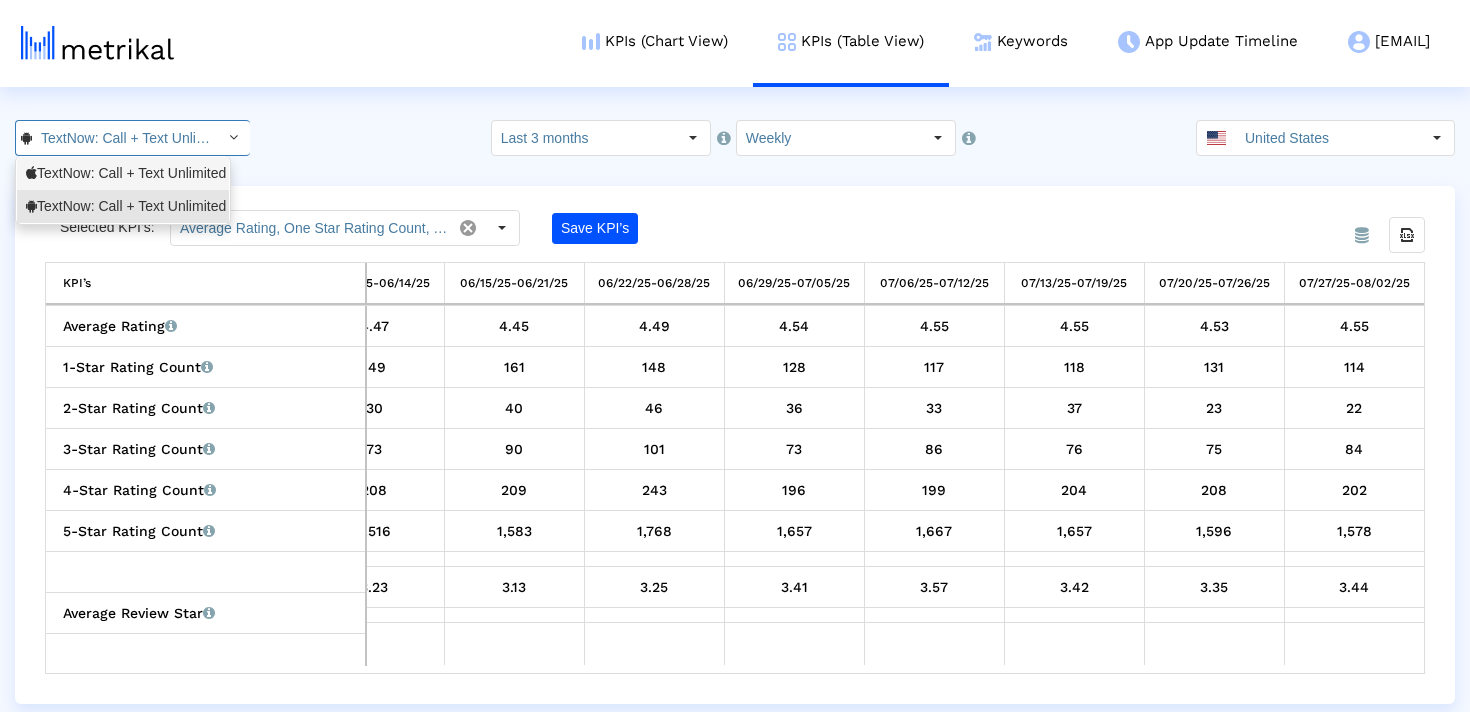 click on "TextNow: Call + Text Unlimited <[PHONE]>" at bounding box center [123, 173] 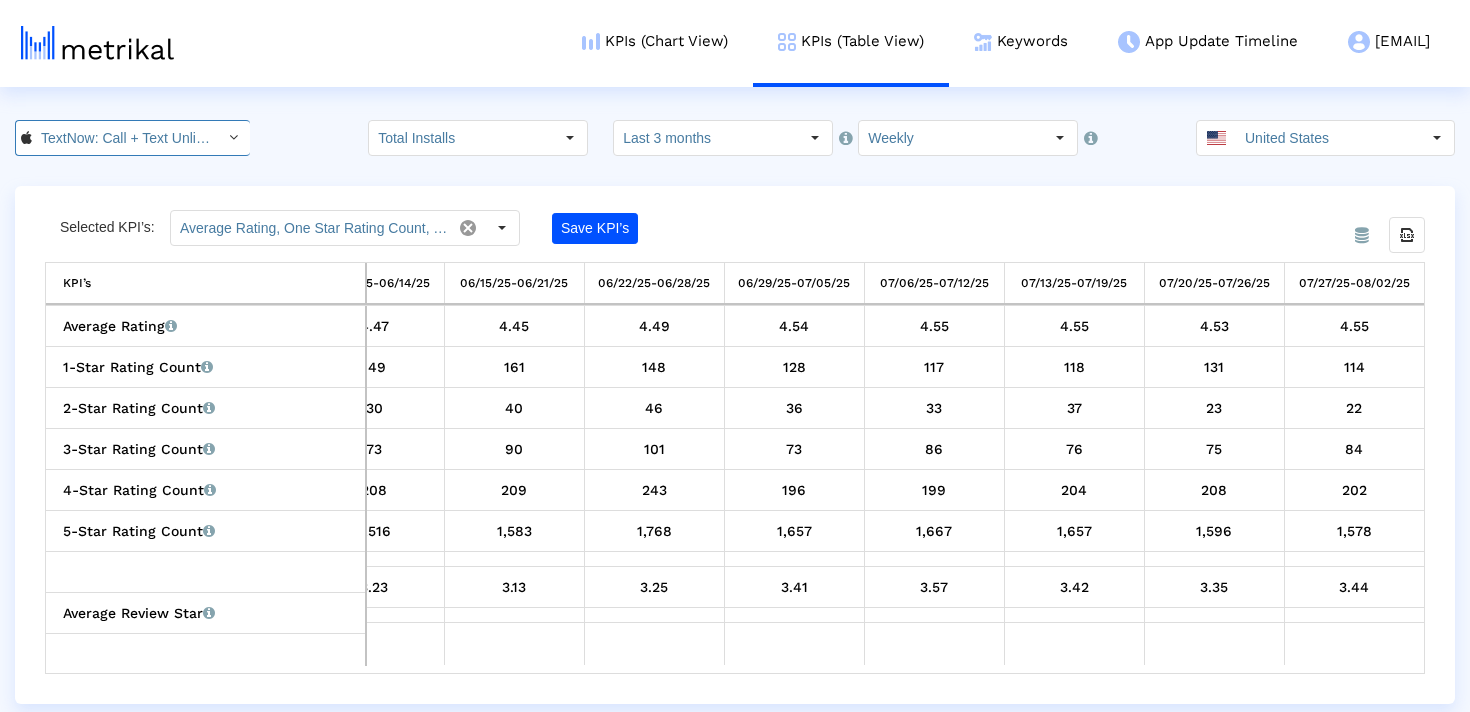 scroll, scrollTop: 0, scrollLeft: 139, axis: horizontal 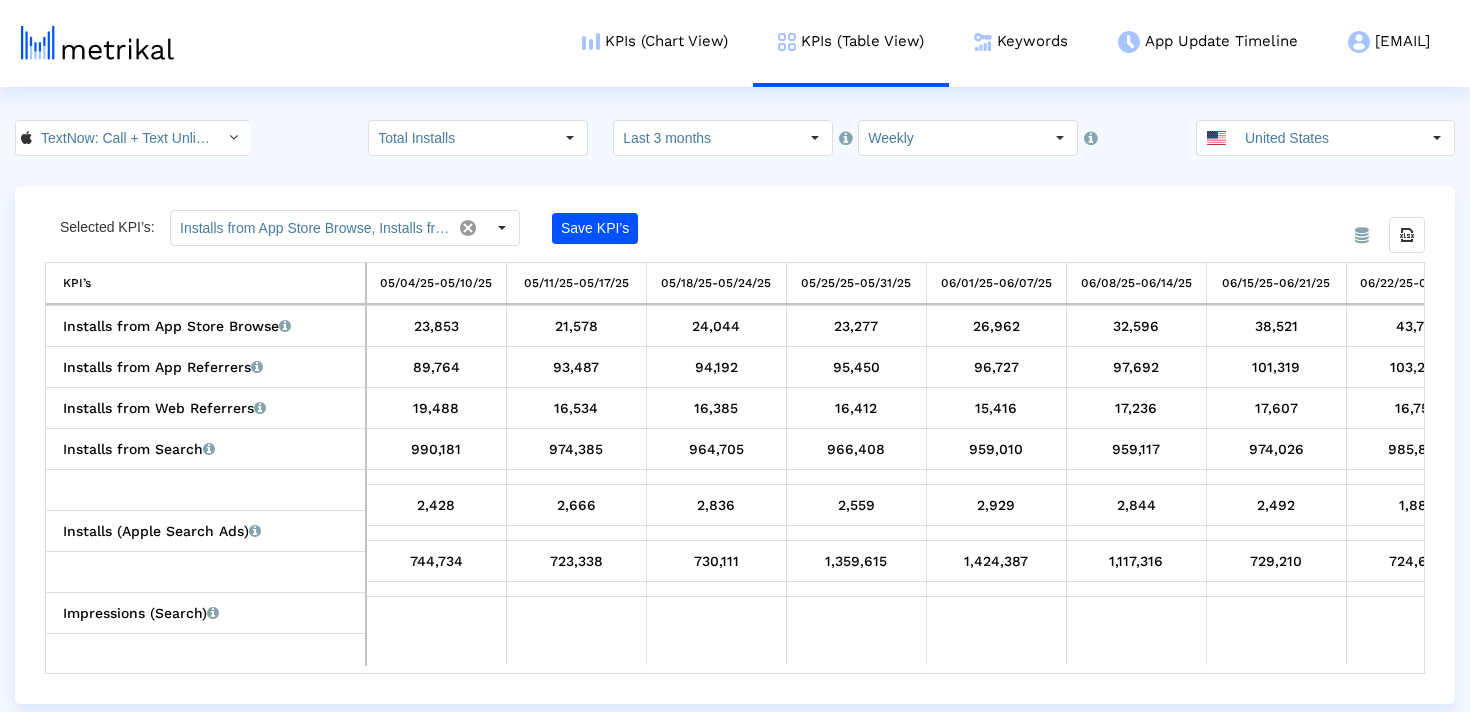 click on "Save KPI’s" 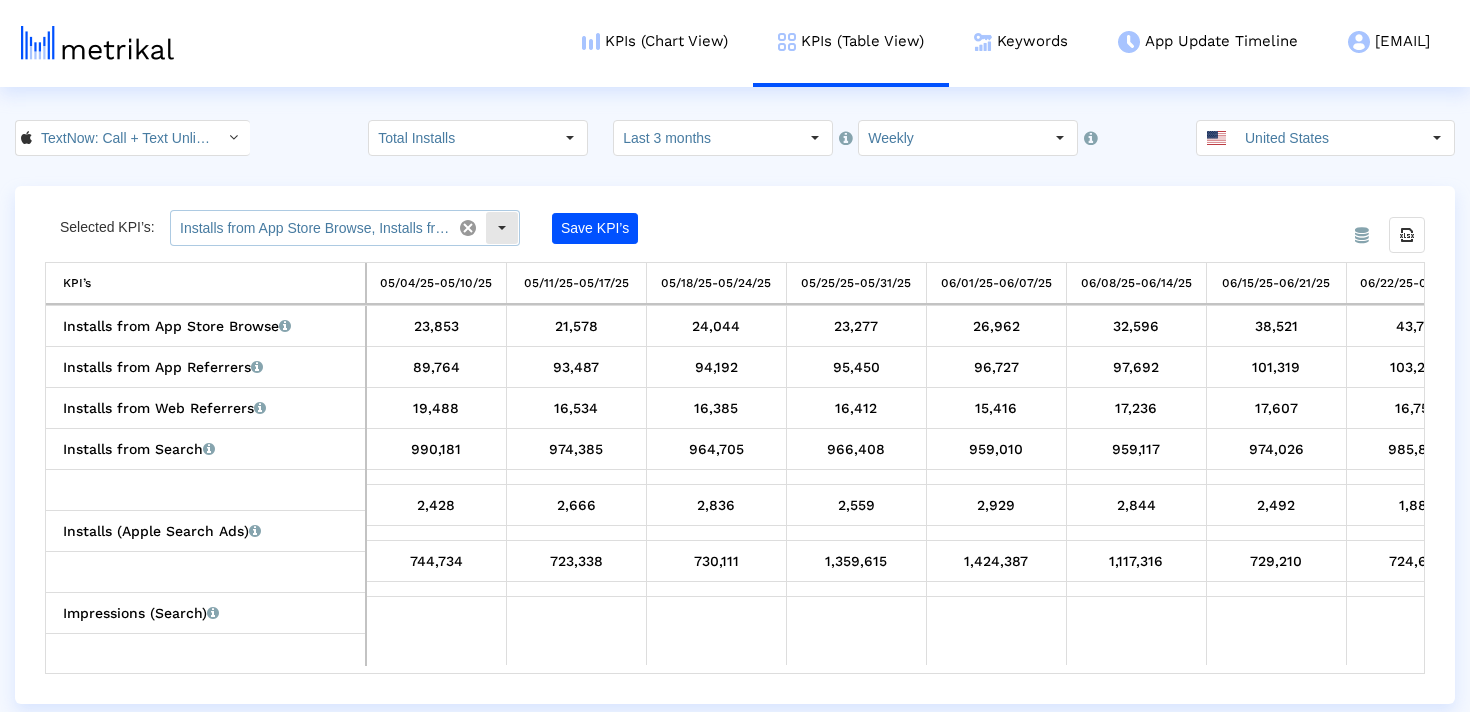 click 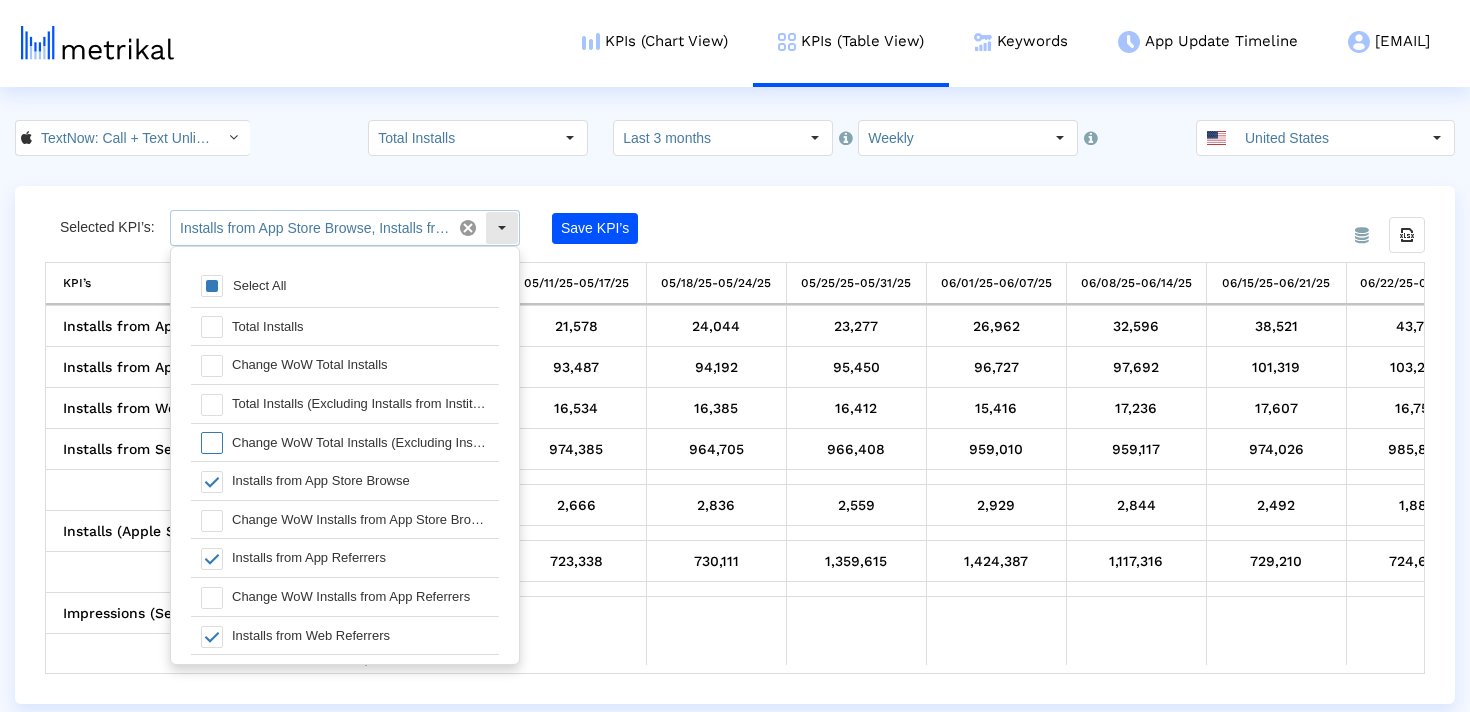 scroll, scrollTop: 20, scrollLeft: 0, axis: vertical 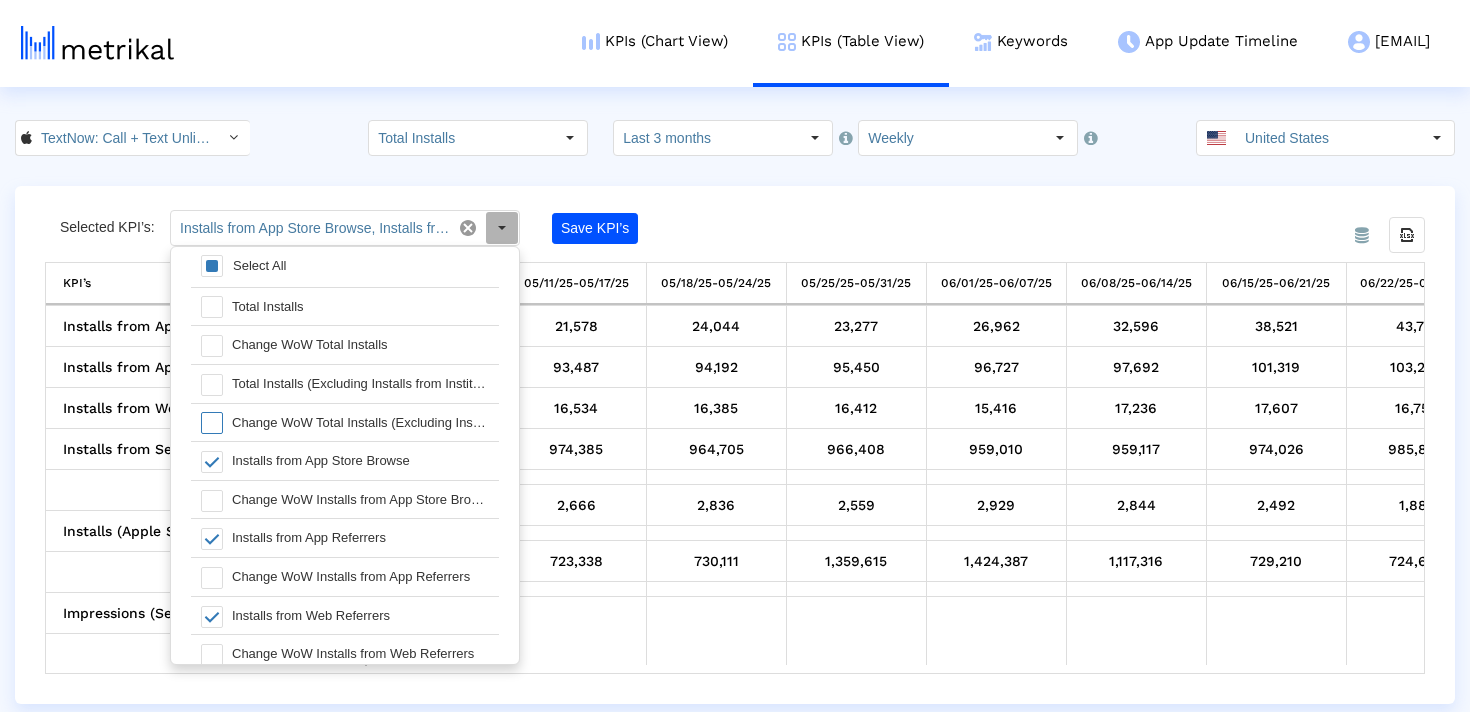 click on "Select All" at bounding box center [259, 265] 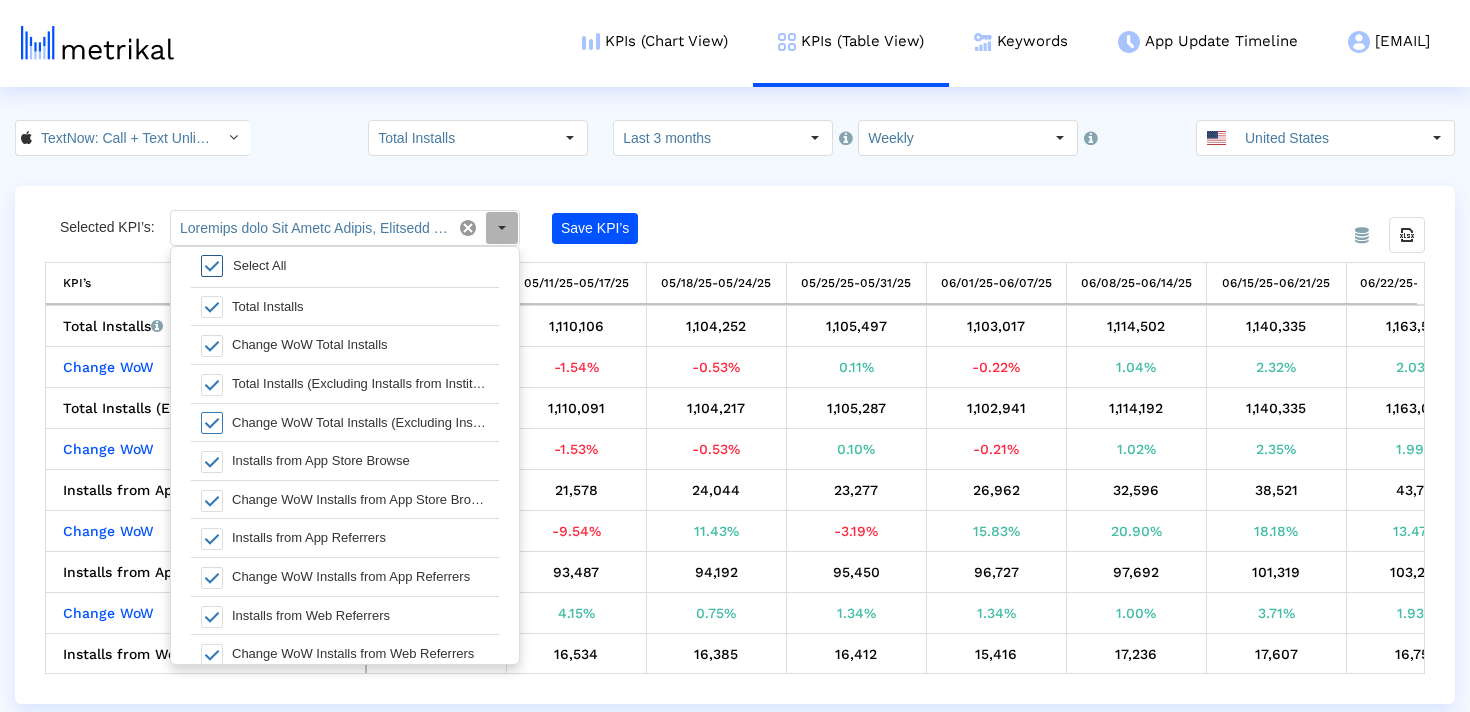 click at bounding box center (212, 266) 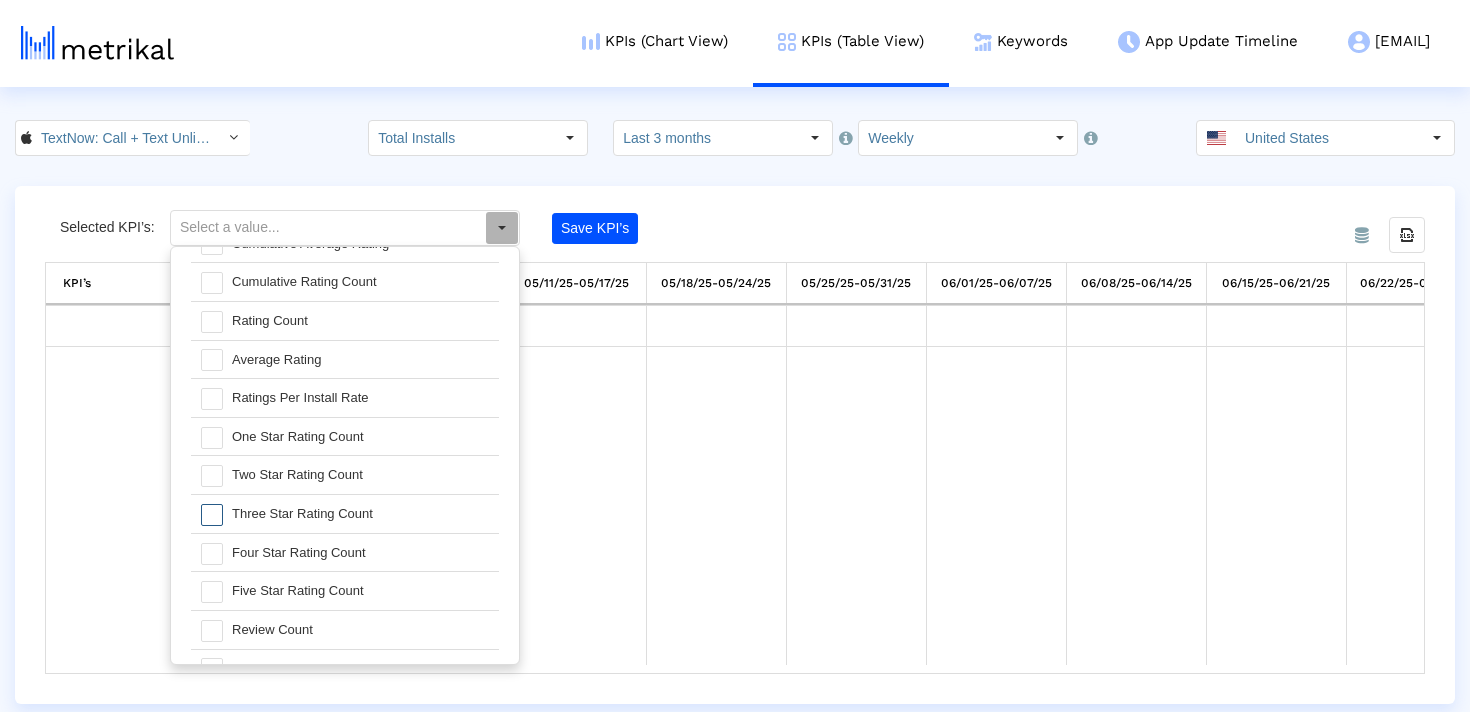 scroll, scrollTop: 1185, scrollLeft: 0, axis: vertical 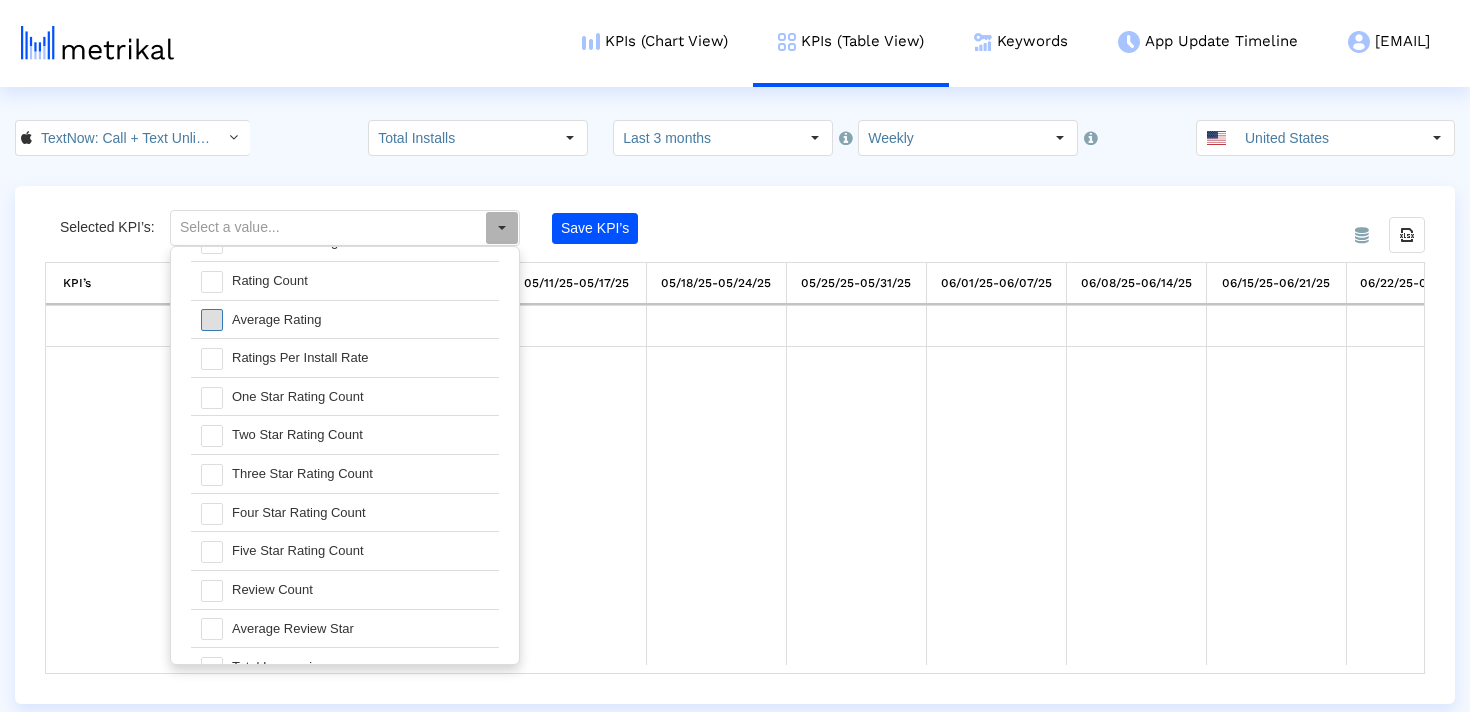 click at bounding box center [212, 320] 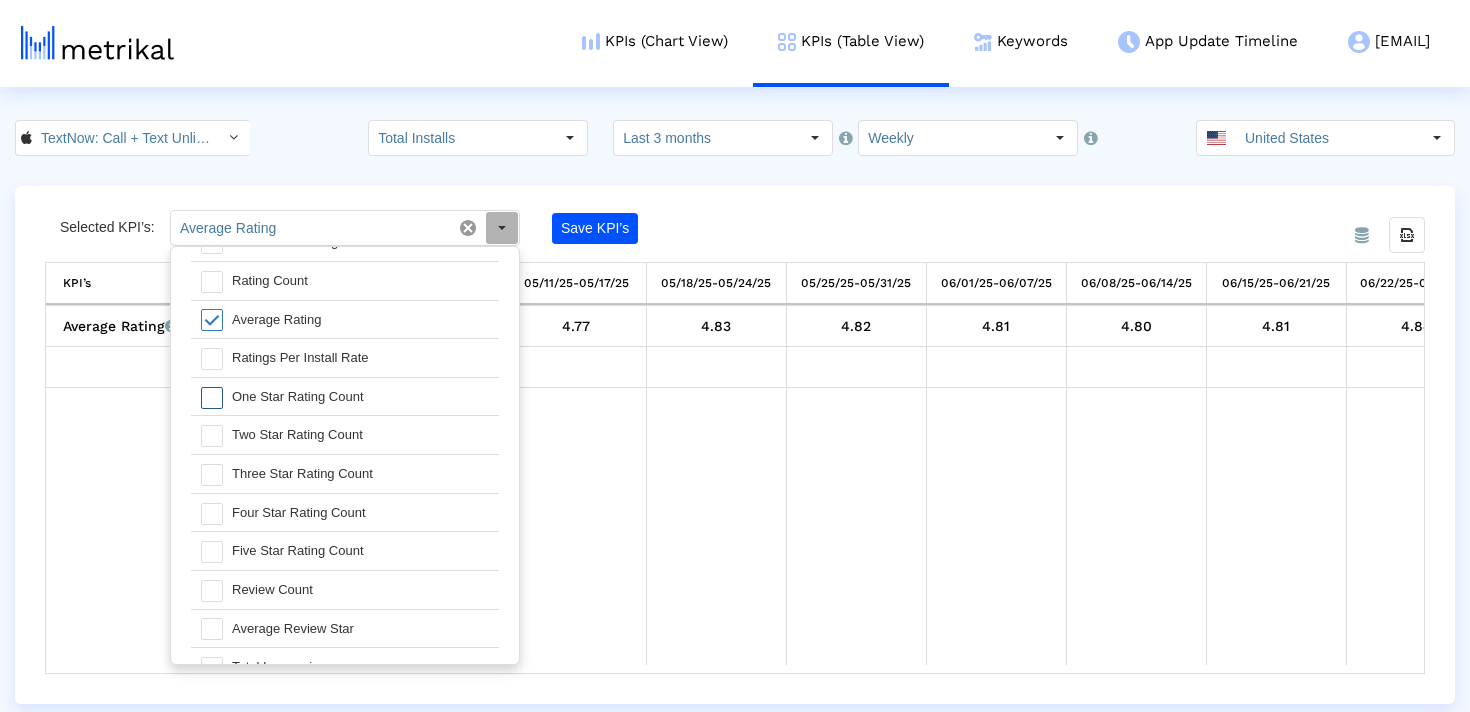 click at bounding box center [212, 398] 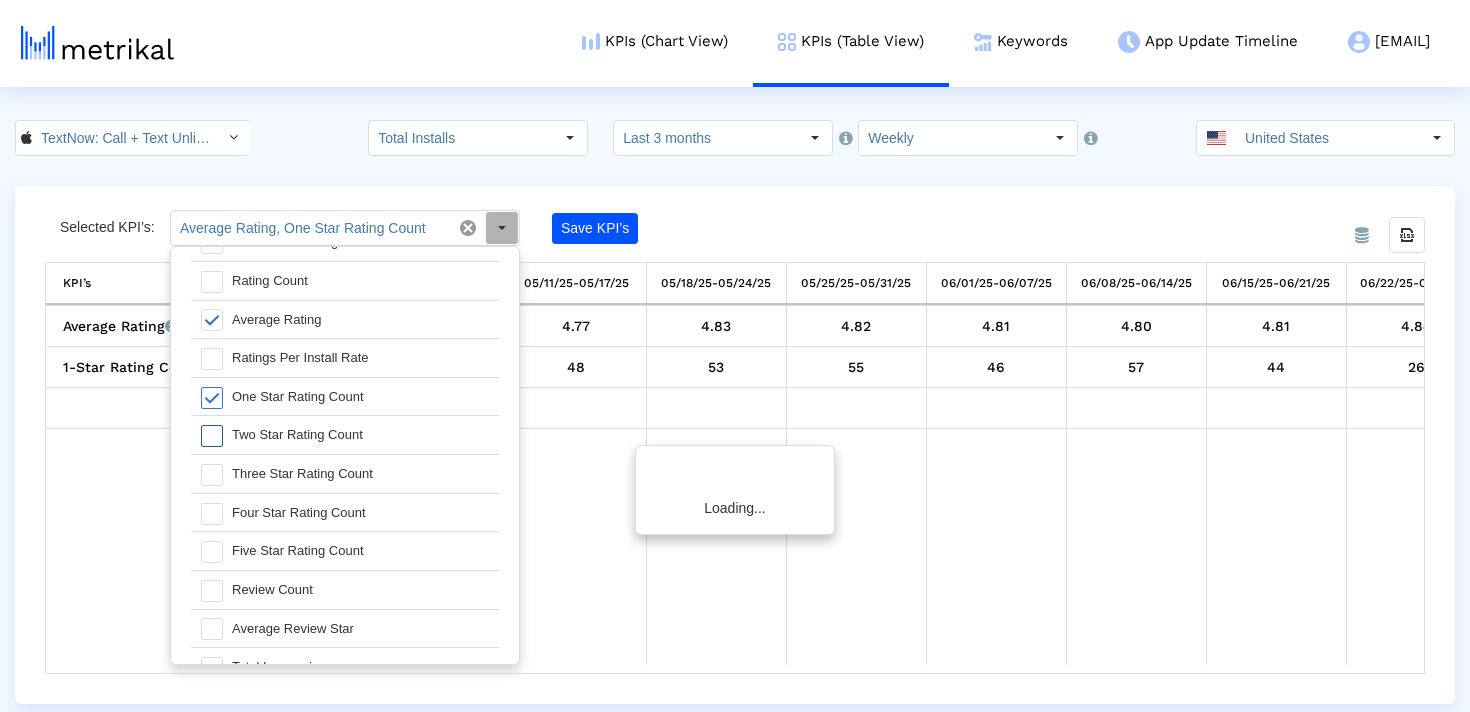 click at bounding box center [212, 436] 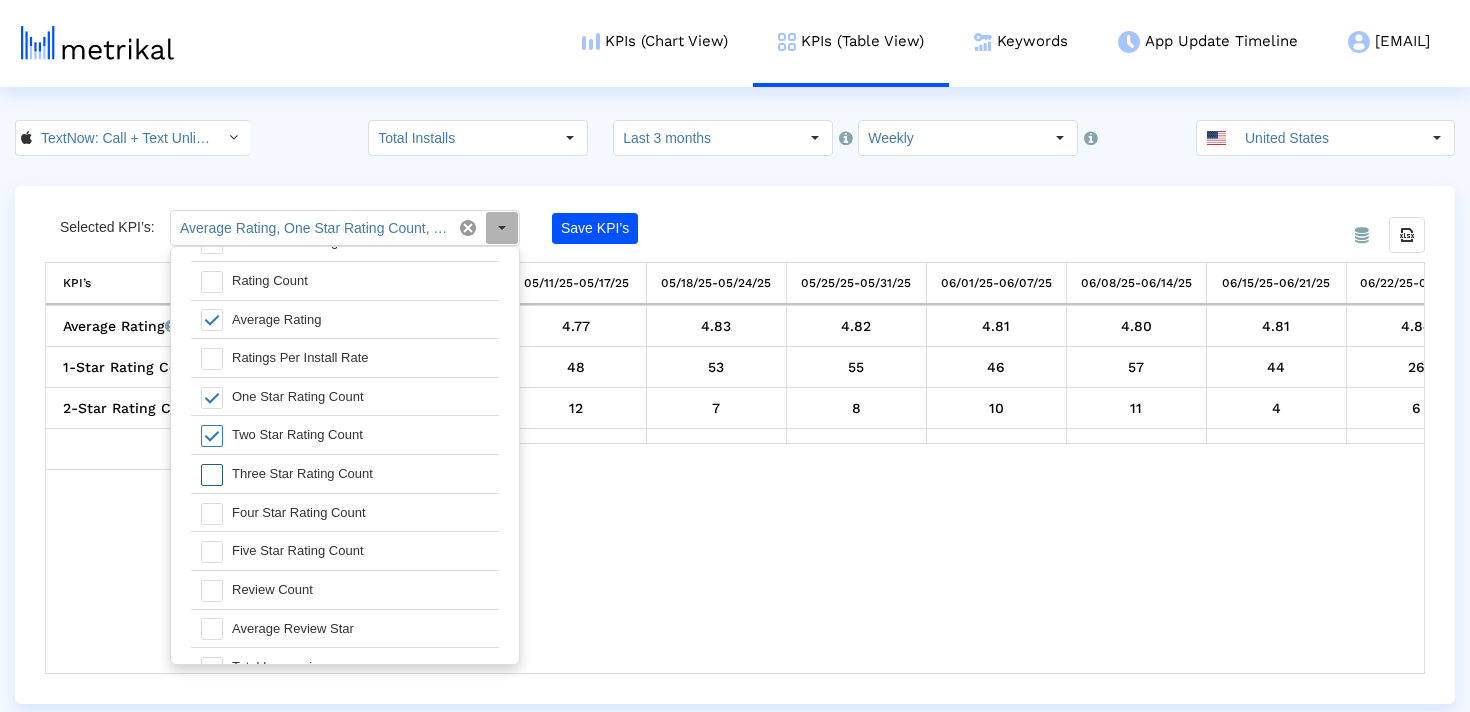 click at bounding box center [212, 475] 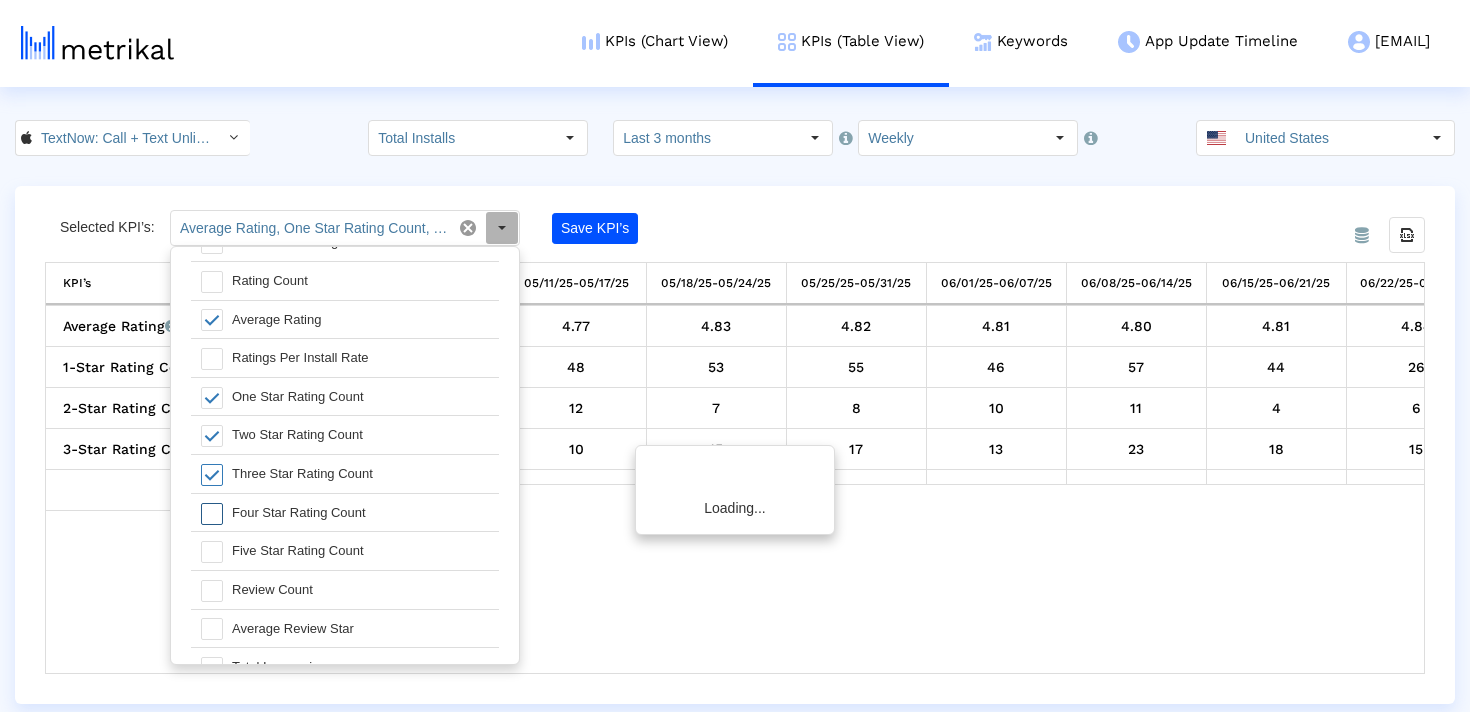 click at bounding box center (212, 514) 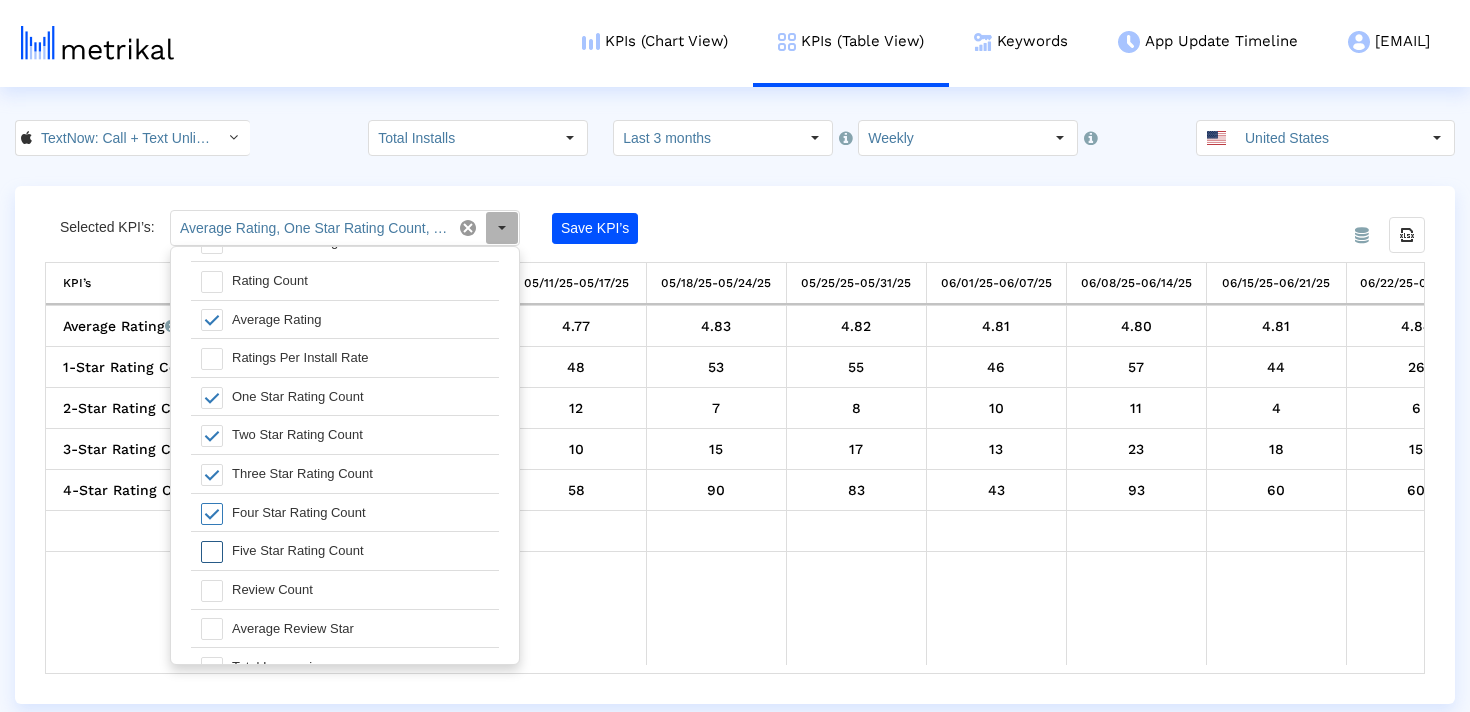 click at bounding box center [206, 551] 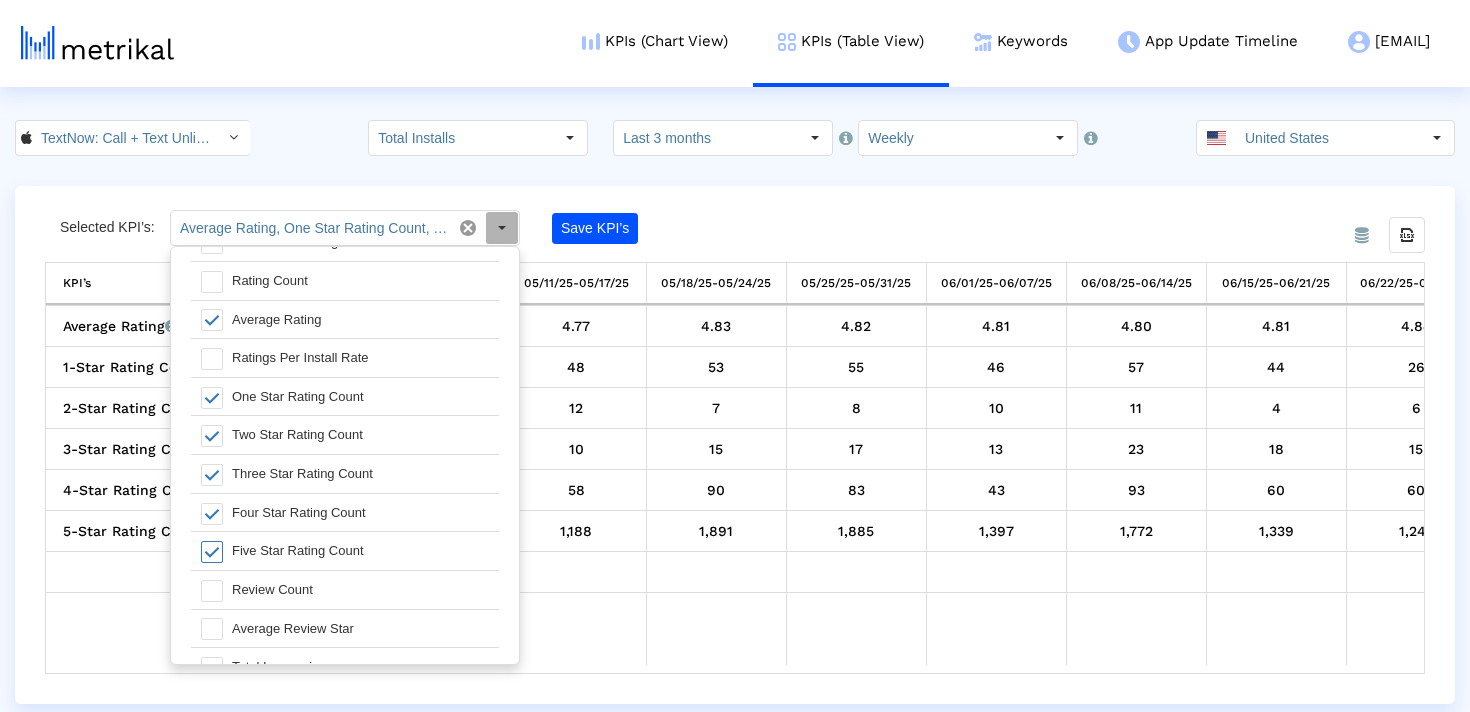 click at bounding box center [206, 572] 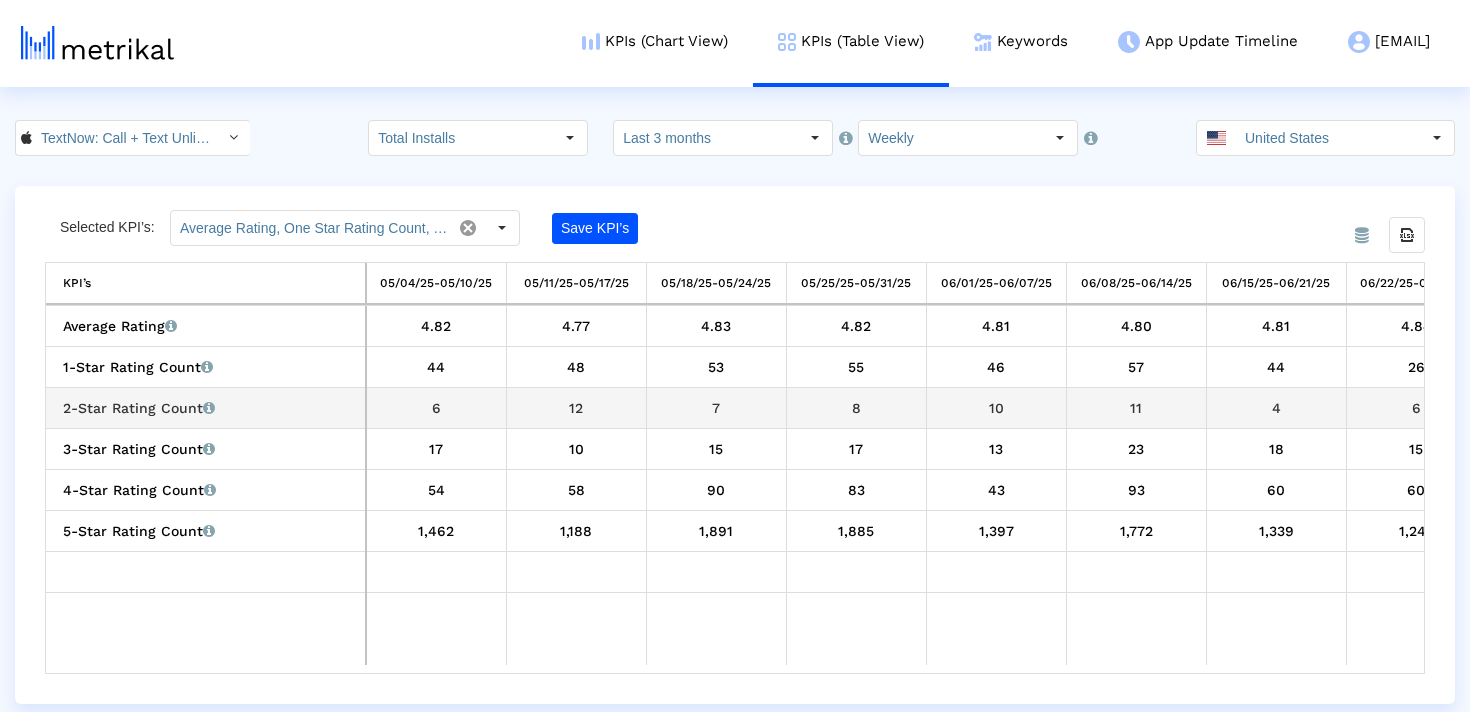 scroll, scrollTop: 0, scrollLeft: 232, axis: horizontal 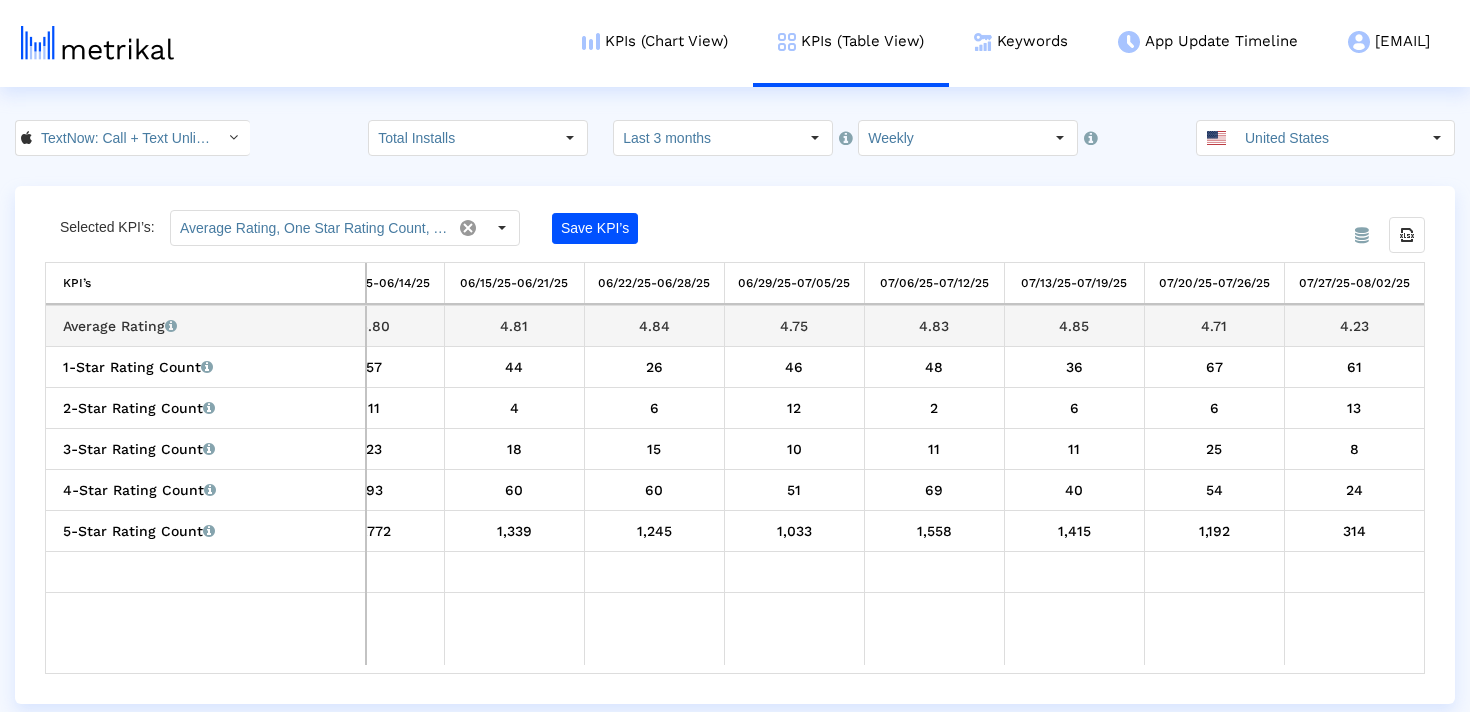 drag, startPoint x: 627, startPoint y: 321, endPoint x: 1258, endPoint y: 321, distance: 631 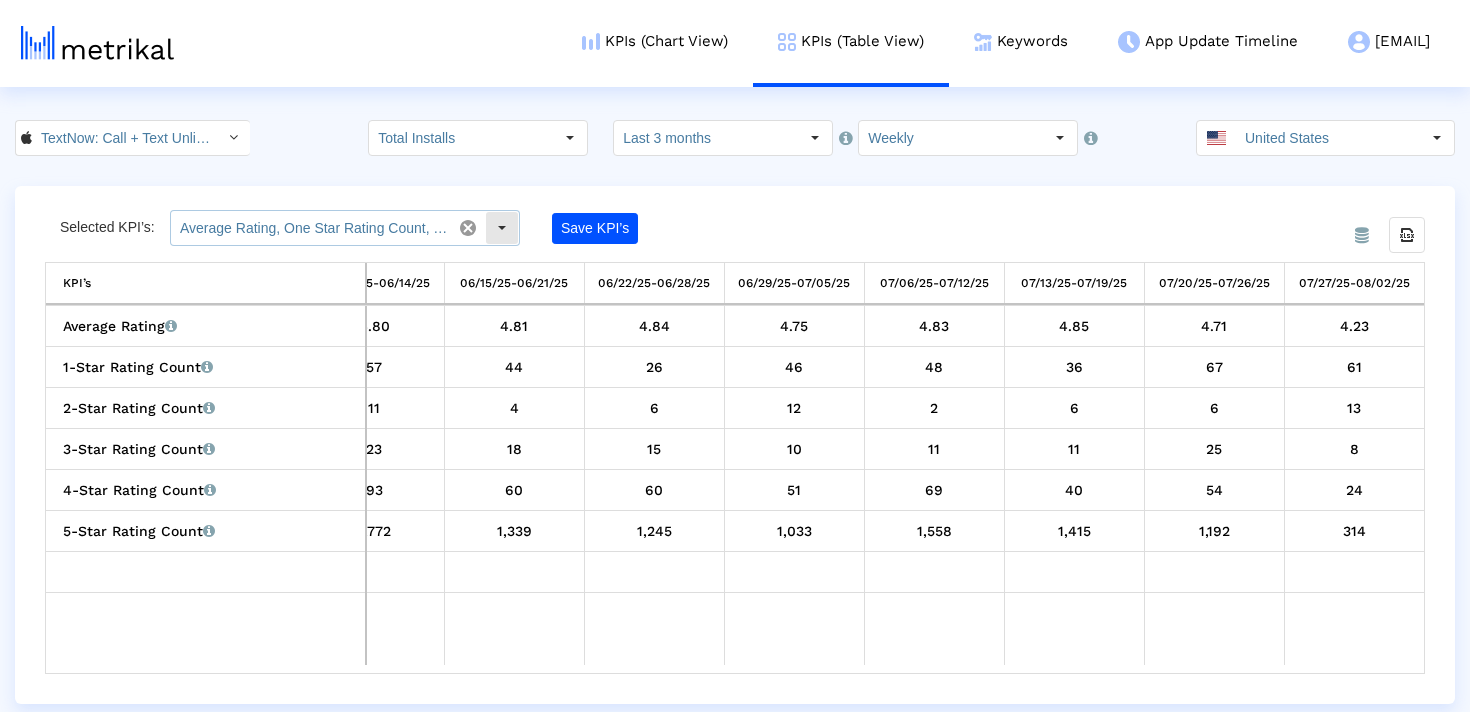 click on "Average Rating, One Star Rating Count, Two Star Rating Count, Three Star Rating Count, Four Star Rating Count, Five Star Rating Count" 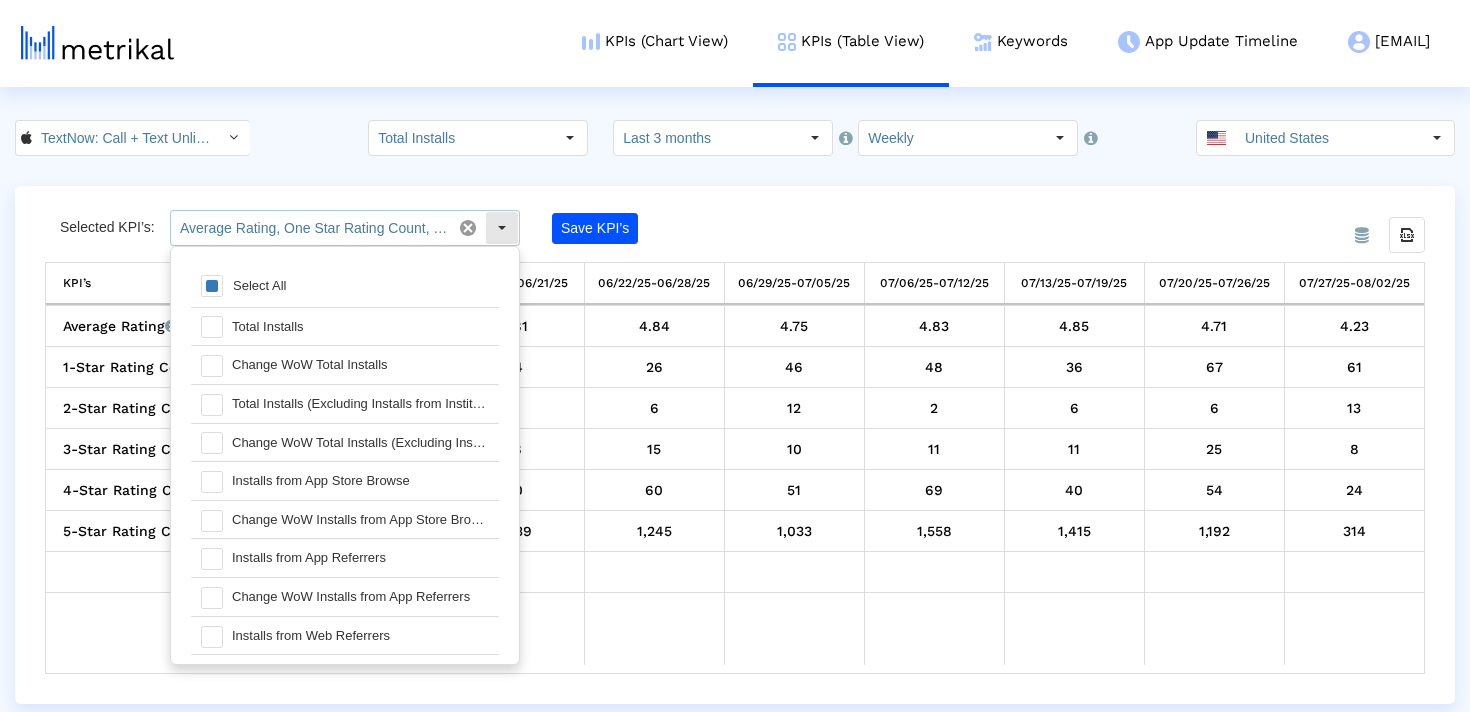scroll, scrollTop: 20, scrollLeft: 0, axis: vertical 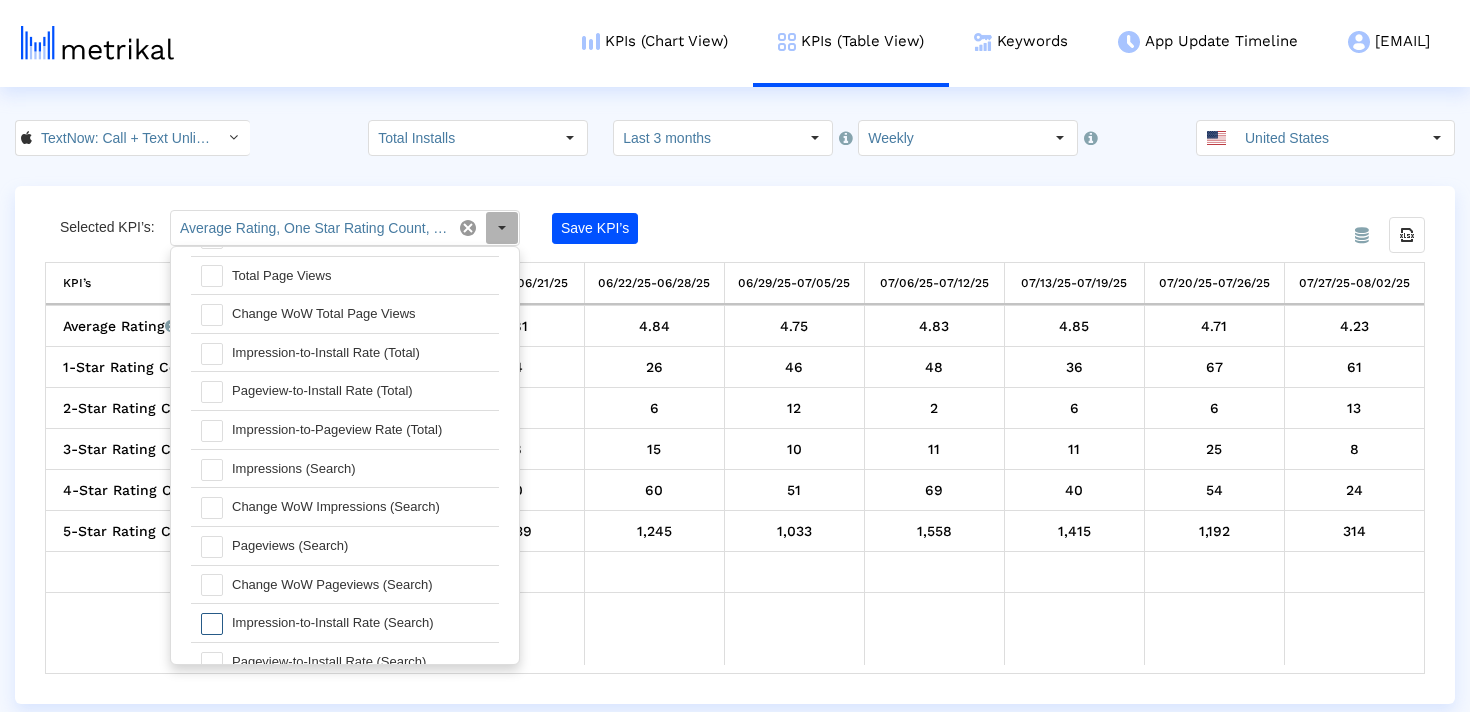 click on "Impression-to-Install Rate (Search)" at bounding box center [360, 623] 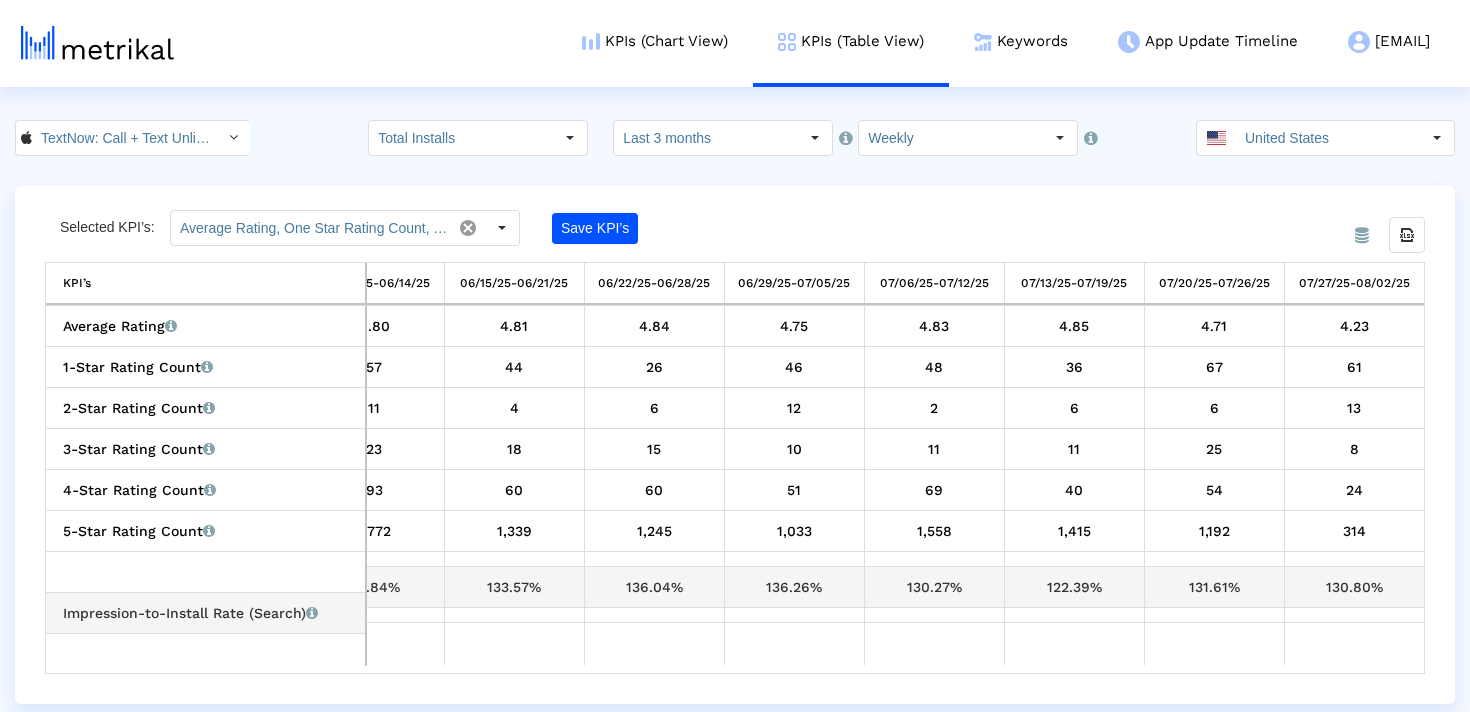click on "136.04%" at bounding box center [654, 587] 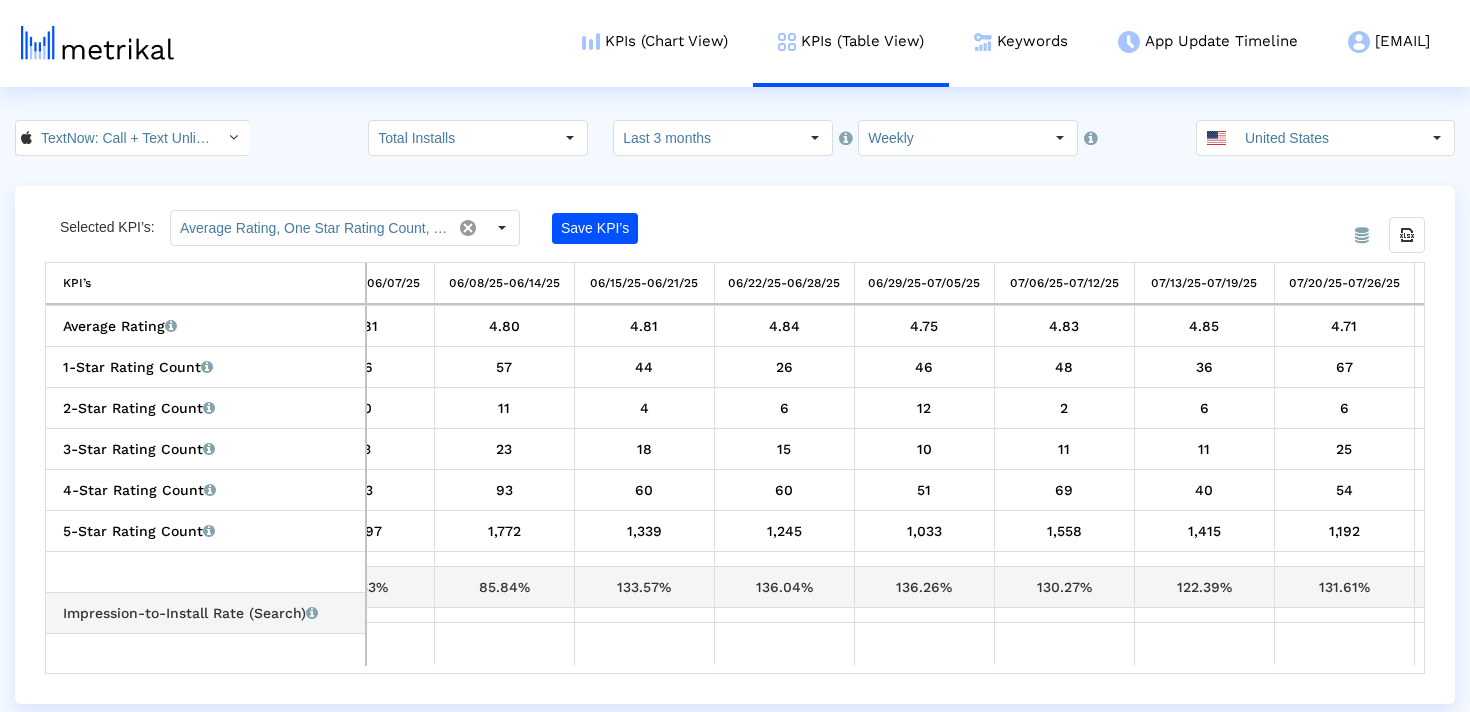 scroll, scrollTop: 0, scrollLeft: 598, axis: horizontal 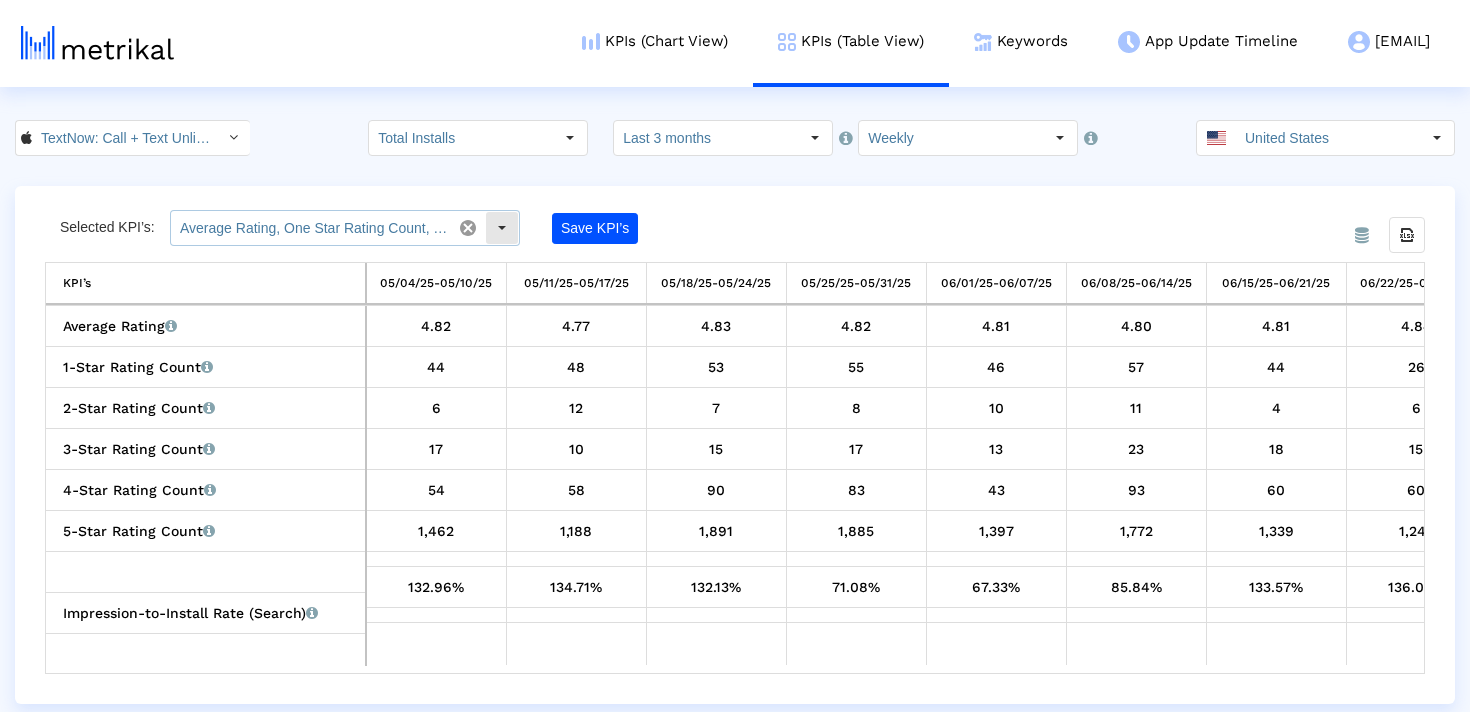 click on "Average Rating, One Star Rating Count, Two Star Rating Count, Three Star Rating Count, Four Star Rating Count, Five Star Rating Count, Impression-to-Install Rate (Search)" 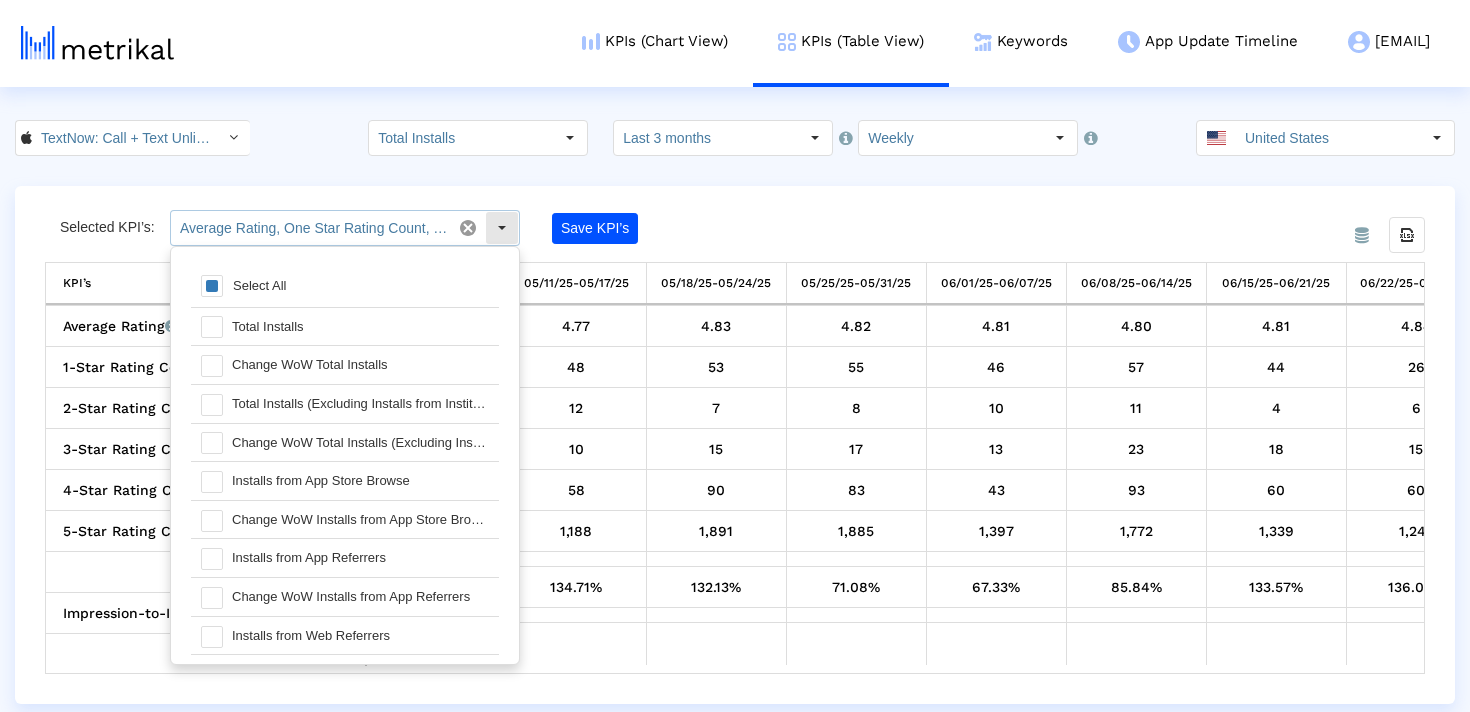 scroll, scrollTop: 20, scrollLeft: 0, axis: vertical 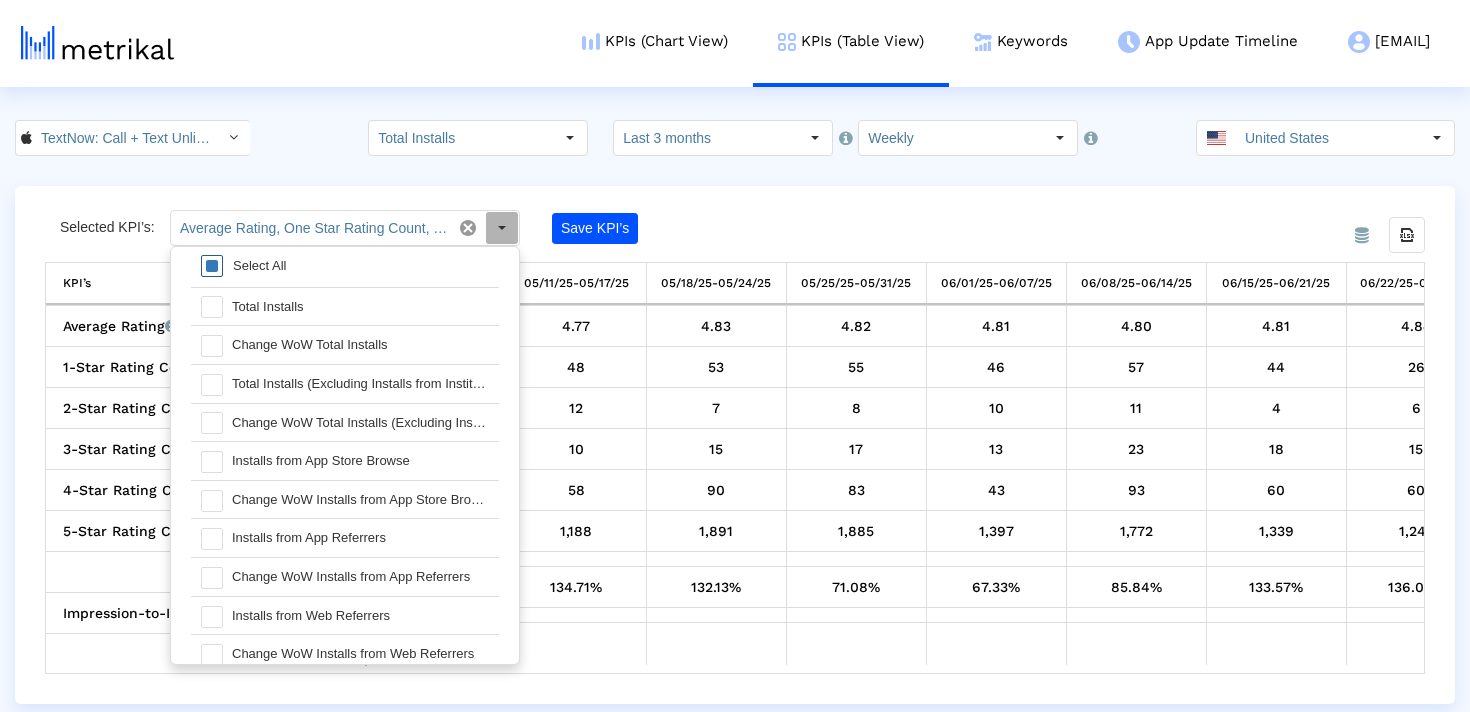 click on "Select All" at bounding box center [259, 265] 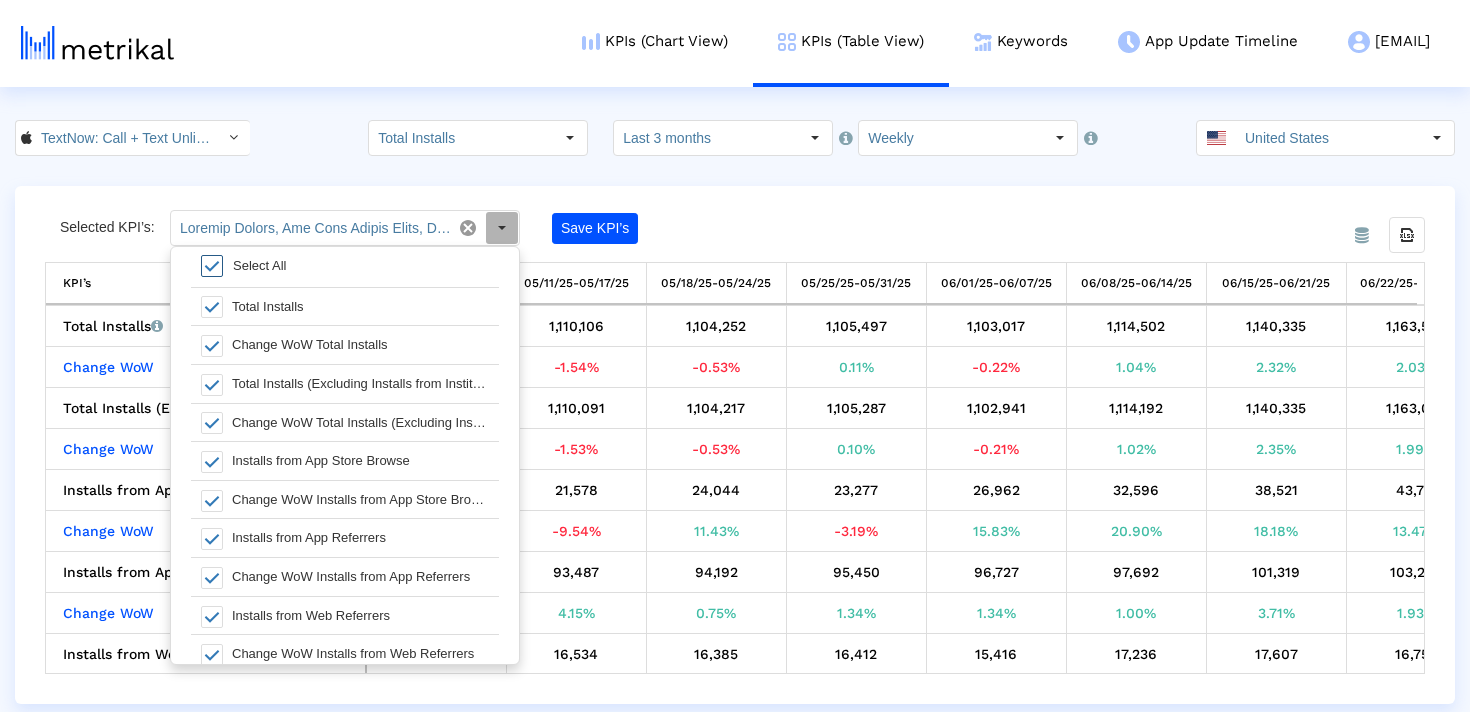 click on "Select All" at bounding box center [259, 265] 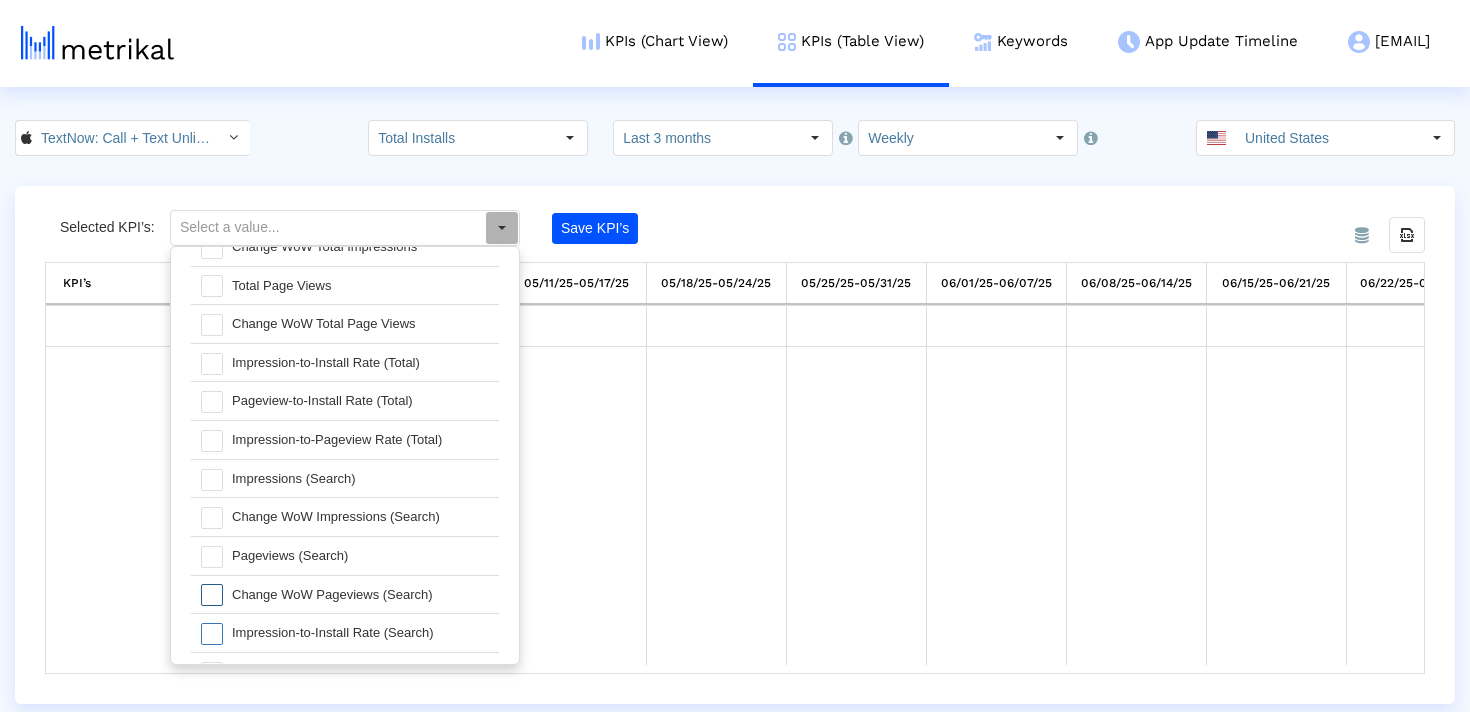 scroll, scrollTop: 1662, scrollLeft: 0, axis: vertical 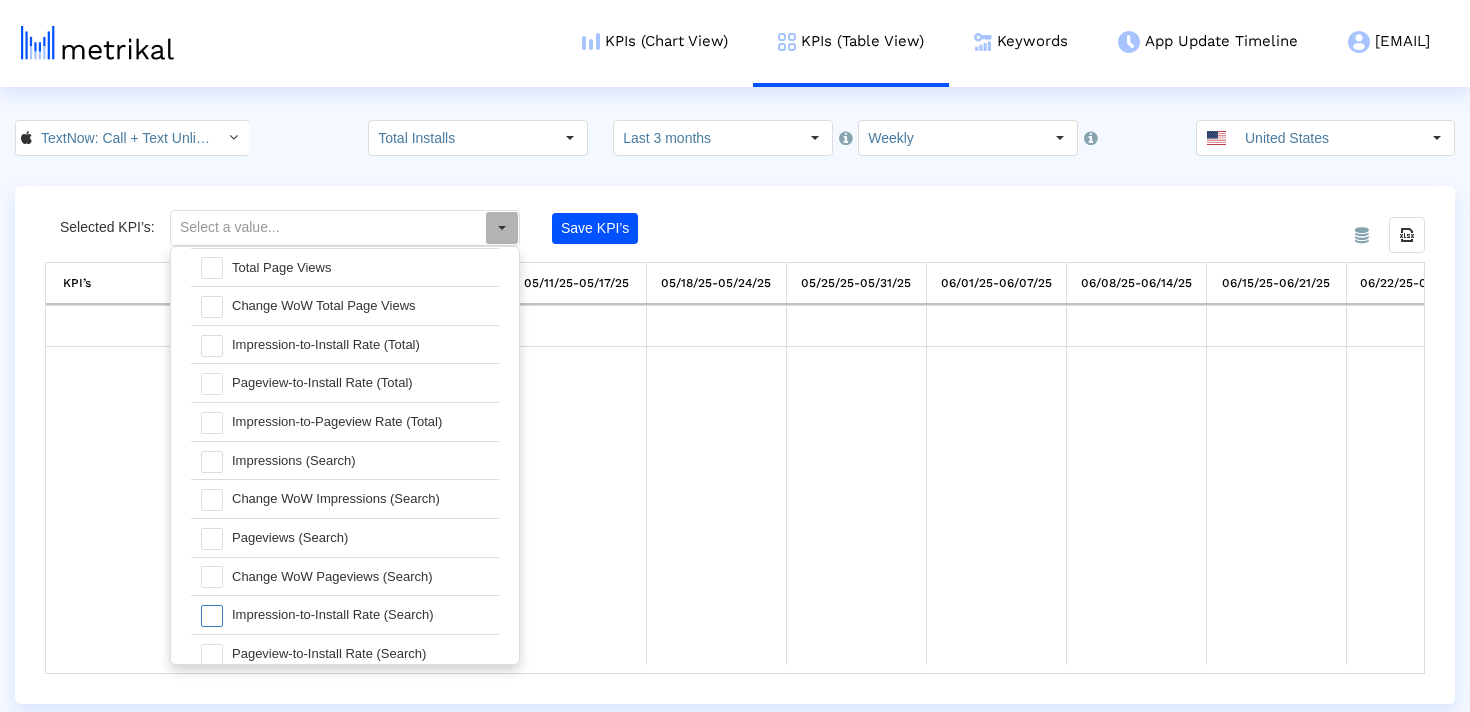 click on "Impression-to-Install Rate (Search)" at bounding box center [360, 615] 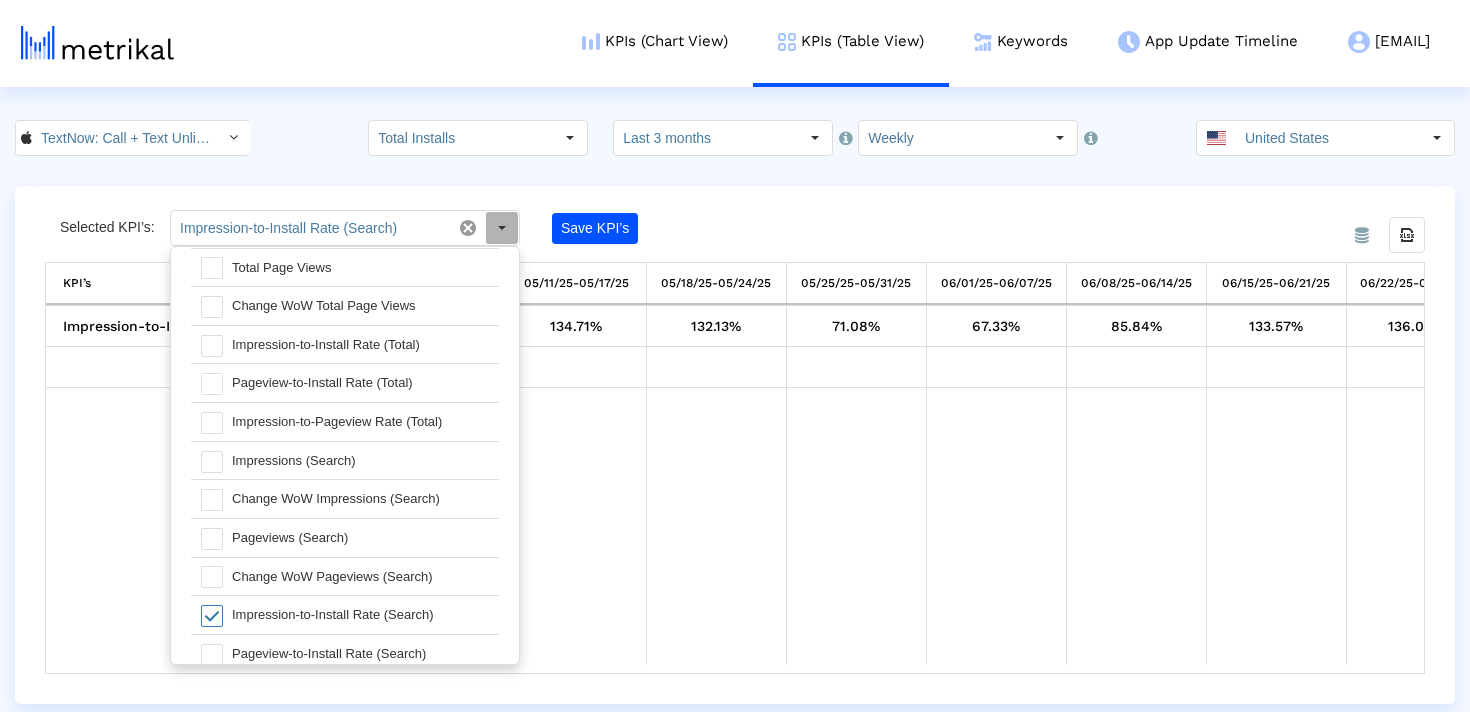 click on "05/18/25-05/24/25" at bounding box center [716, 283] 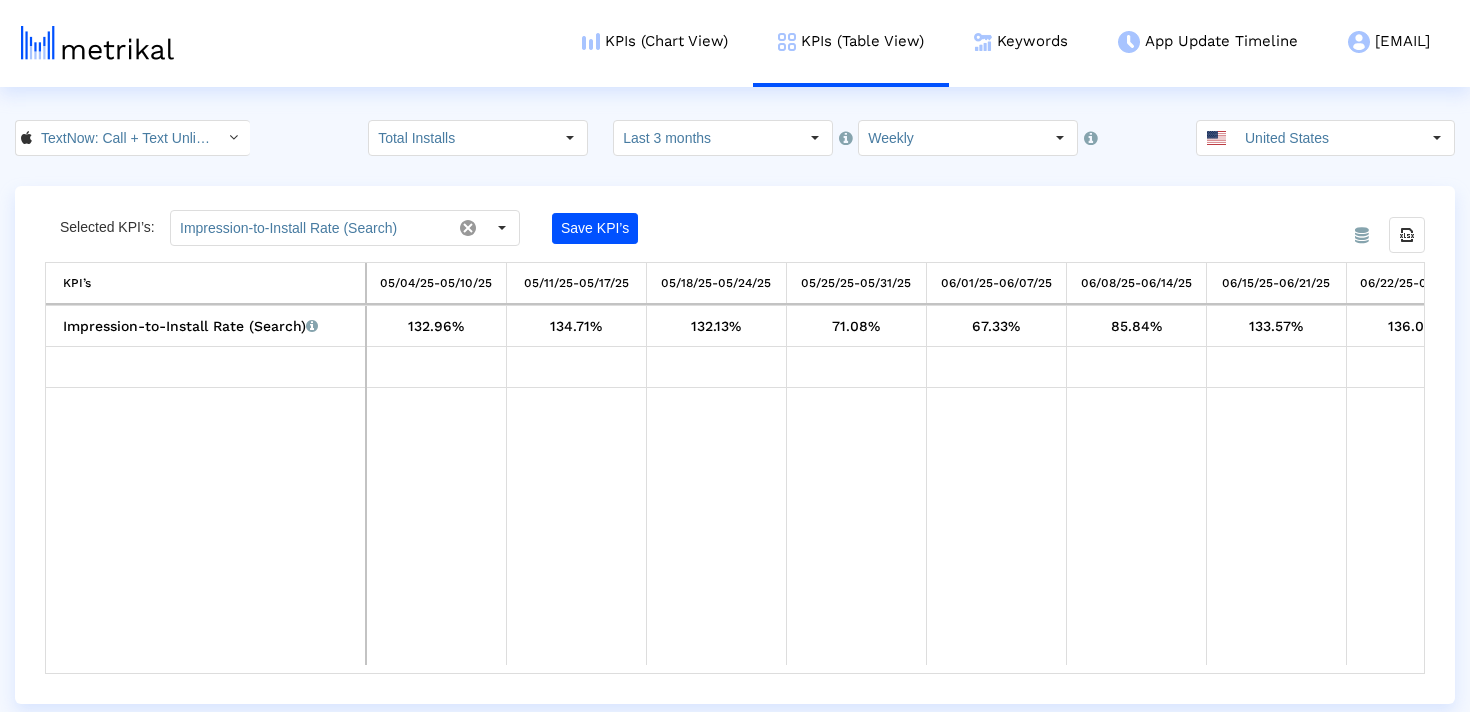 scroll, scrollTop: 0, scrollLeft: 404, axis: horizontal 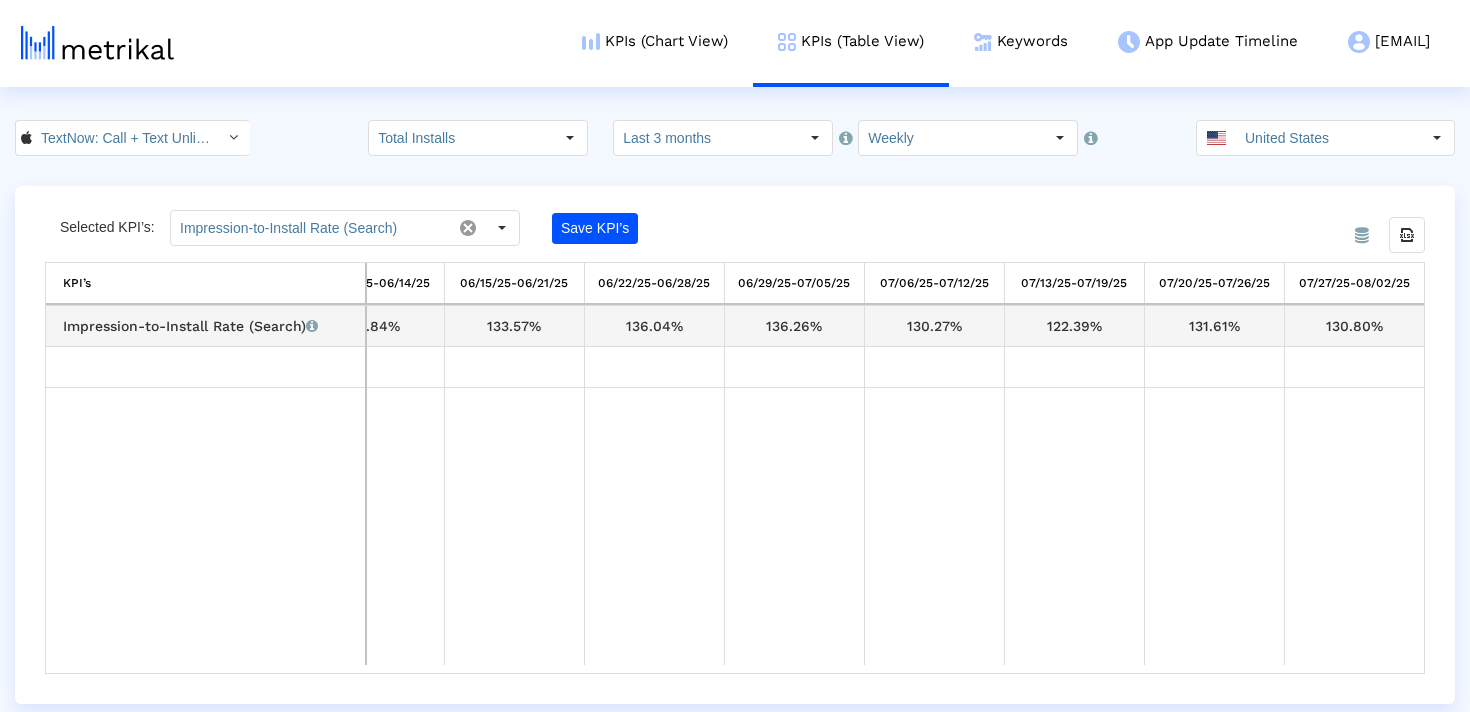 drag, startPoint x: 632, startPoint y: 330, endPoint x: 1270, endPoint y: 326, distance: 638.0125 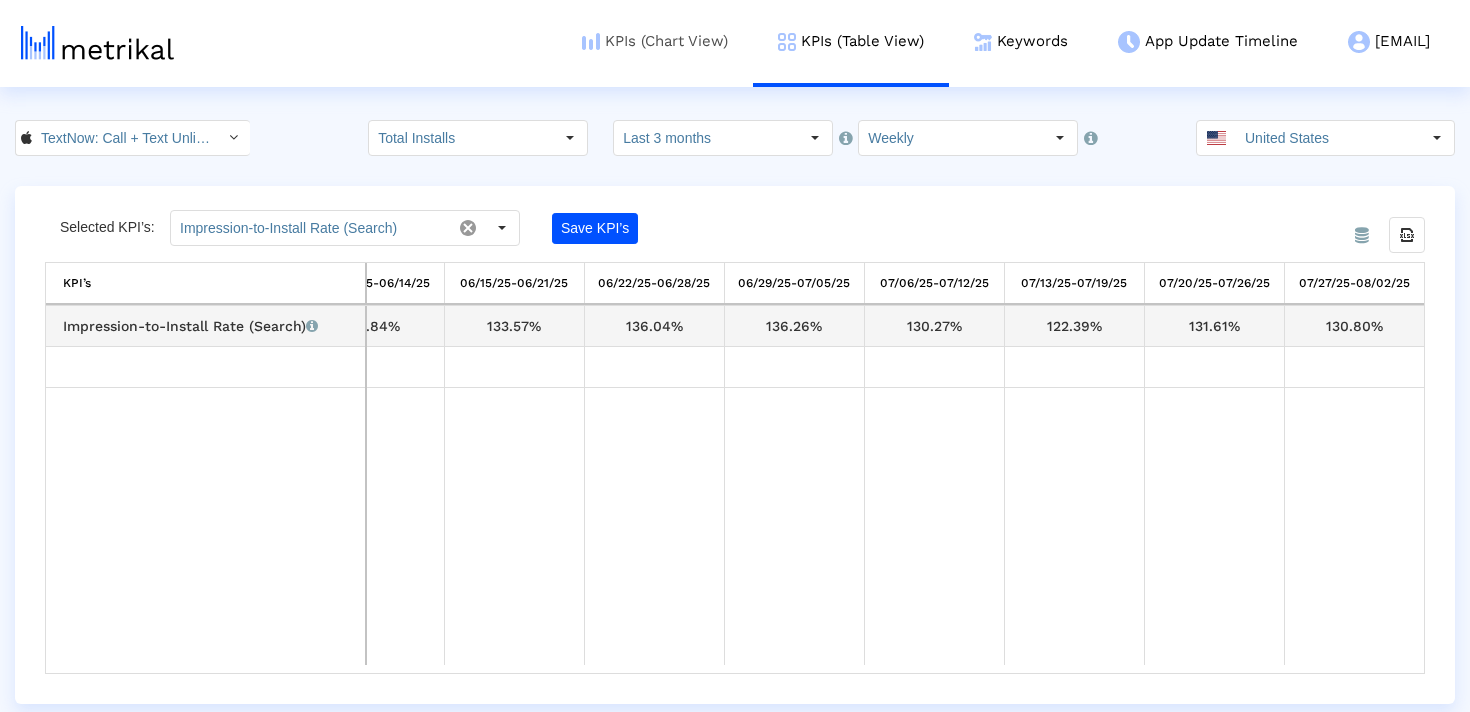 copy on "136.04%    136.26%    130.27%    122.39%    131.61%" 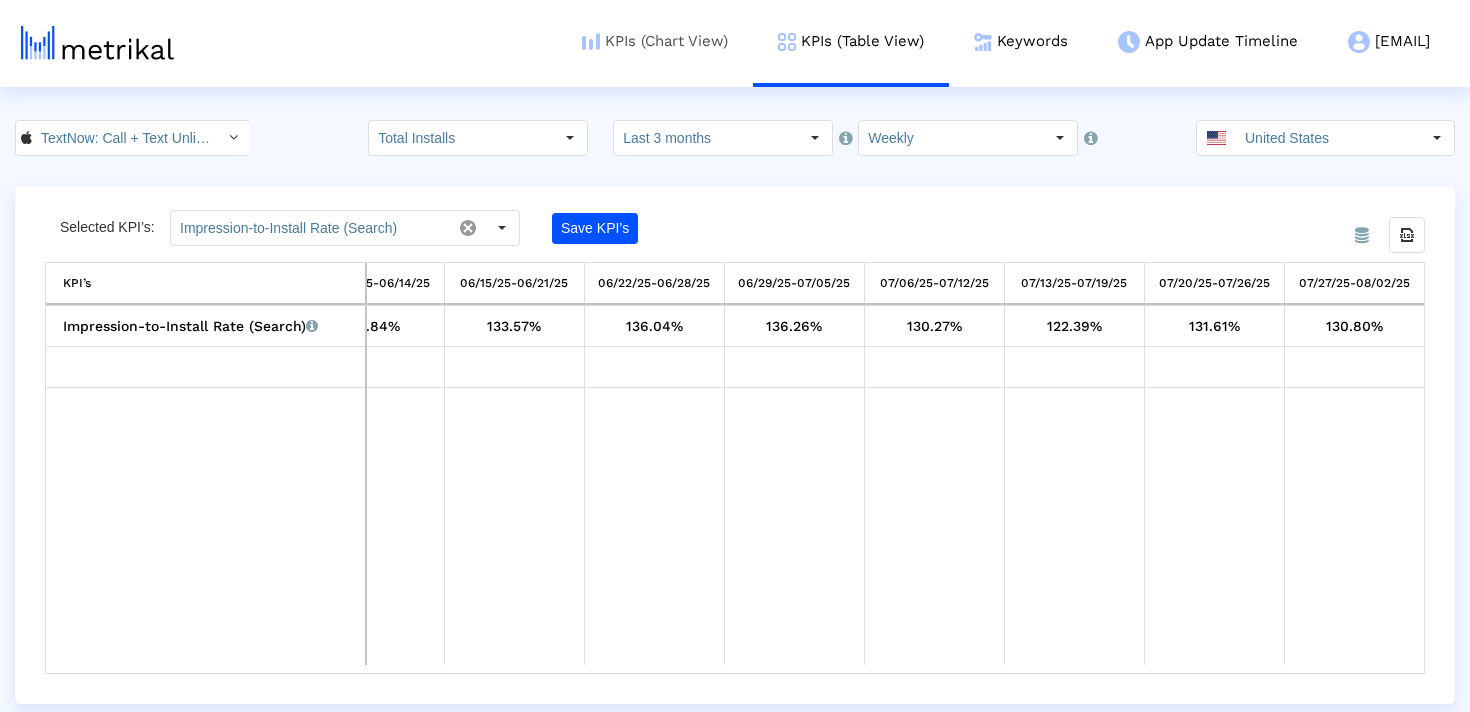 click on "KPIs (Chart View)" at bounding box center [655, 41] 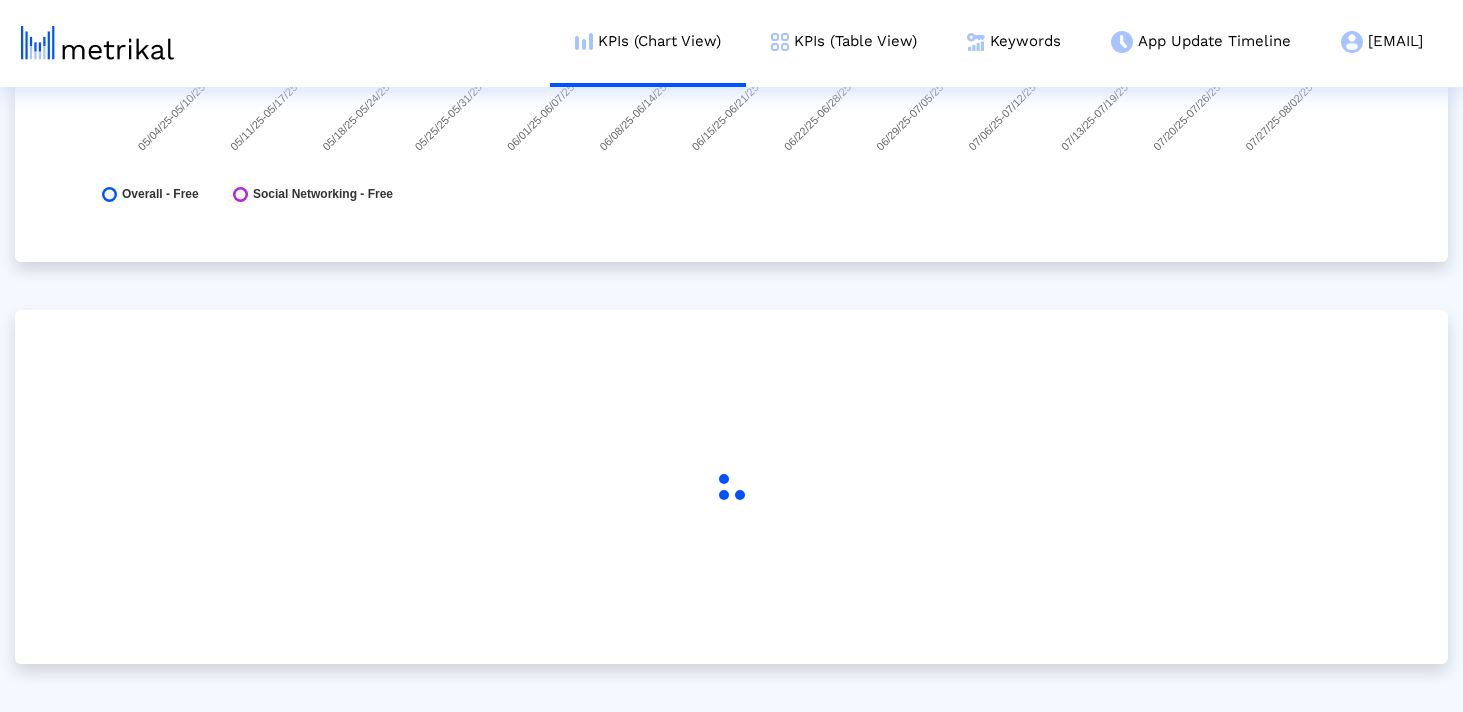 scroll, scrollTop: 0, scrollLeft: 0, axis: both 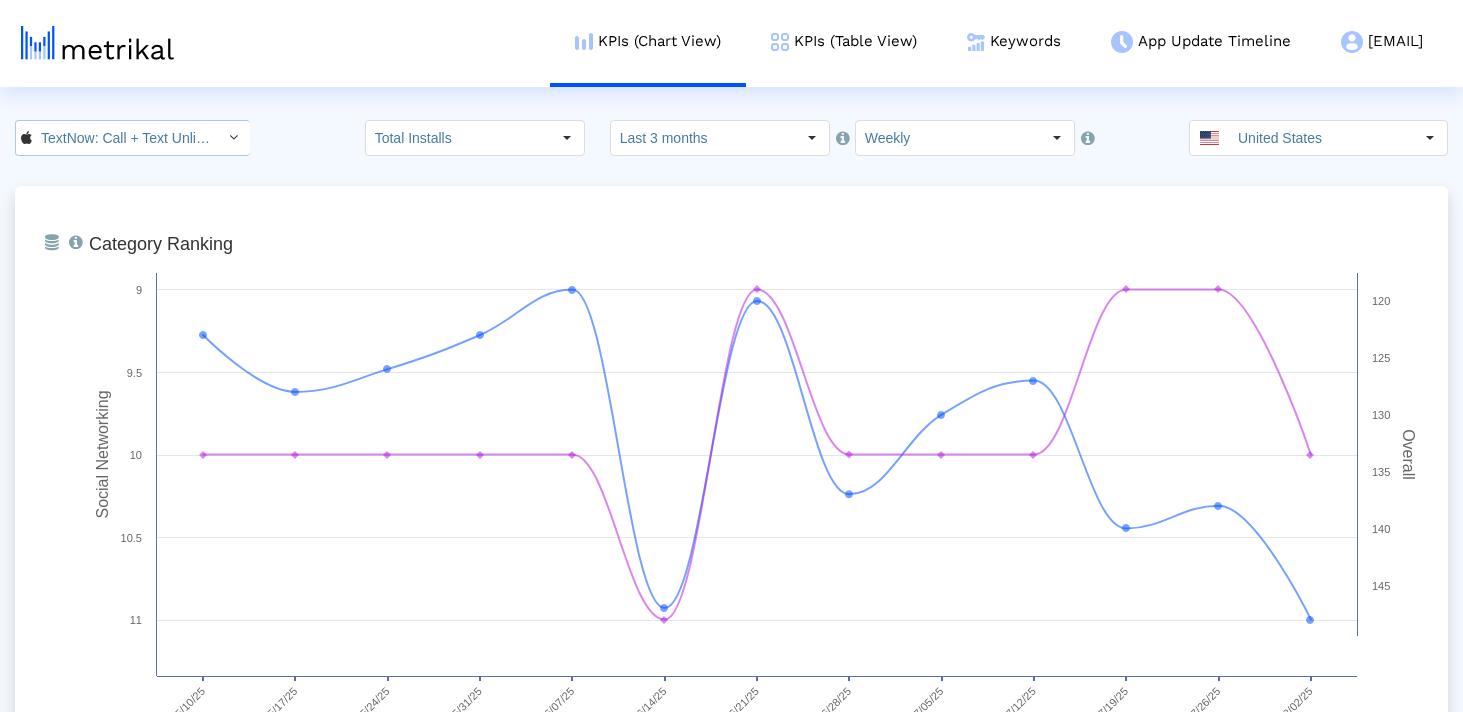 click on "TextNow: Call + Text Unlimited <[PHONE]>" 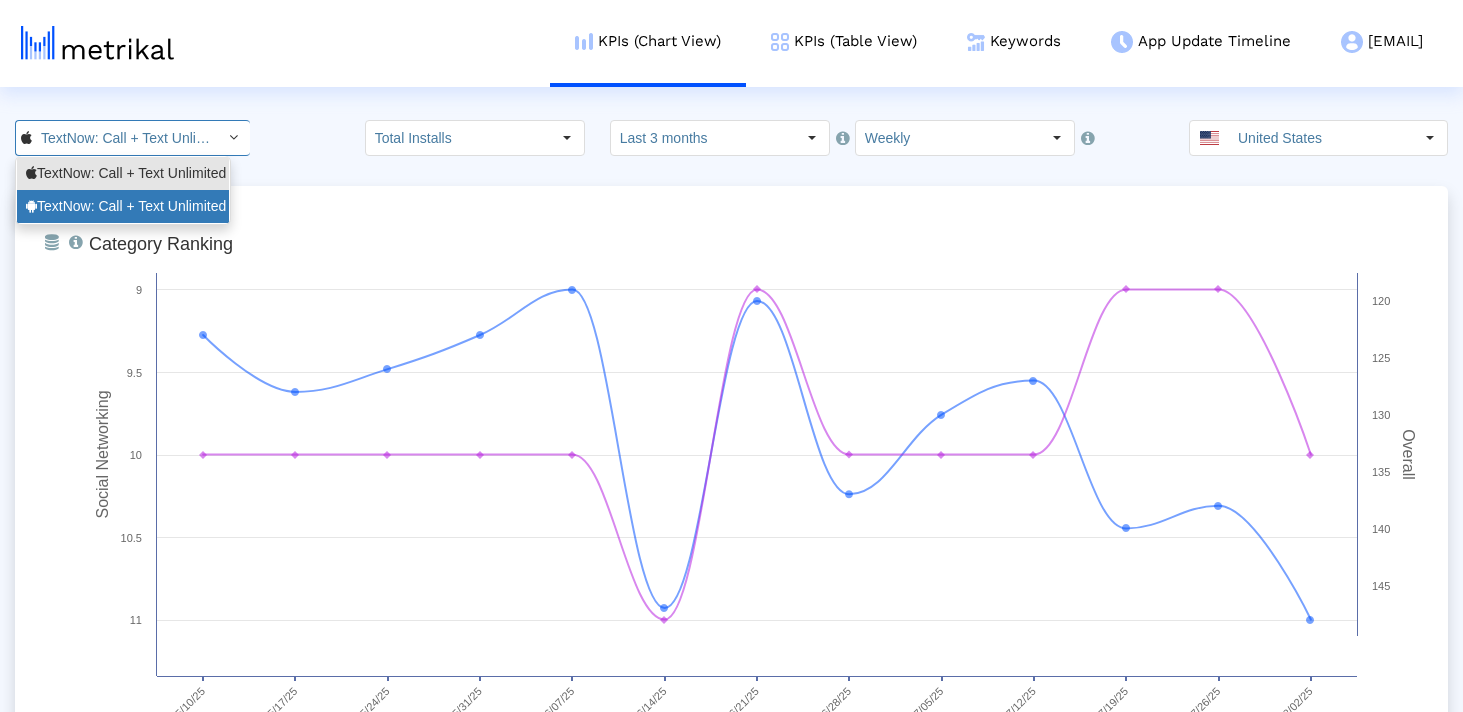 click on "TextNow: Call + Text Unlimited <com.enflick.android.TextNow>" at bounding box center [123, 206] 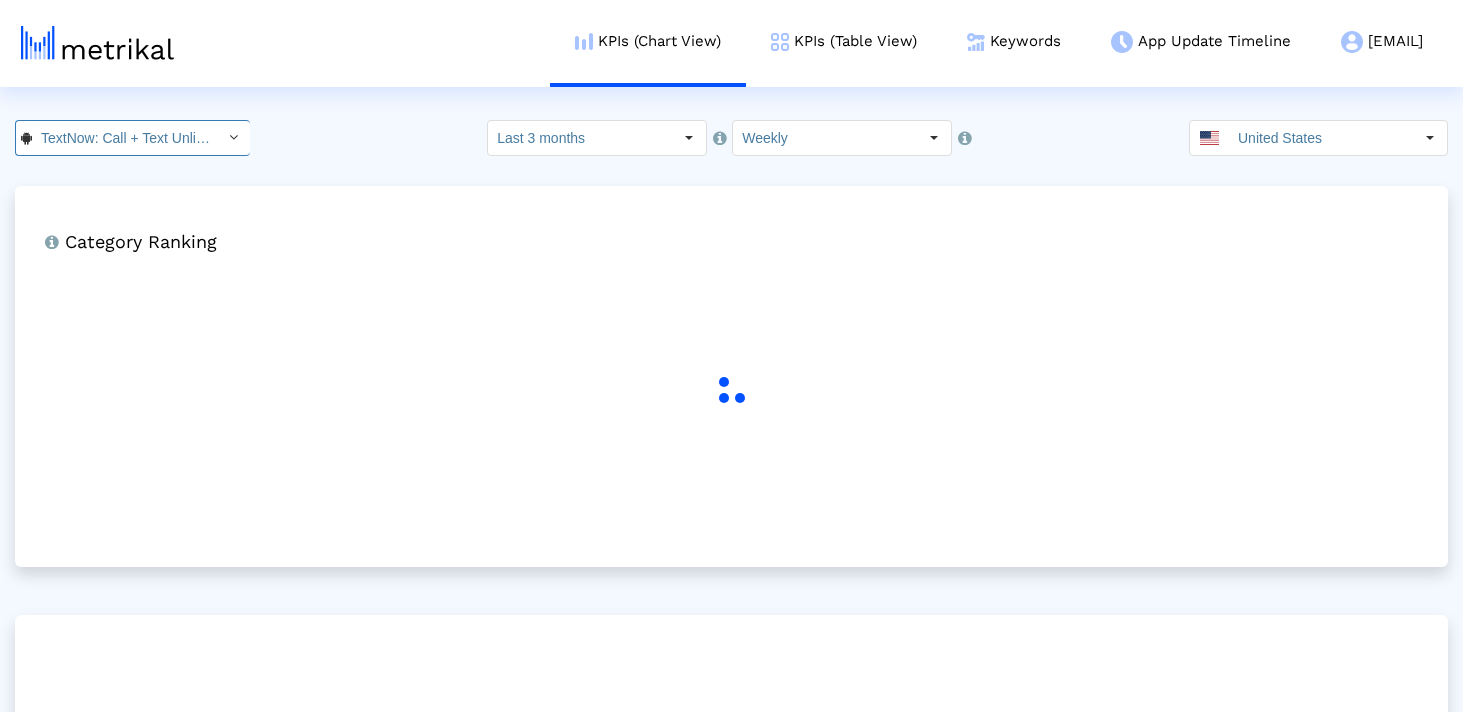 scroll, scrollTop: 0, scrollLeft: 251, axis: horizontal 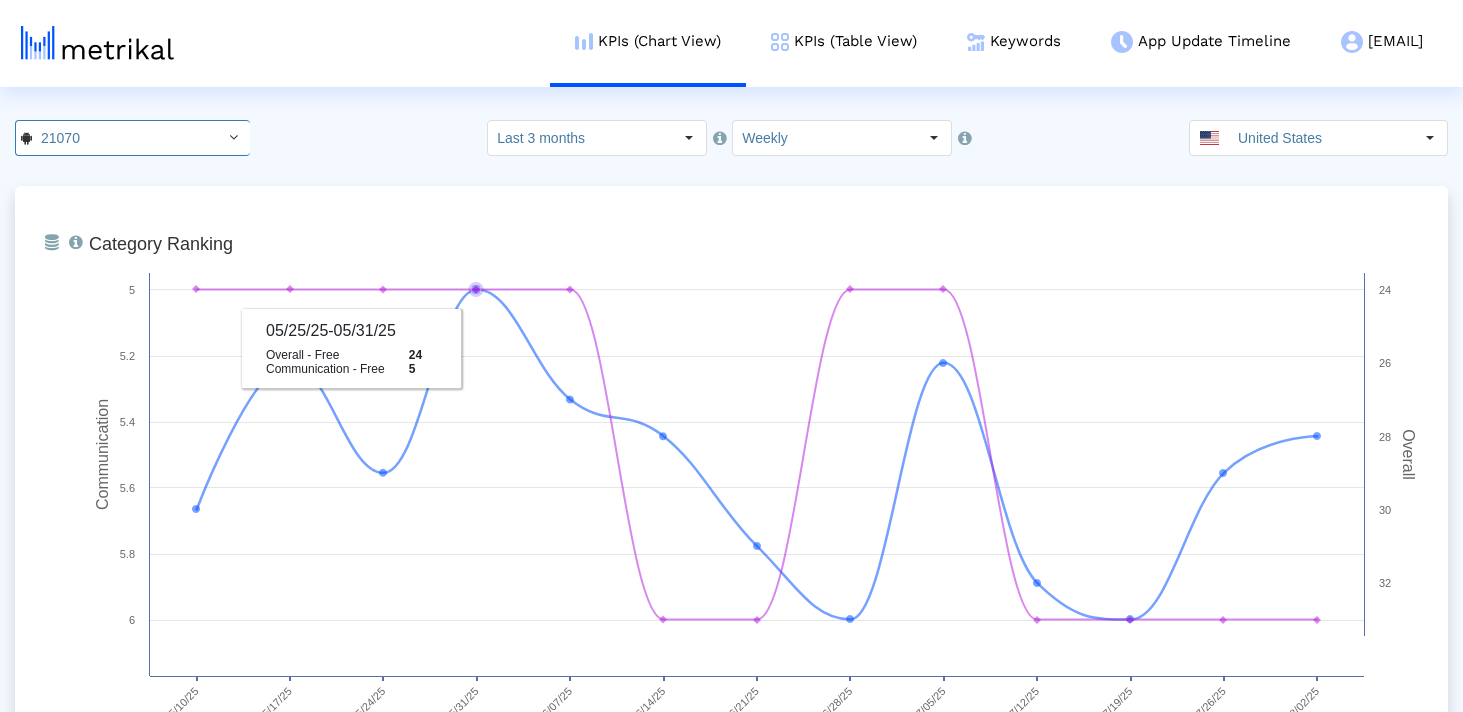 click on "Last 3 months" 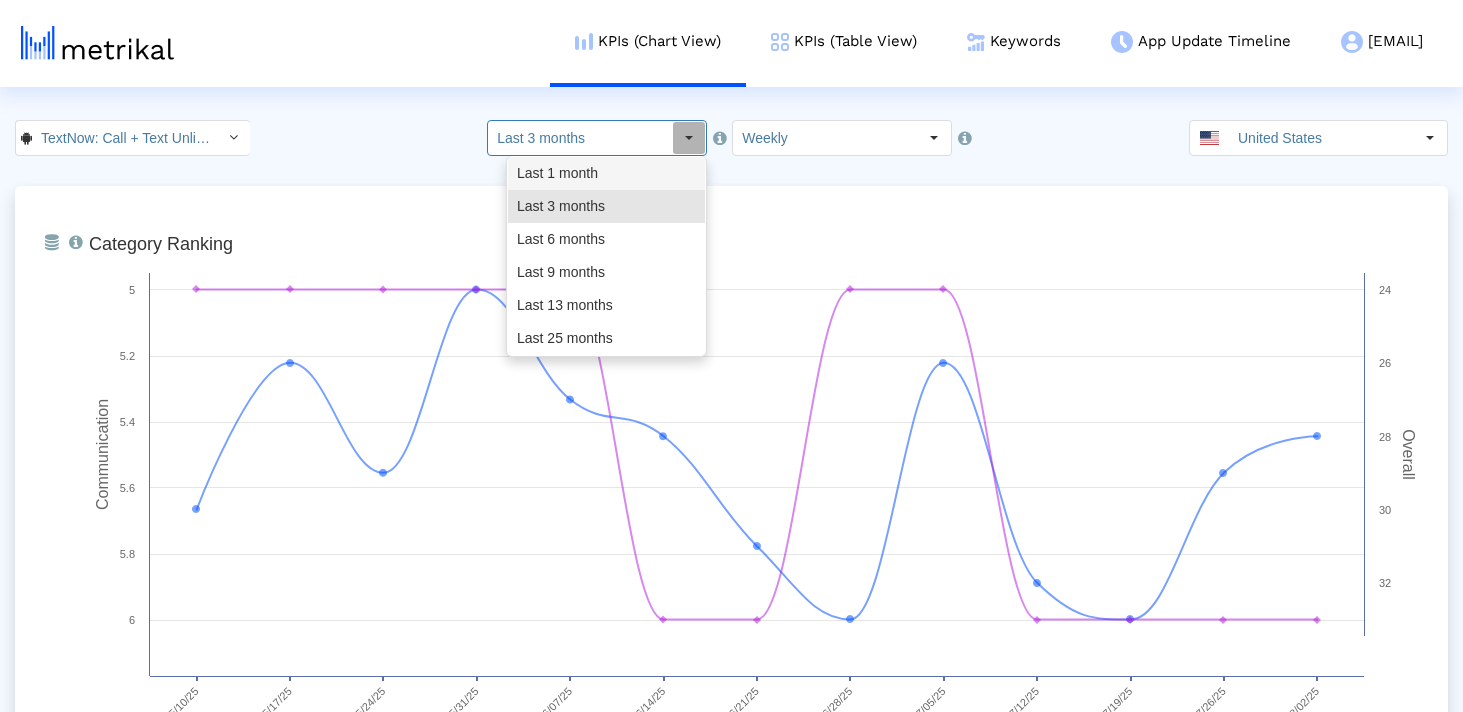 click on "Last 1 month" at bounding box center (606, 173) 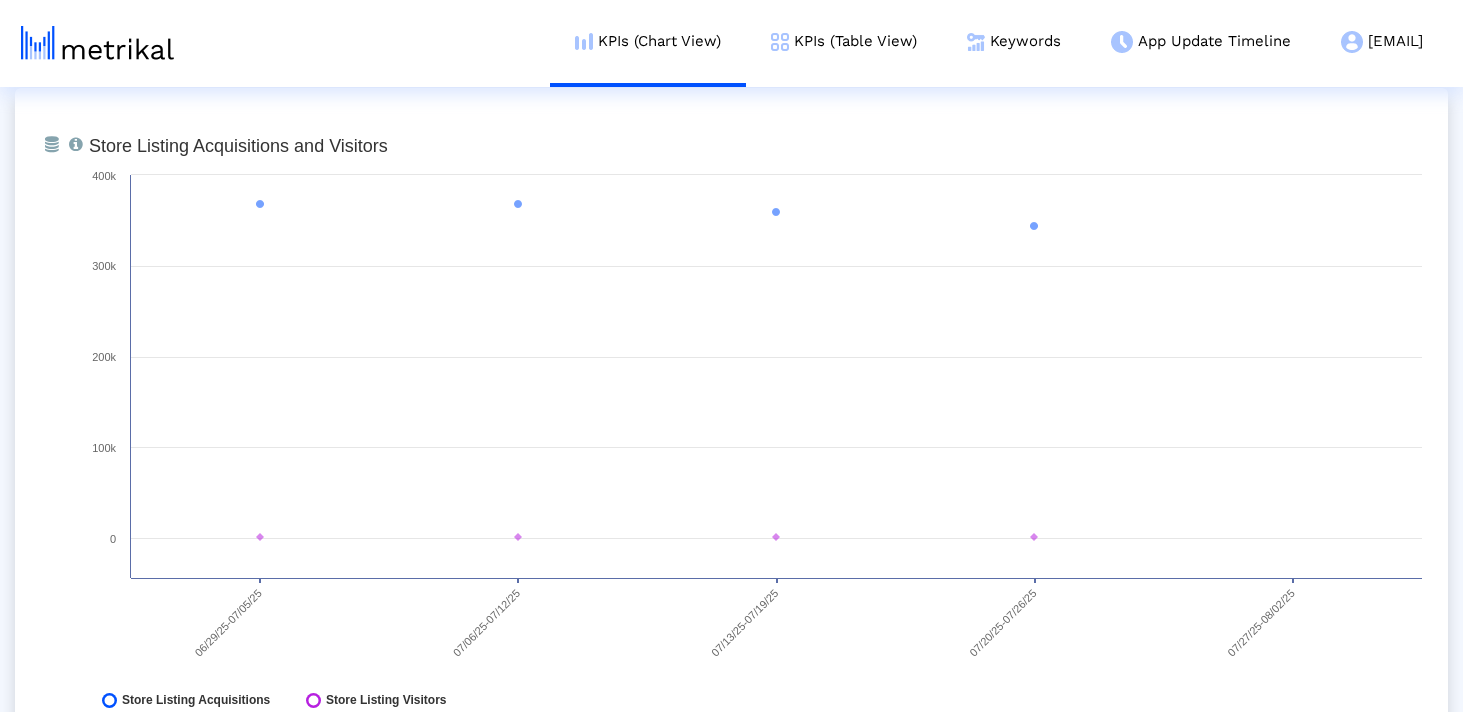 scroll, scrollTop: 1555, scrollLeft: 0, axis: vertical 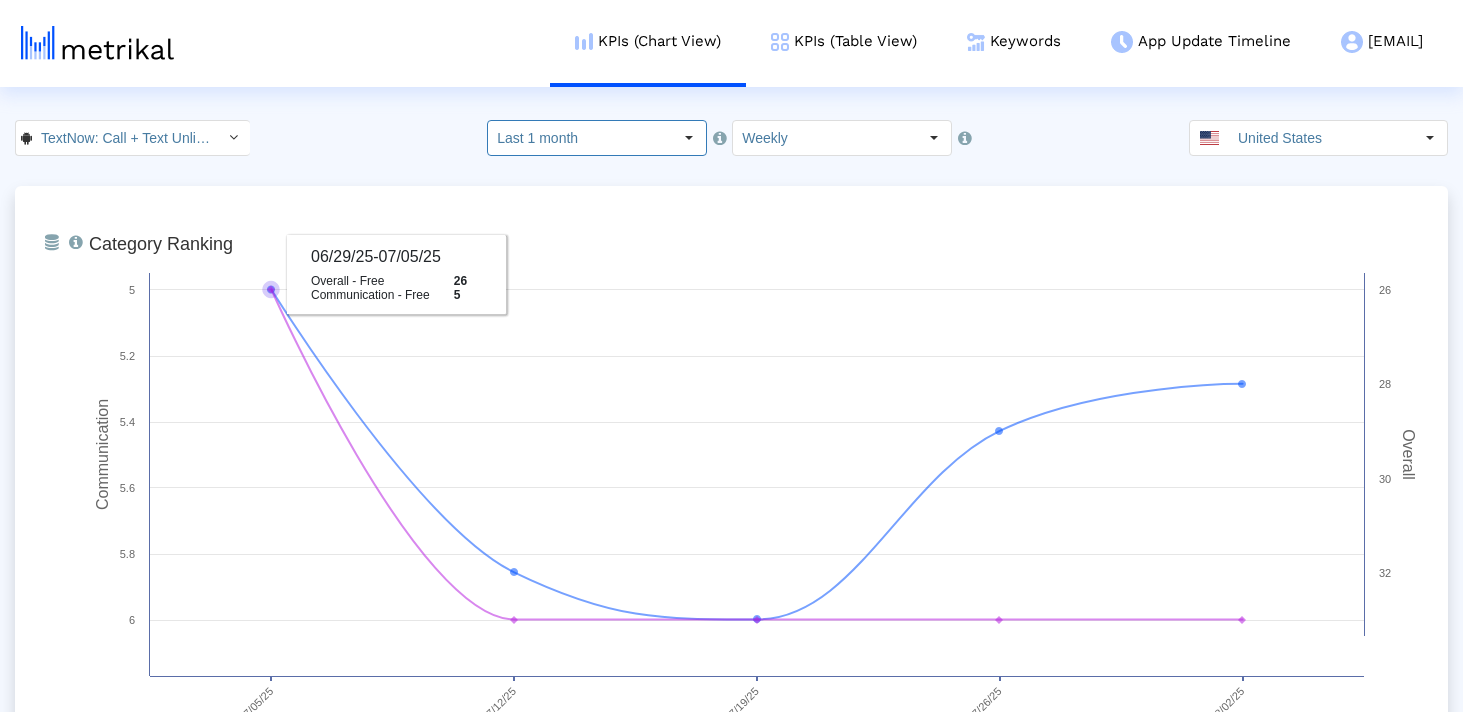 click on "TextNow: Call + Text Unlimited < com.enflick.android.TextNow >" 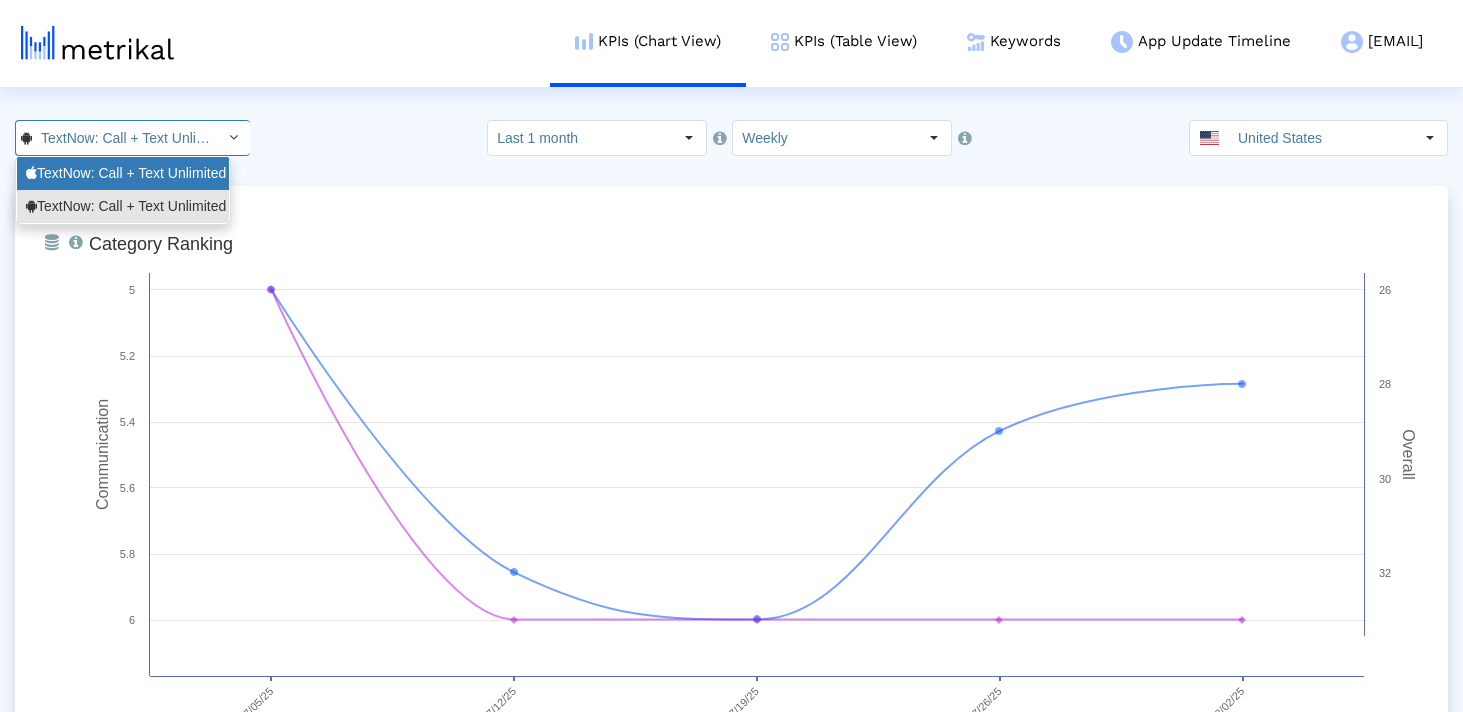 click on "TextNow: Call + Text Unlimited <[PHONE]>" at bounding box center [123, 173] 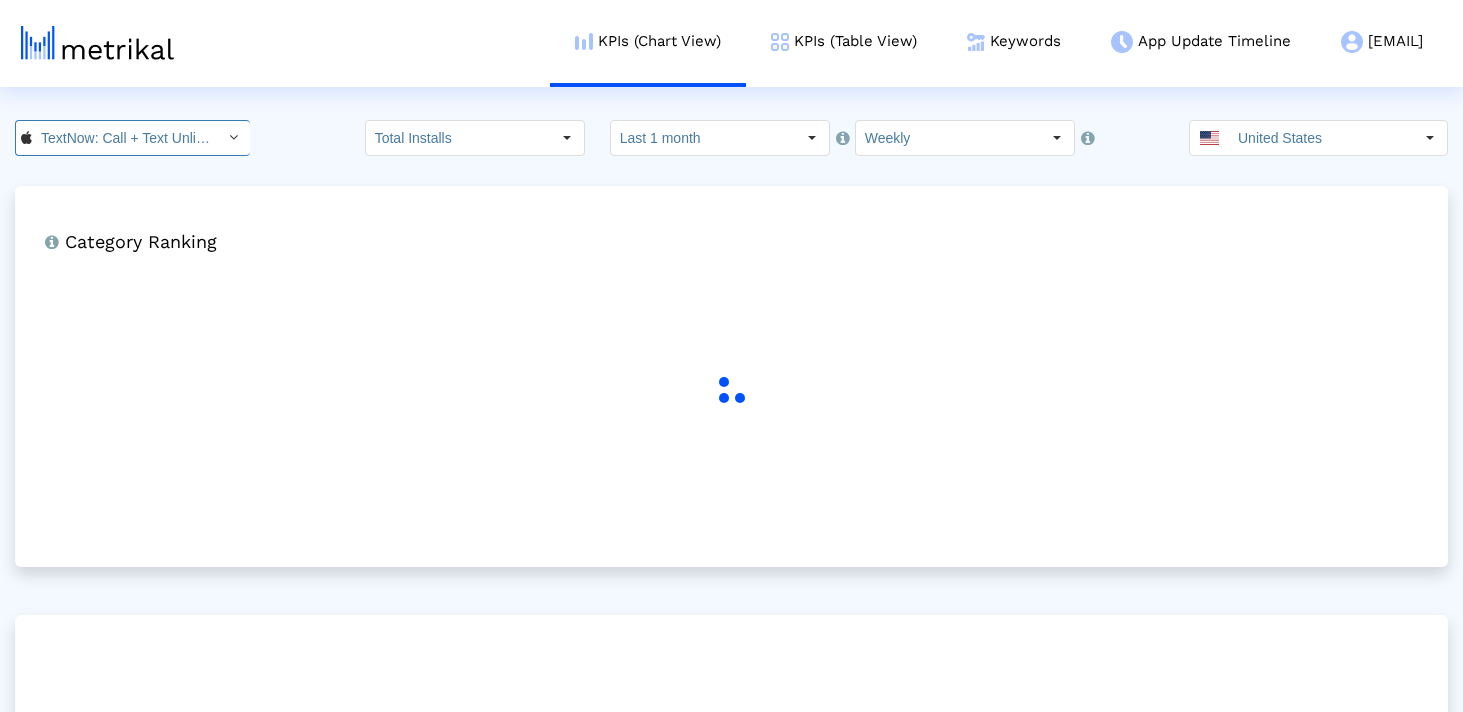 scroll, scrollTop: 0, scrollLeft: 139, axis: horizontal 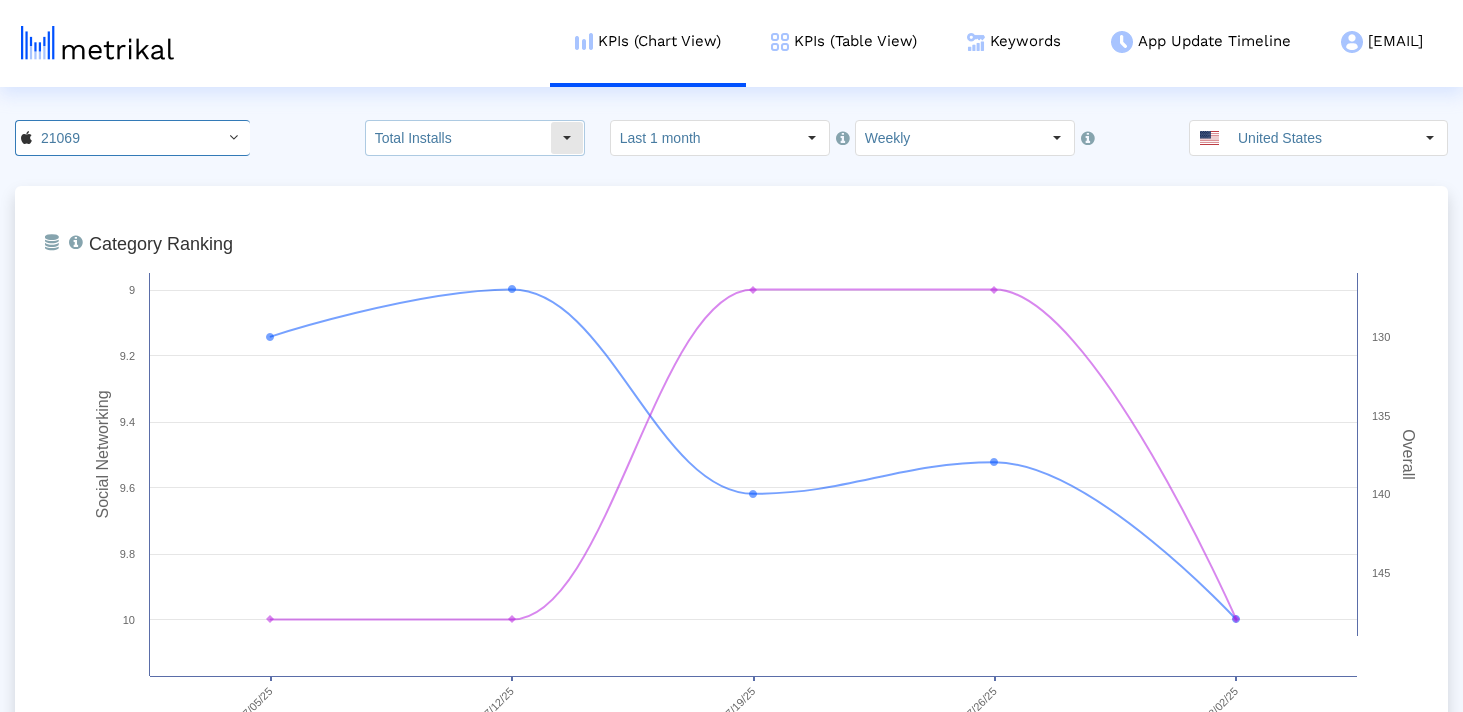 click on "Total Installs" 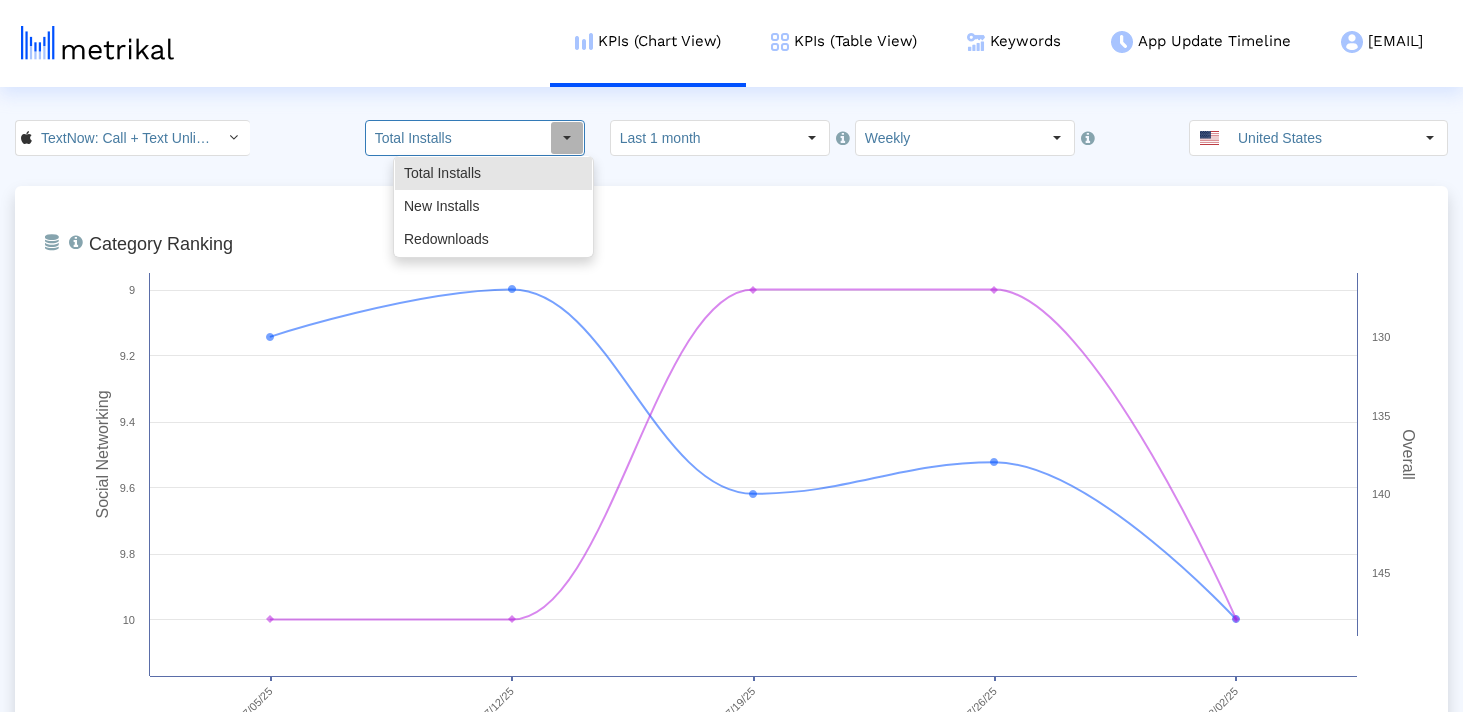 click 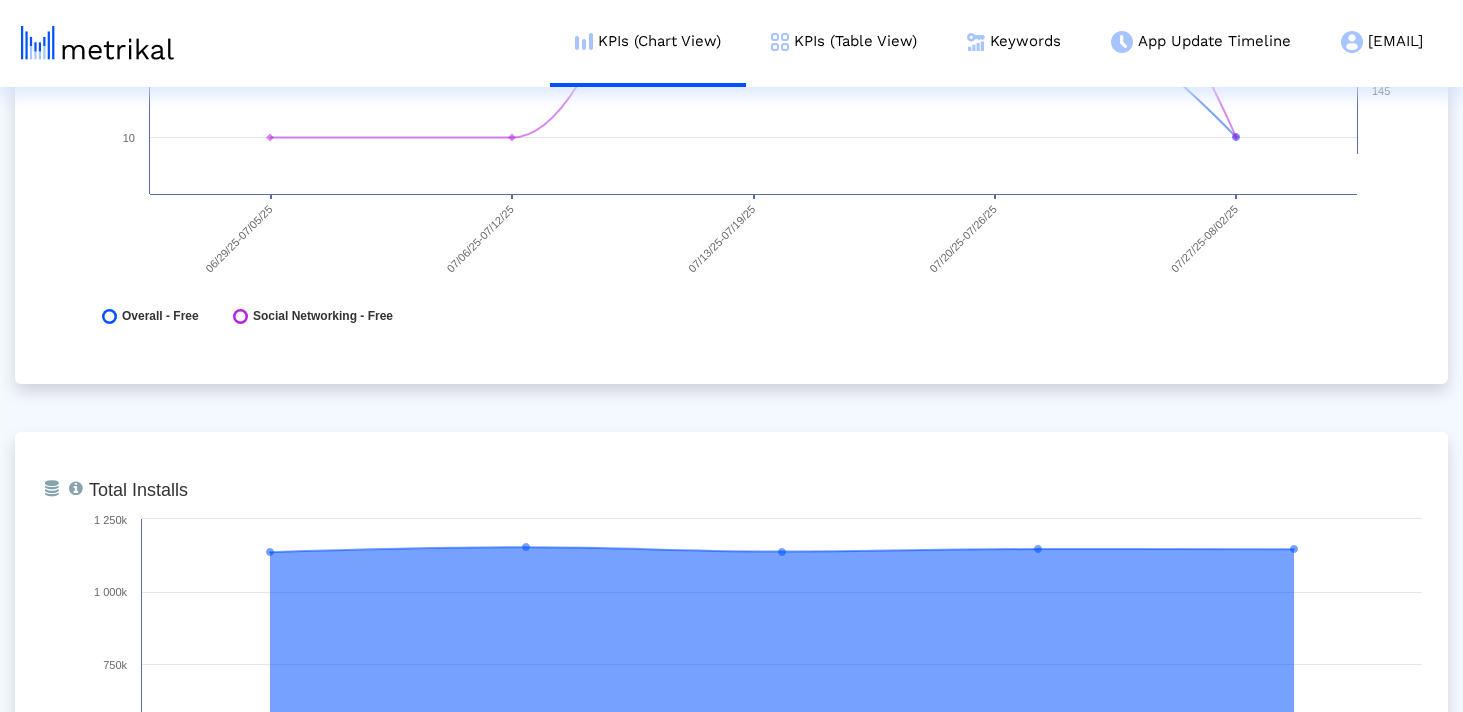 scroll, scrollTop: 0, scrollLeft: 0, axis: both 